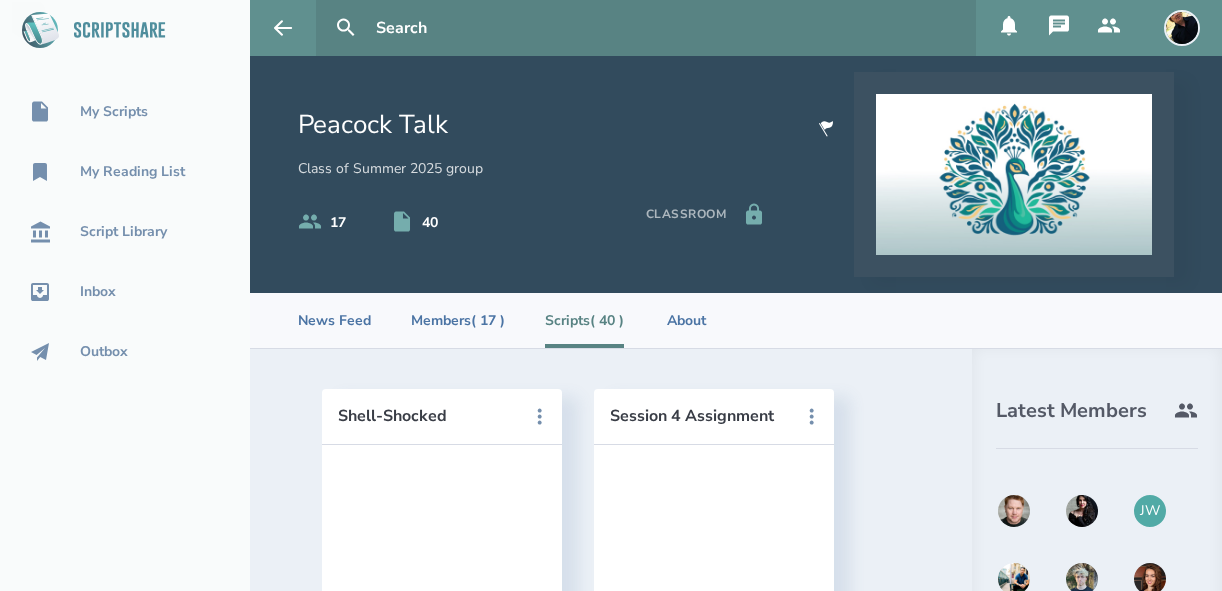 scroll, scrollTop: 0, scrollLeft: 0, axis: both 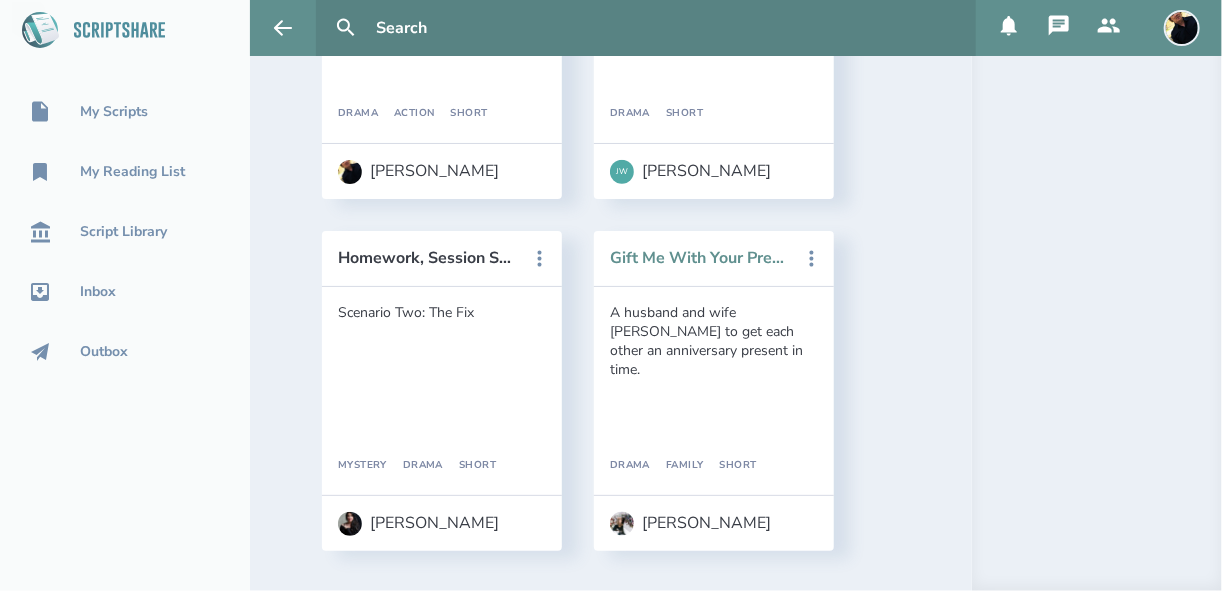 click on "Gift Me With Your Presence" at bounding box center [700, 258] 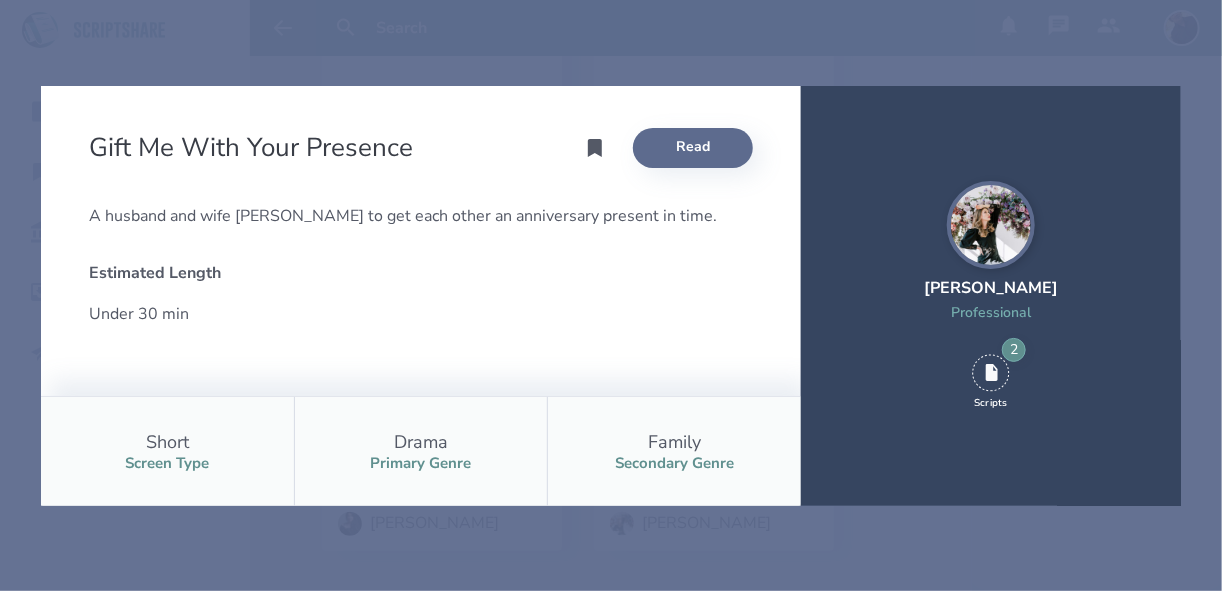 click on "Read" at bounding box center (693, 148) 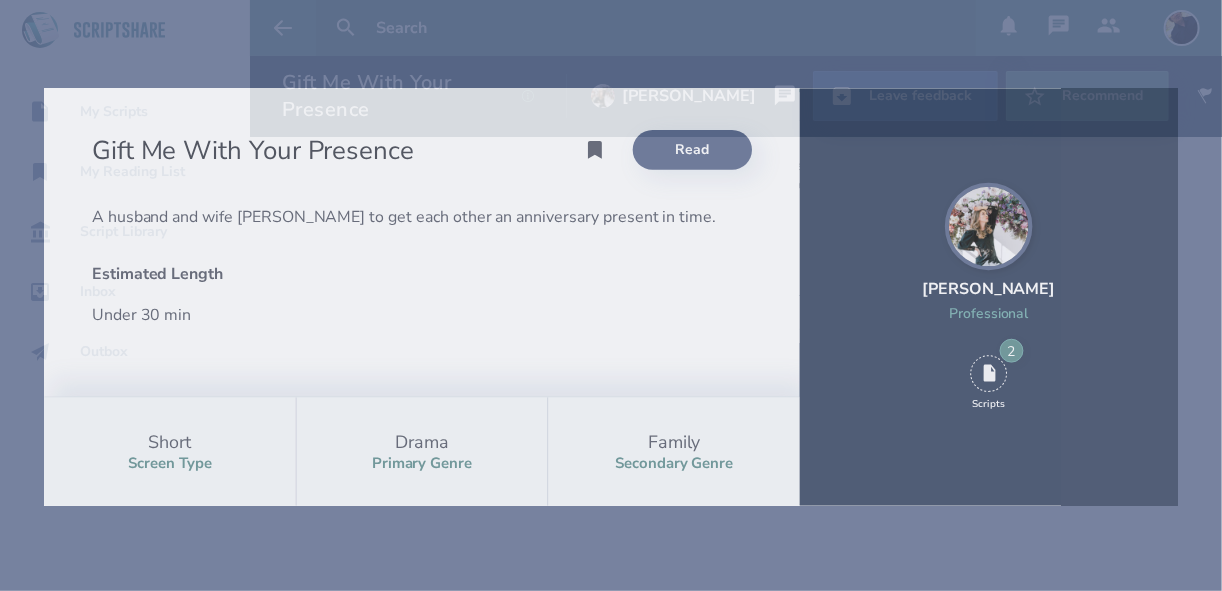 scroll, scrollTop: 0, scrollLeft: 0, axis: both 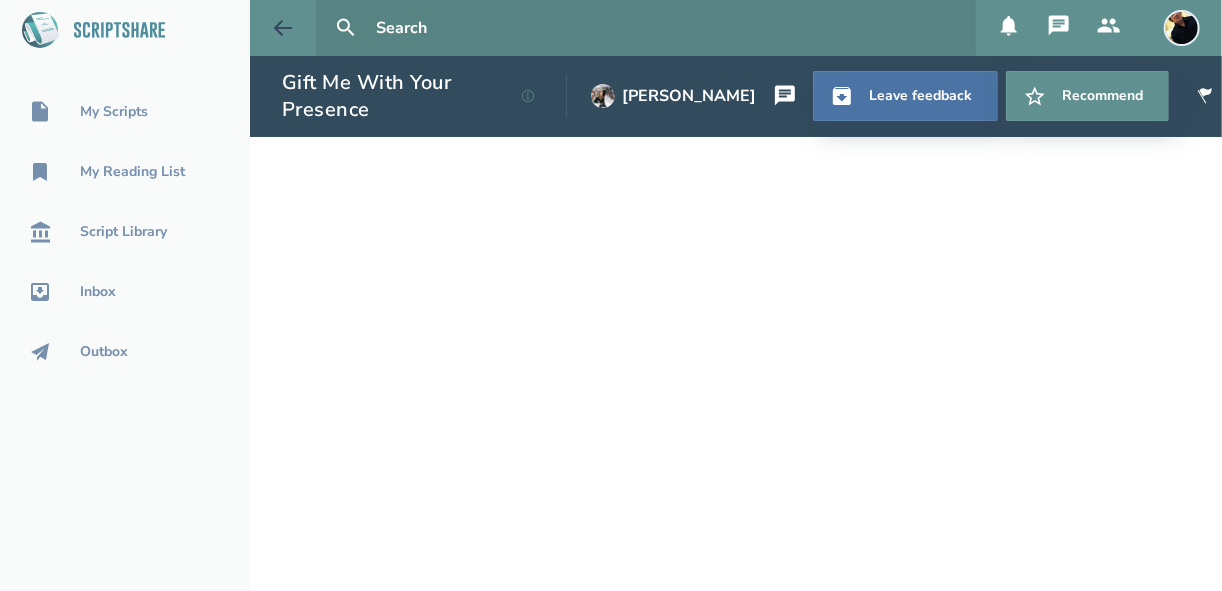 click 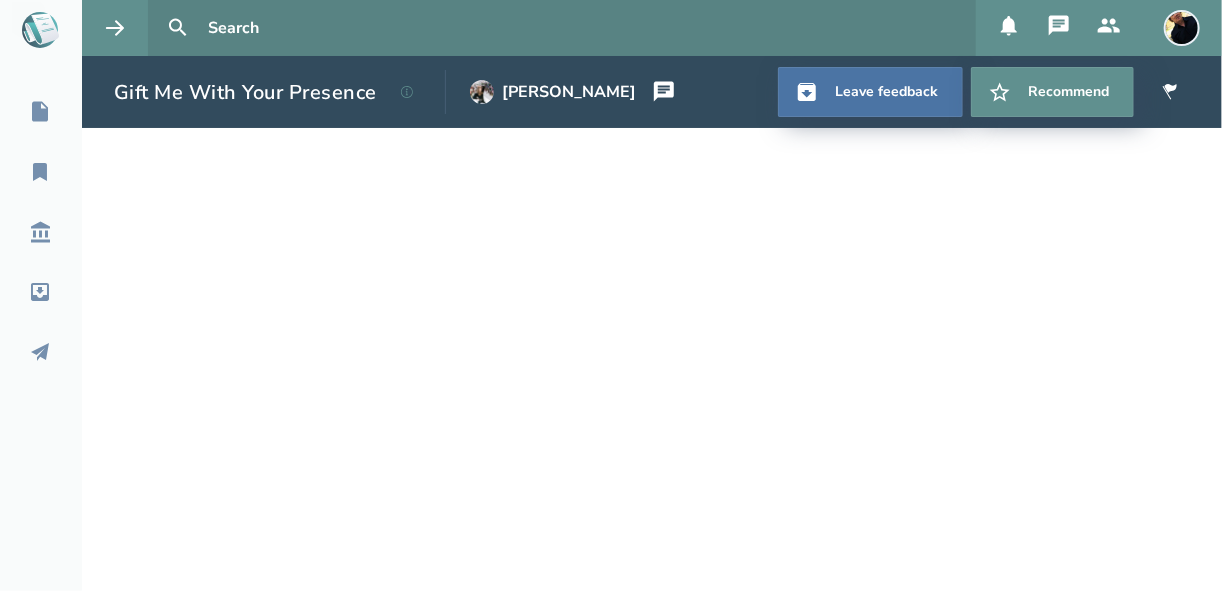 select on "1" 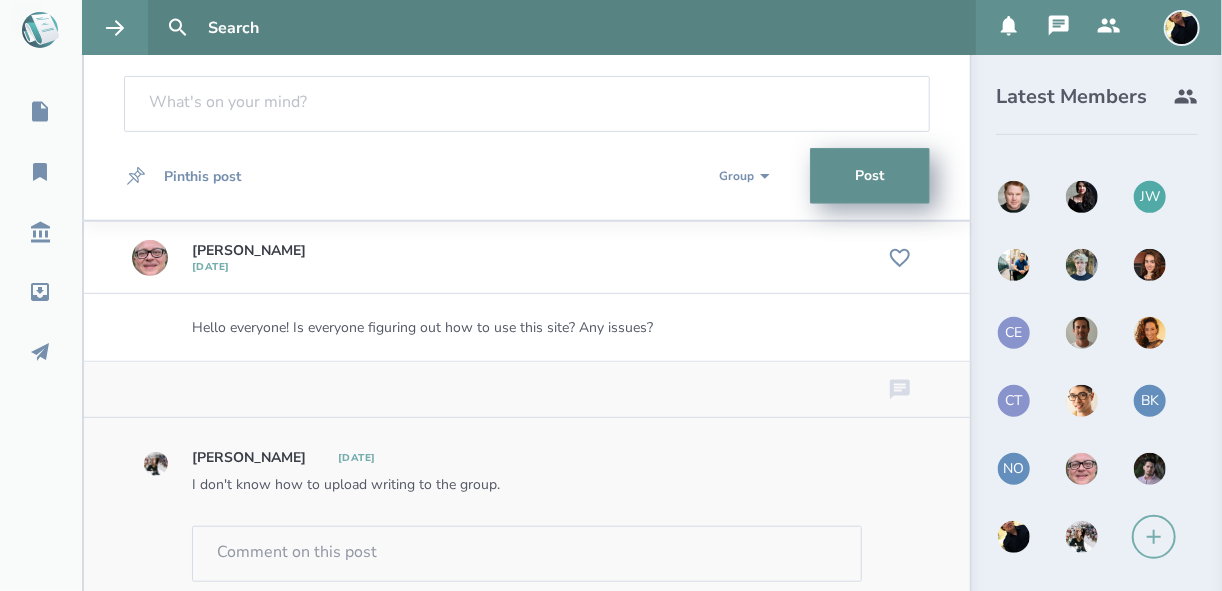 scroll, scrollTop: 385, scrollLeft: 0, axis: vertical 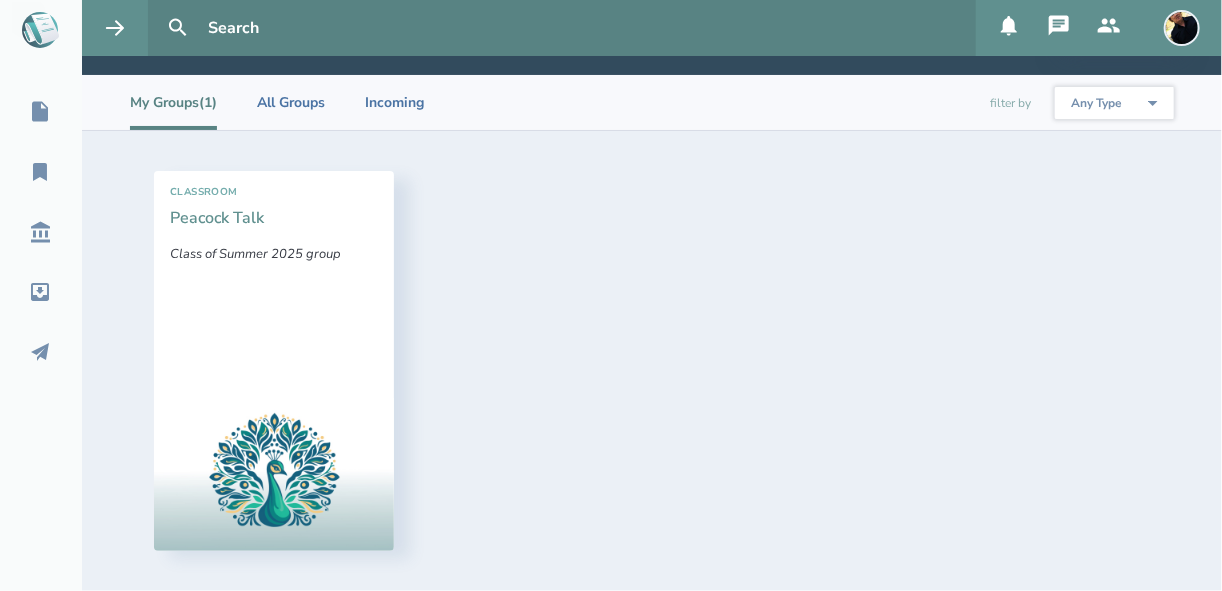 click on "Peacock Talk" at bounding box center (217, 218) 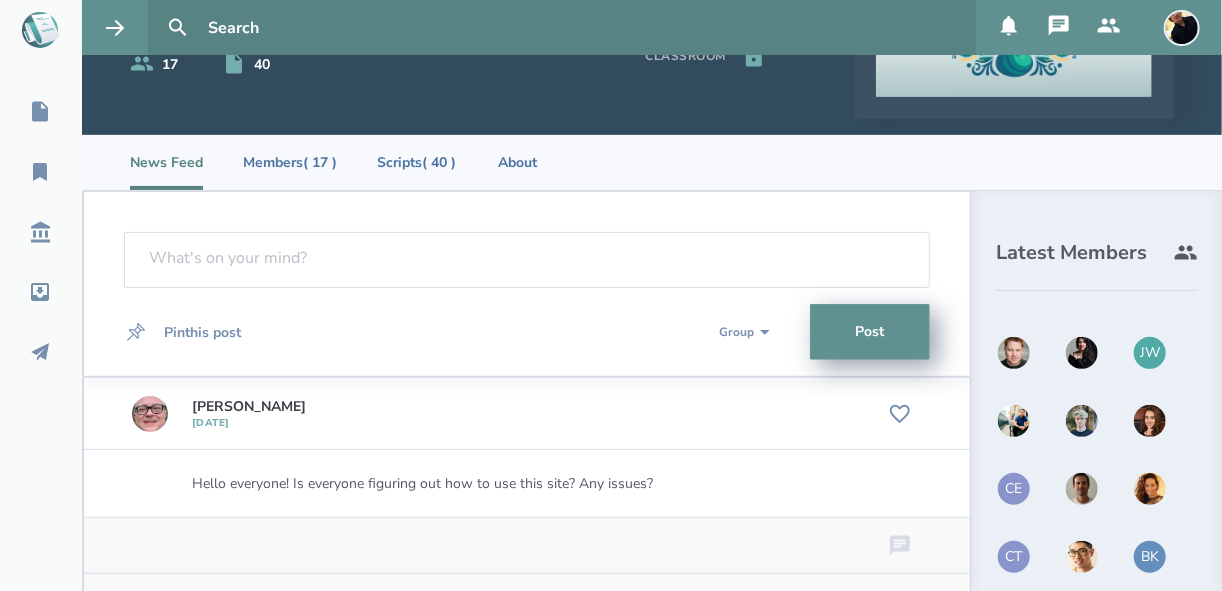 scroll, scrollTop: 160, scrollLeft: 0, axis: vertical 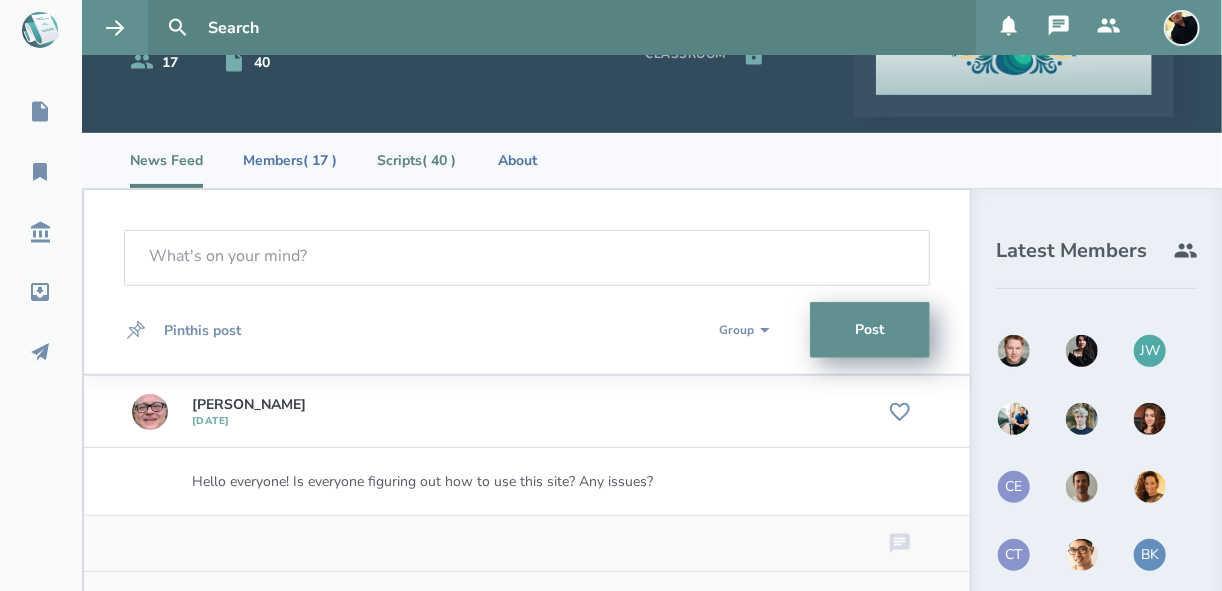click on "Scripts  ( 40 )" at bounding box center [416, 160] 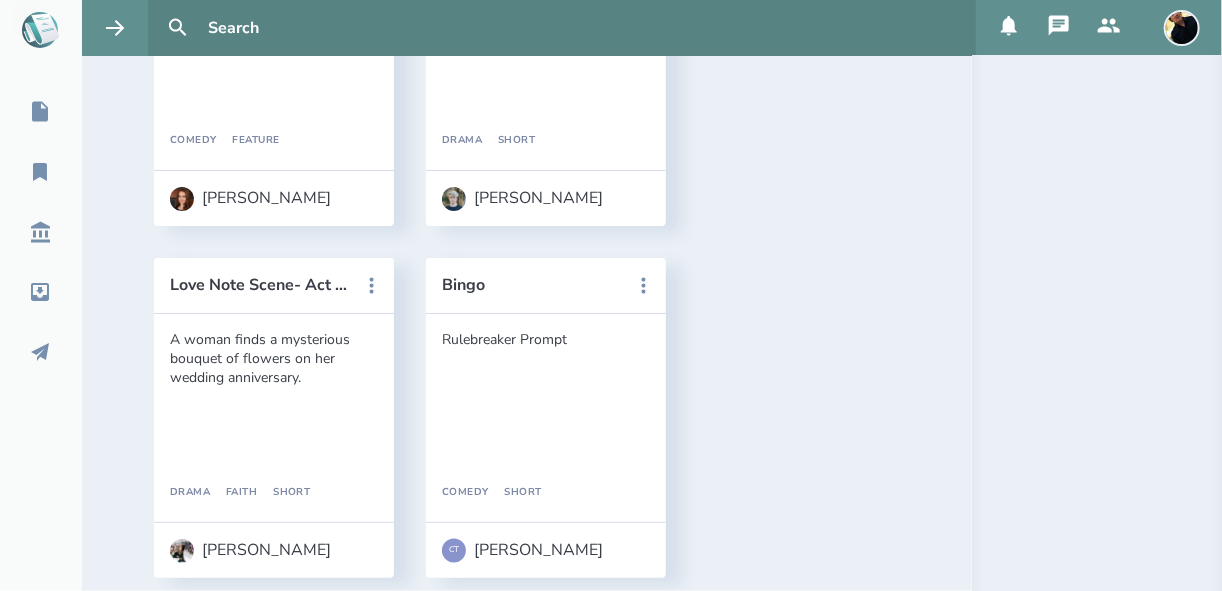 scroll, scrollTop: 4734, scrollLeft: 0, axis: vertical 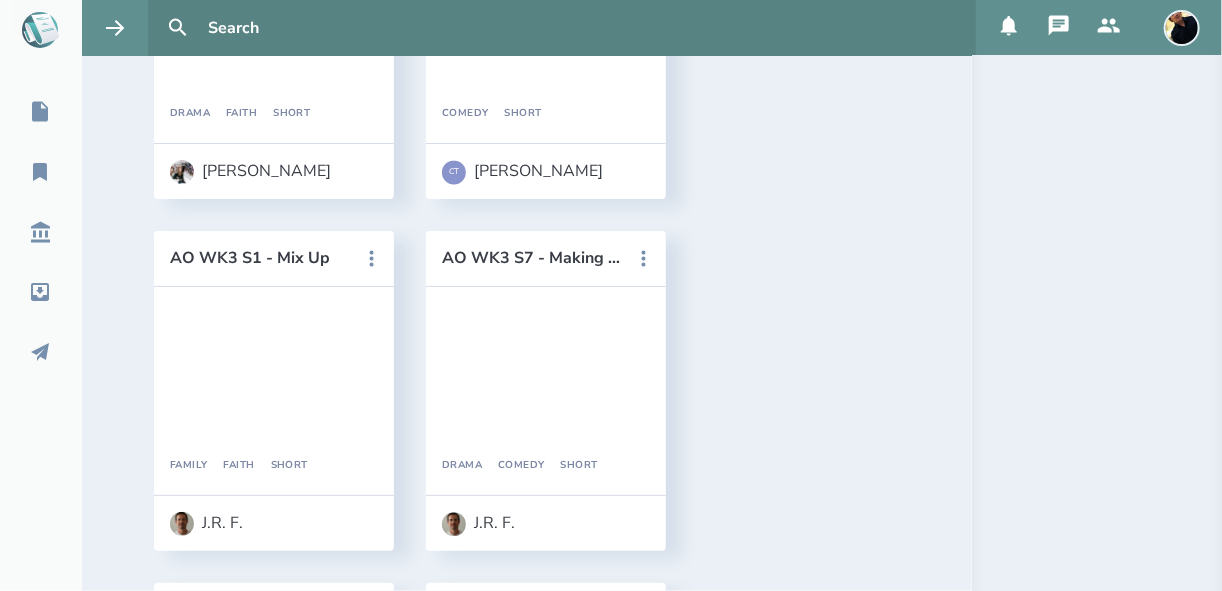 click on "Shell-Shocked Drama Short [PERSON_NAME] View Details Start Reading Add to My List Flag this Script Session 4 Assignment Action Short [PERSON_NAME] View Details Start Reading Add to My List Flag this Script Stacked Drama Short J.R. F. View Details Start Reading Add to My List Flag this Script Session 4 Drama Romance Short [PERSON_NAME] View Details Start Reading Add to My List Flag this Script The Husband Drama Short CT [PERSON_NAME] View Details Start Reading Add to My List Flag this Script The Last Gift After an attempt at reconnecting, a grieving woman invites her estranged husband into her home—only to be confronted by a ... Drama Romance [PERSON_NAME] [PERSON_NAME] View Details Start Reading Add to My List Flag this Script Session 4 Homework Mystery Drama Short CE [PERSON_NAME] View Details Start Reading Add to My List Flag this Script Mystery Box When a wife comes home to discover a mysterious box from an anonymous lover, she must convince her husband of ... Drama Short [PERSON_NAME] View Details Start Reading Add to My List Drama Short" at bounding box center (527, -841) 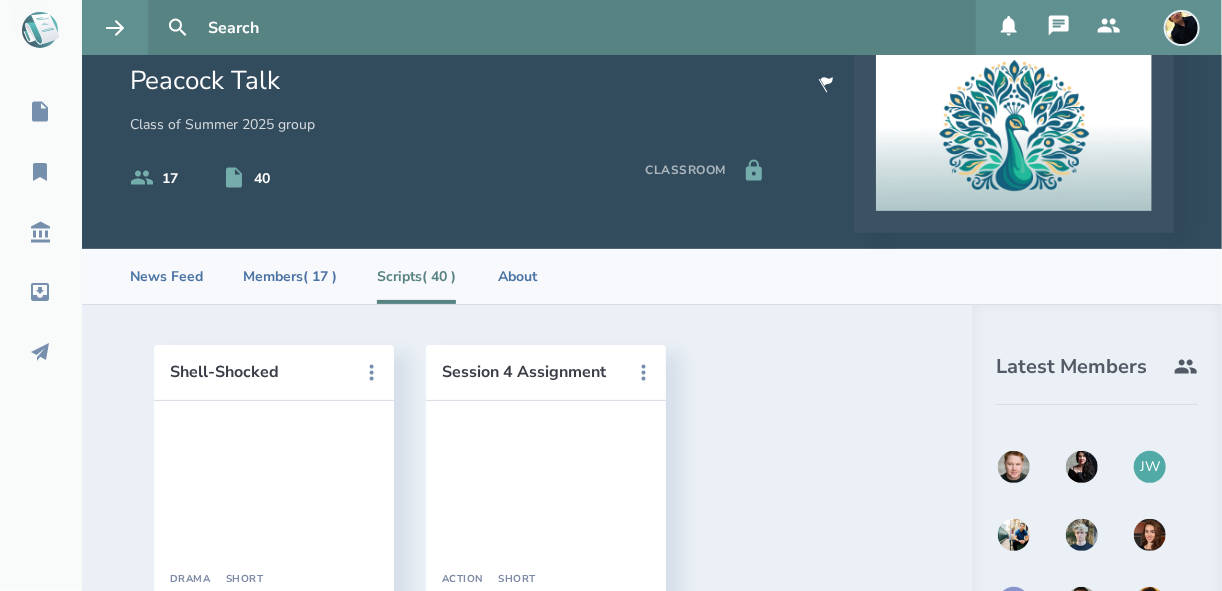 scroll, scrollTop: 0, scrollLeft: 0, axis: both 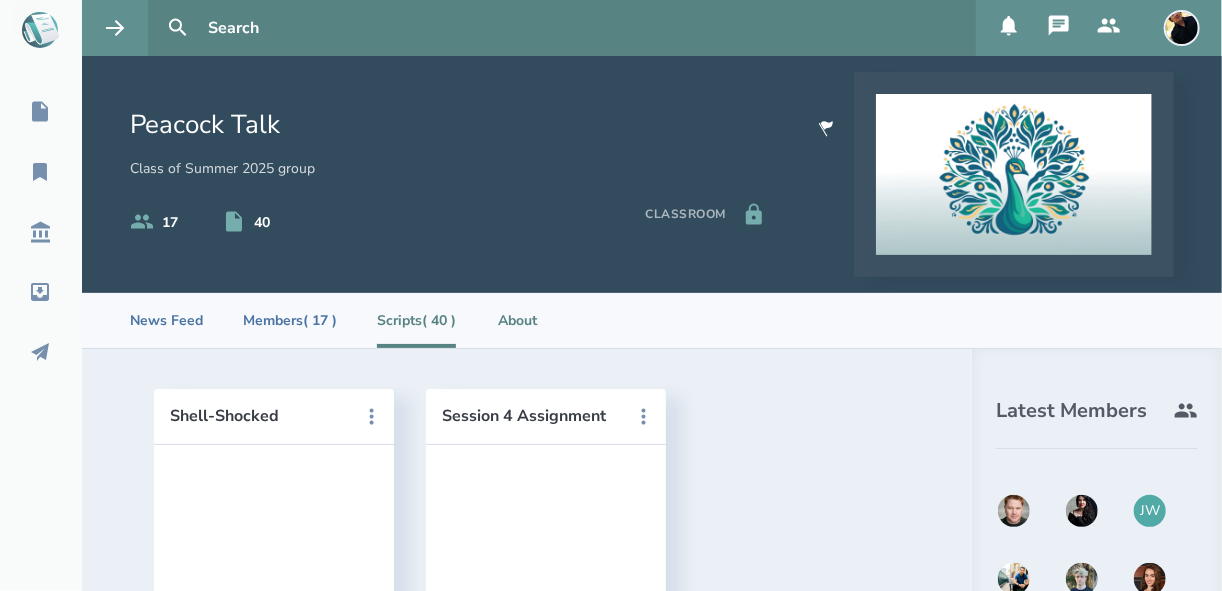 click on "About" at bounding box center [518, 320] 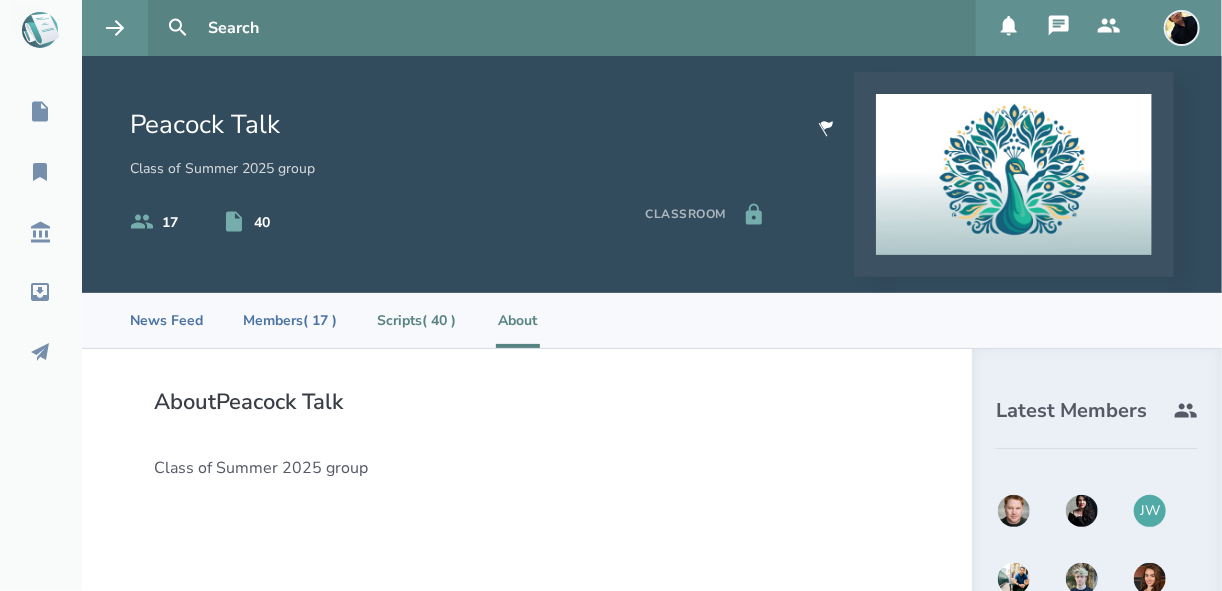 click on "Scripts  ( 40 )" at bounding box center (416, 320) 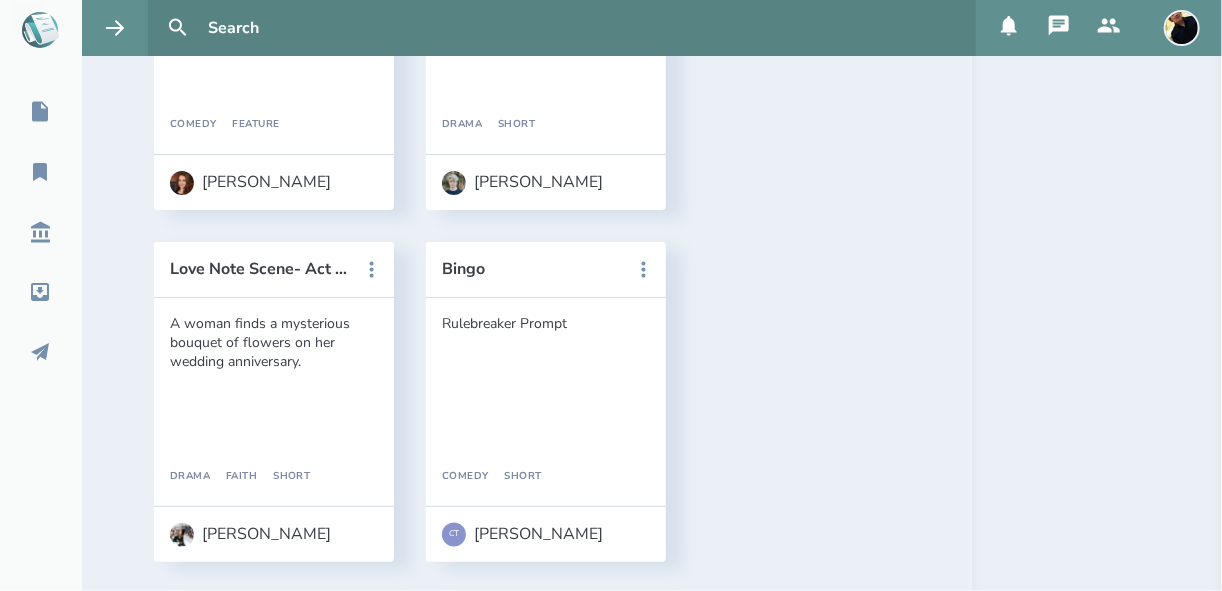 scroll, scrollTop: 4400, scrollLeft: 0, axis: vertical 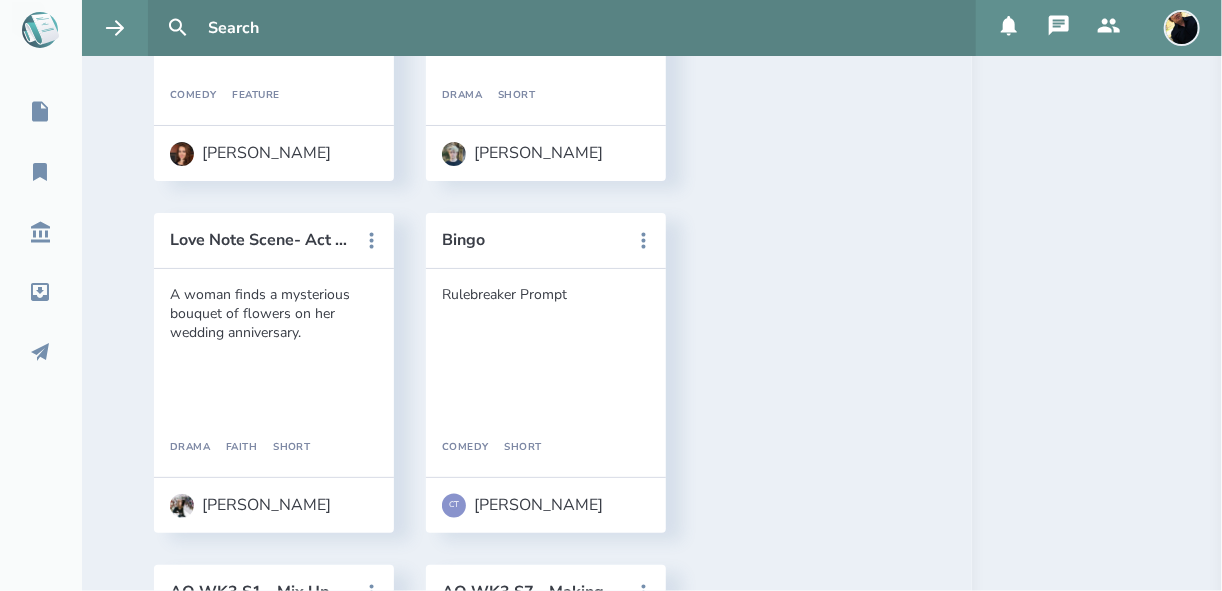 click 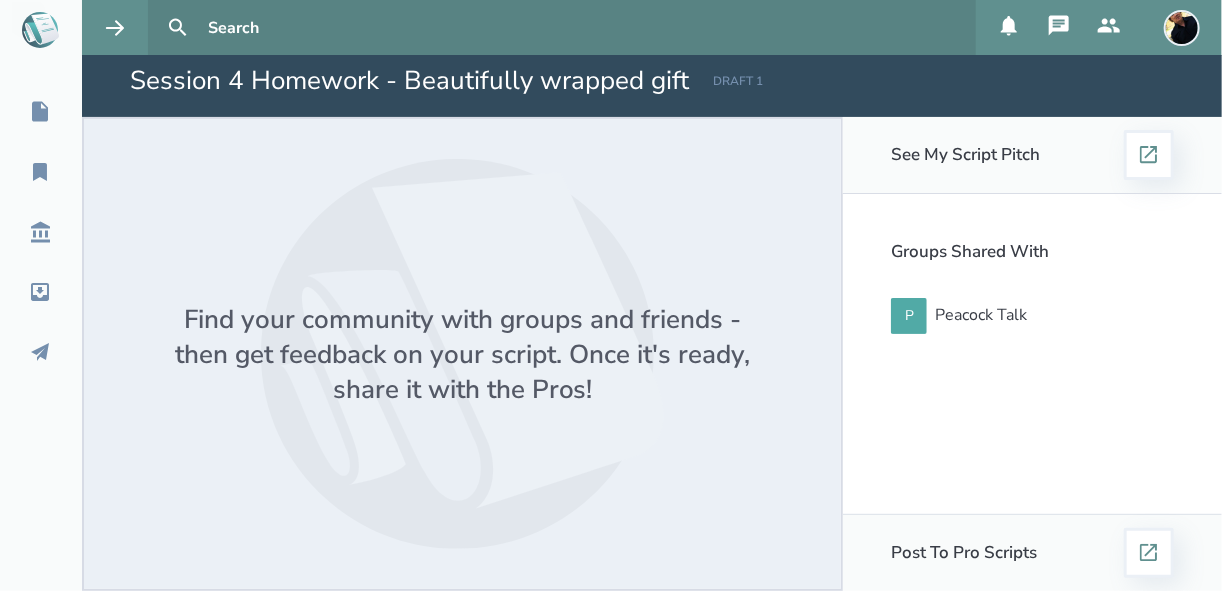 scroll, scrollTop: 444, scrollLeft: 0, axis: vertical 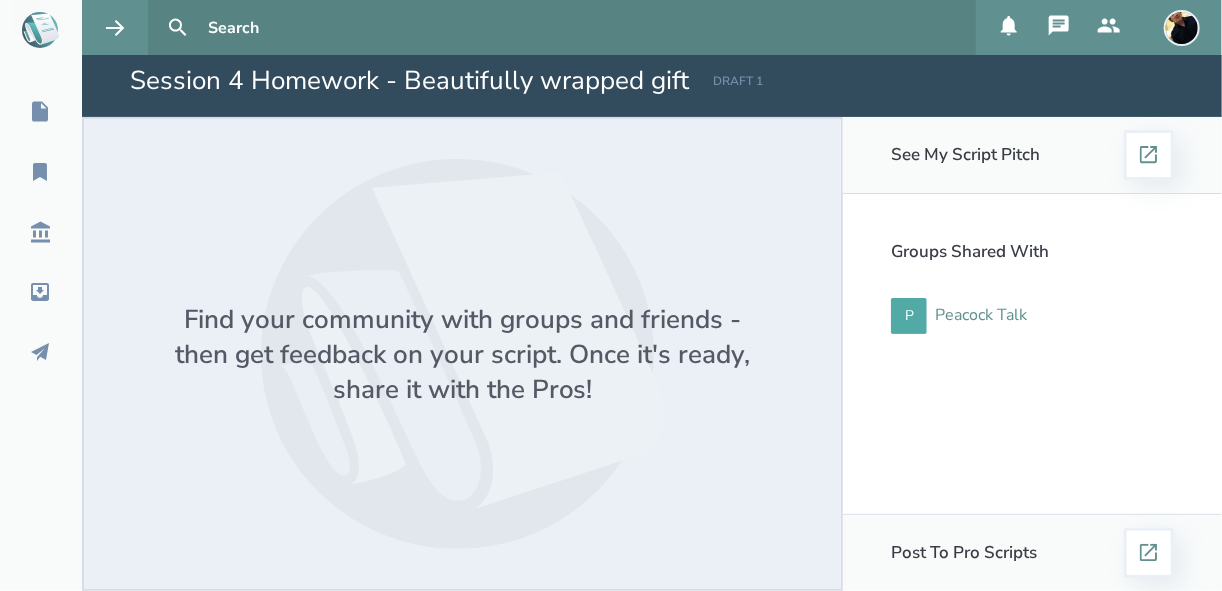 click on "Peacock Talk" at bounding box center [981, 315] 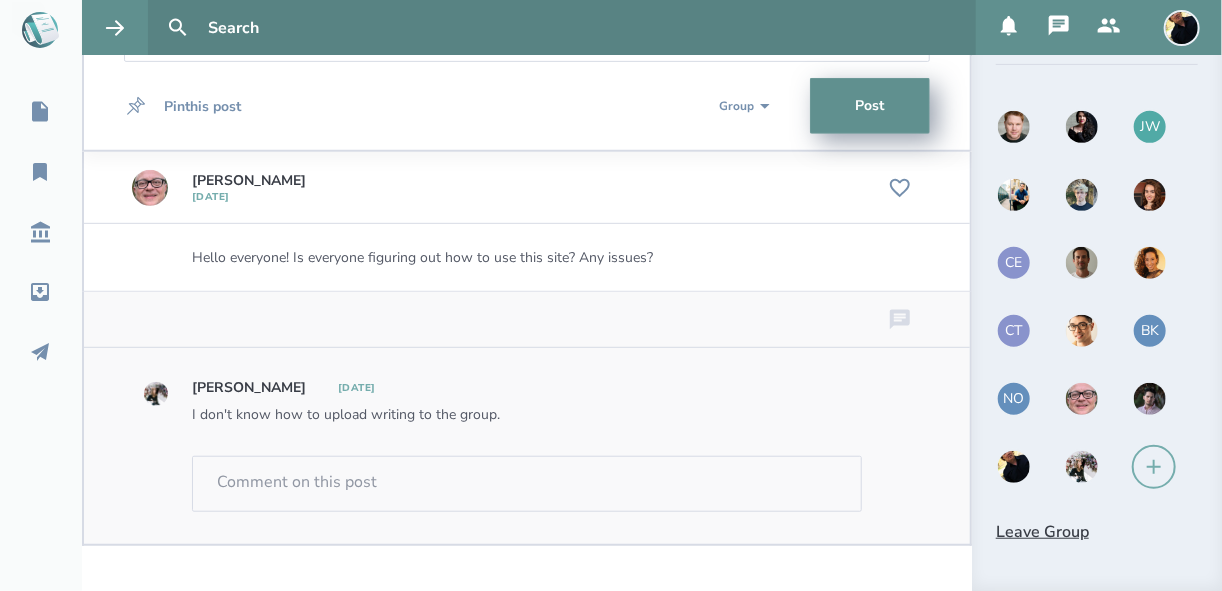 scroll, scrollTop: 316, scrollLeft: 0, axis: vertical 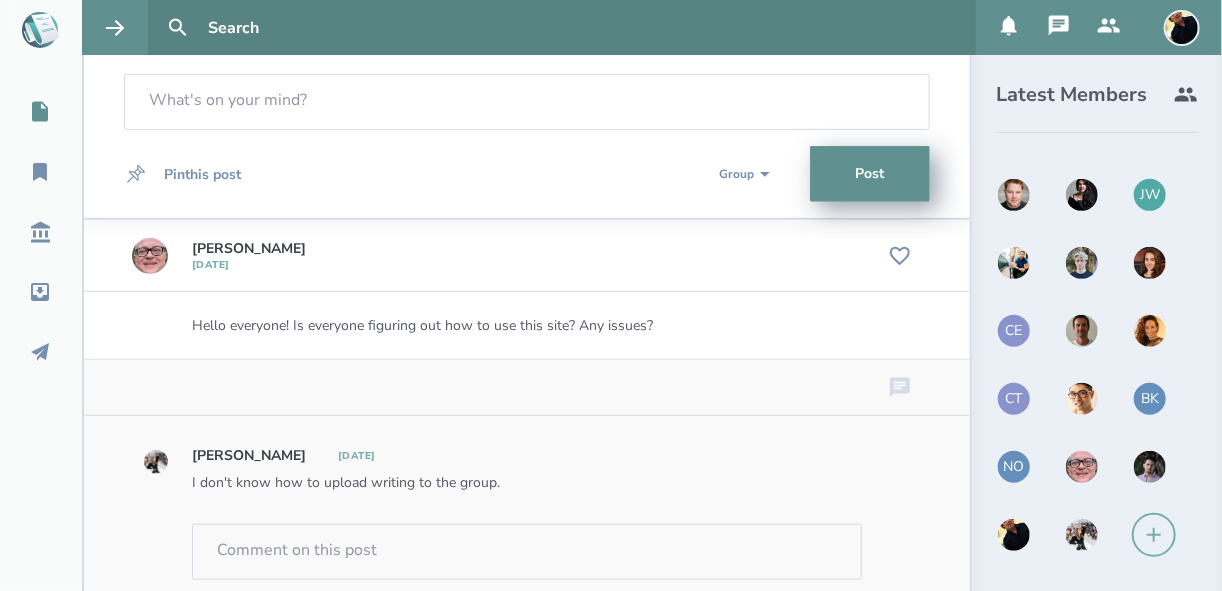 click 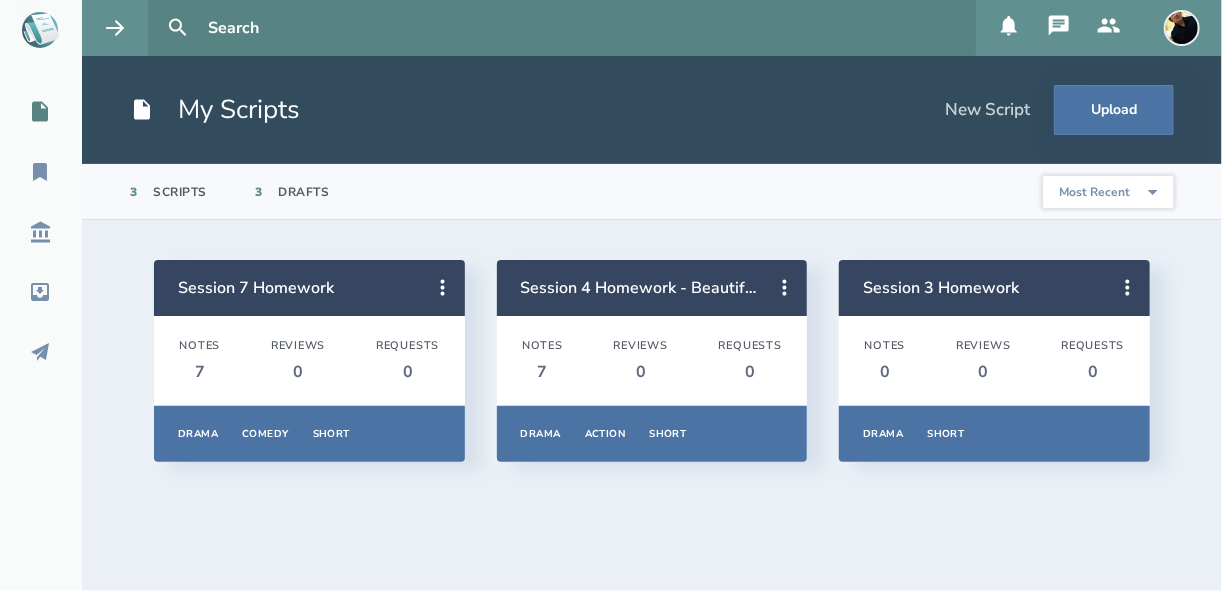 scroll, scrollTop: 0, scrollLeft: 0, axis: both 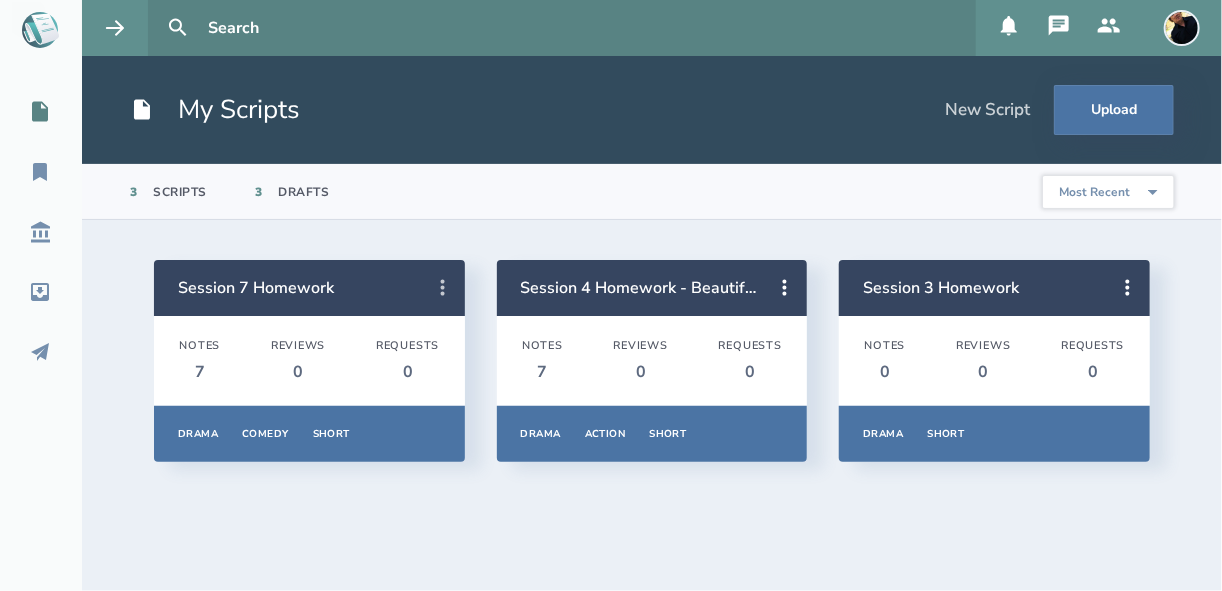 click 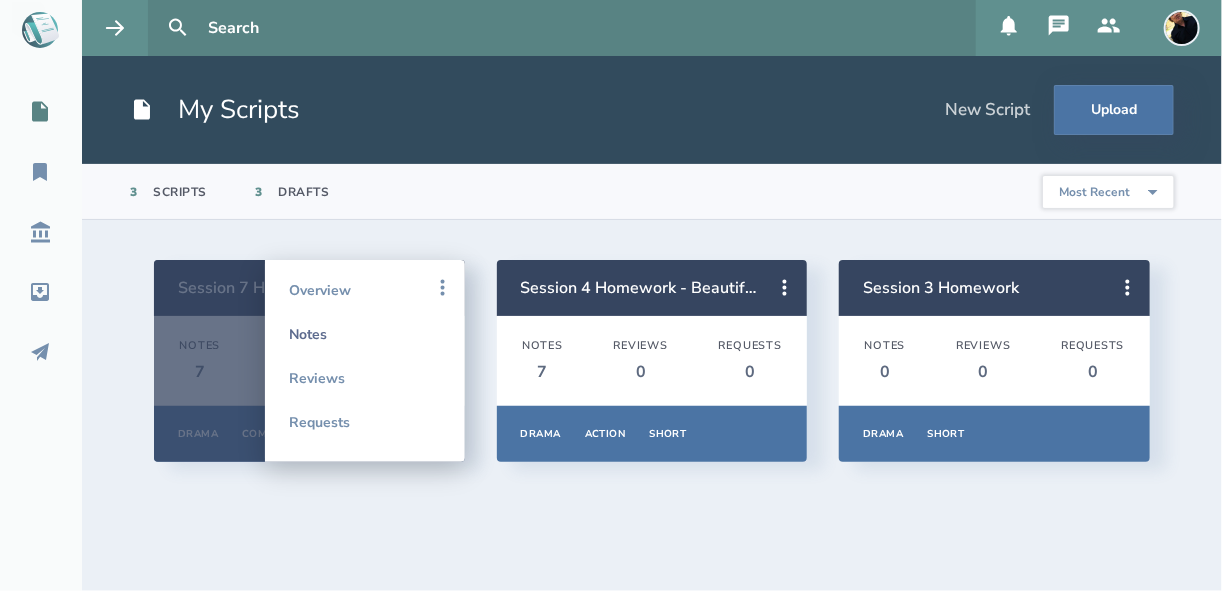 click on "Notes" at bounding box center [365, 334] 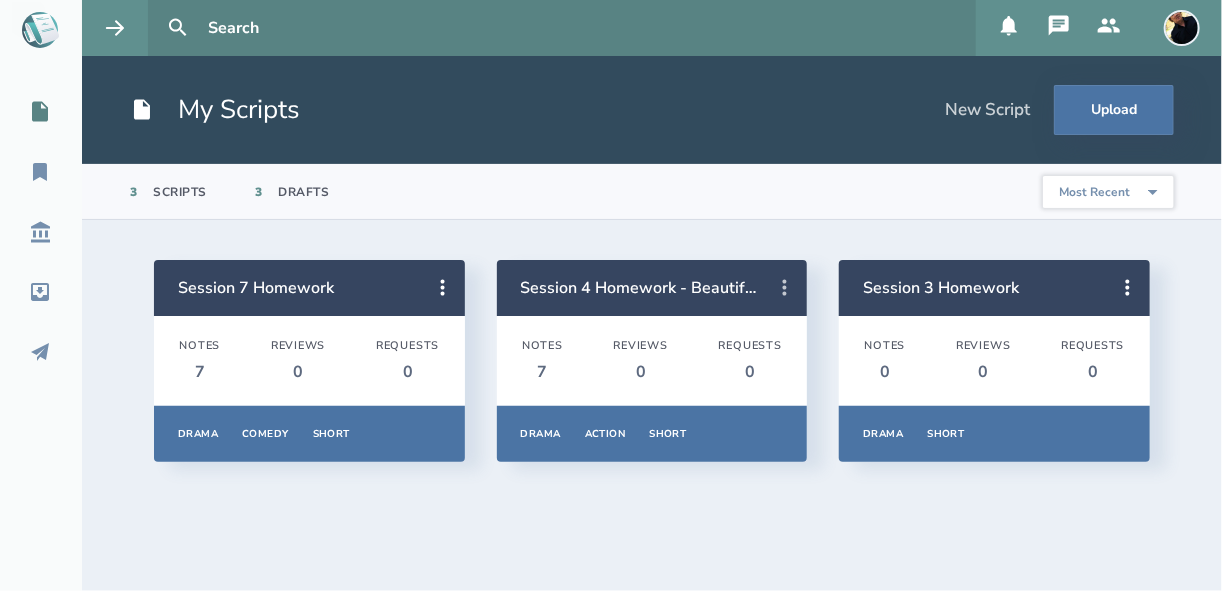 click 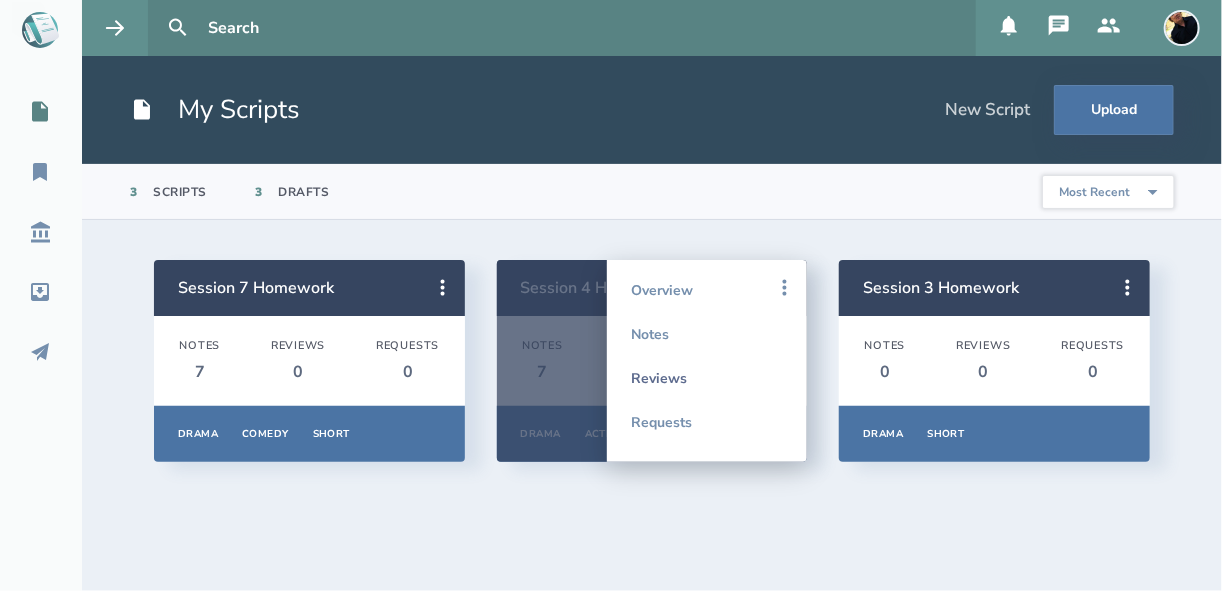 click on "Reviews" at bounding box center [707, 378] 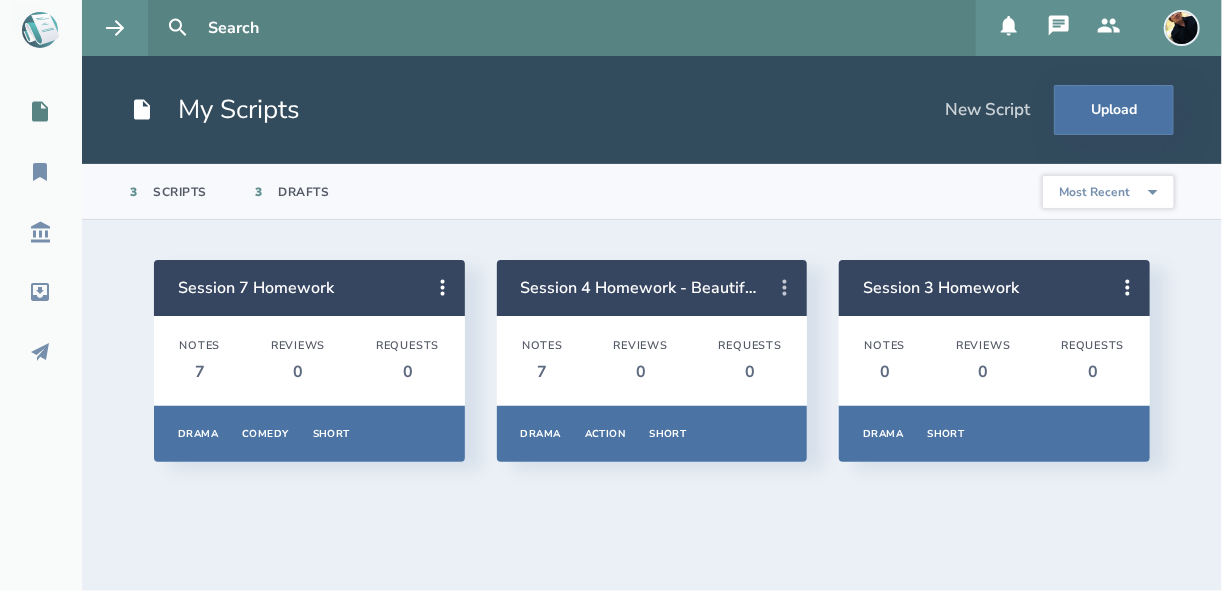 click 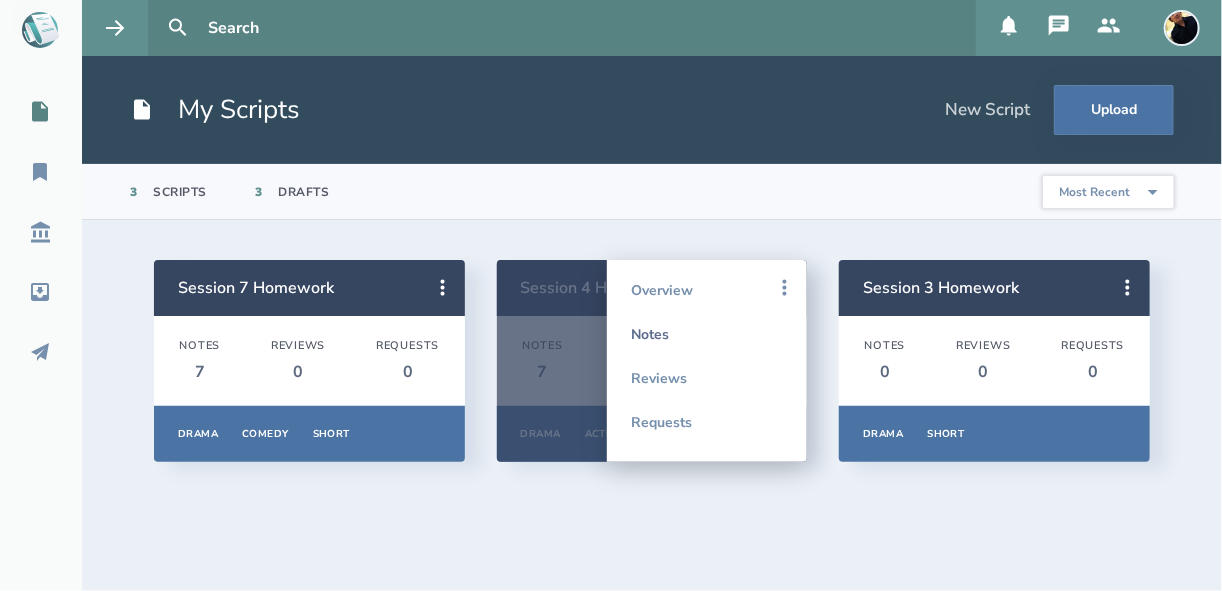 click on "Notes" at bounding box center [707, 334] 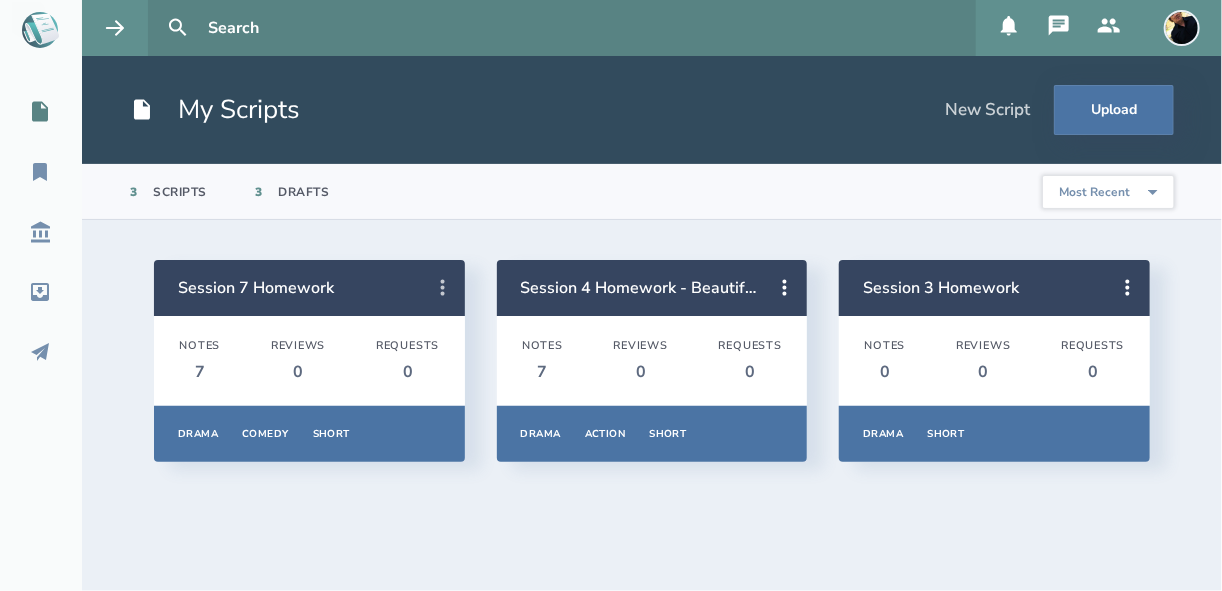 click 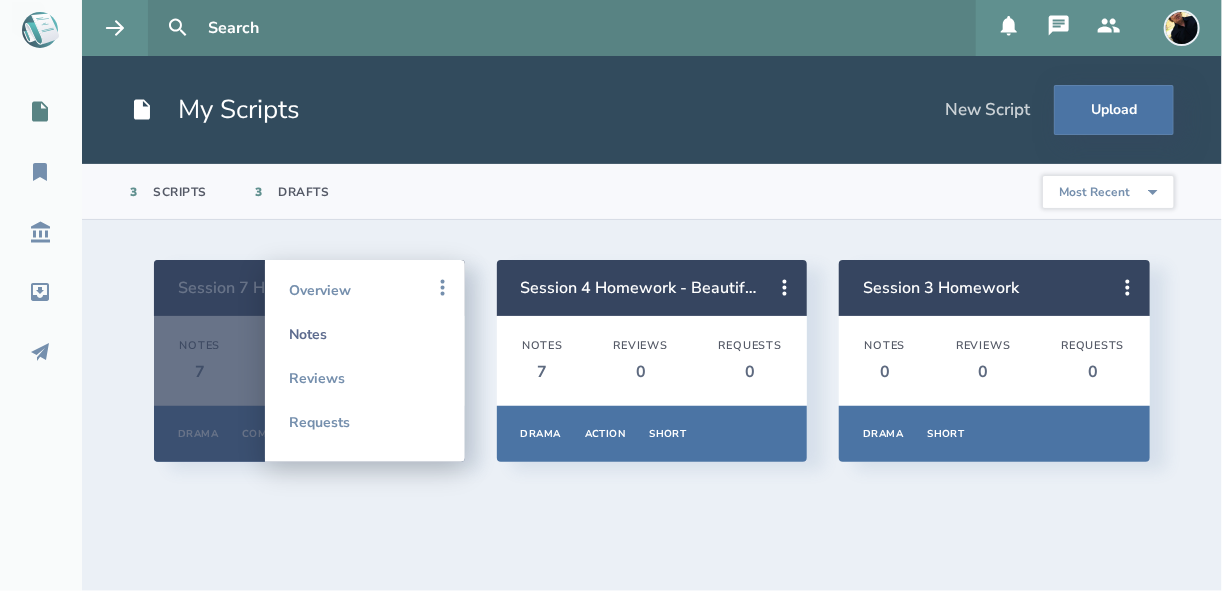 click on "Notes" at bounding box center (365, 334) 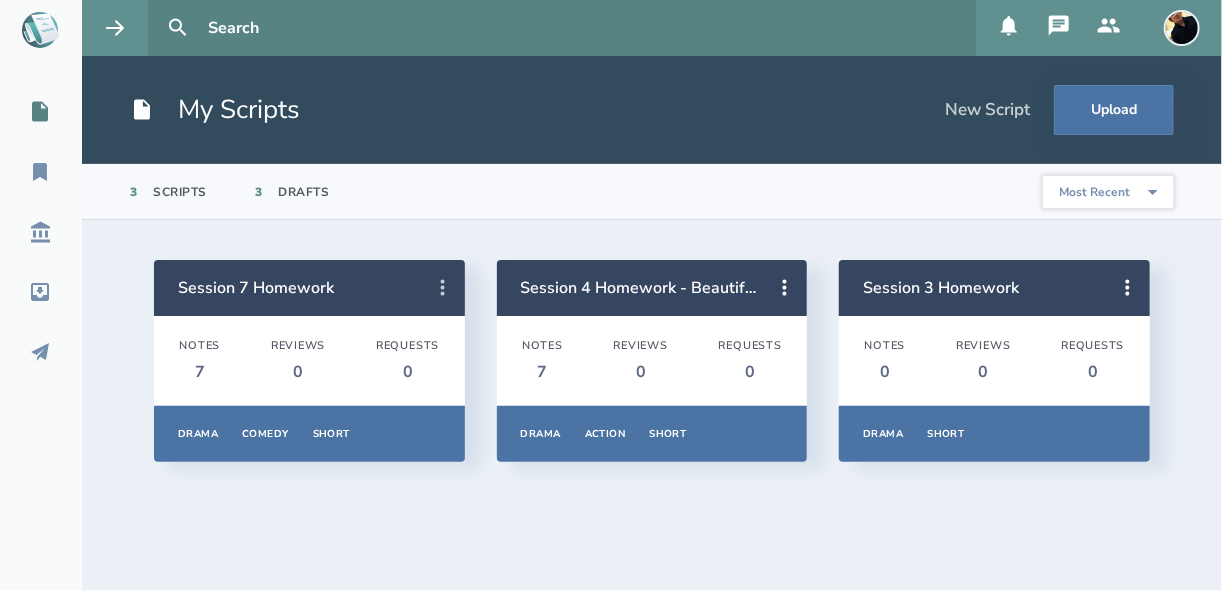 click 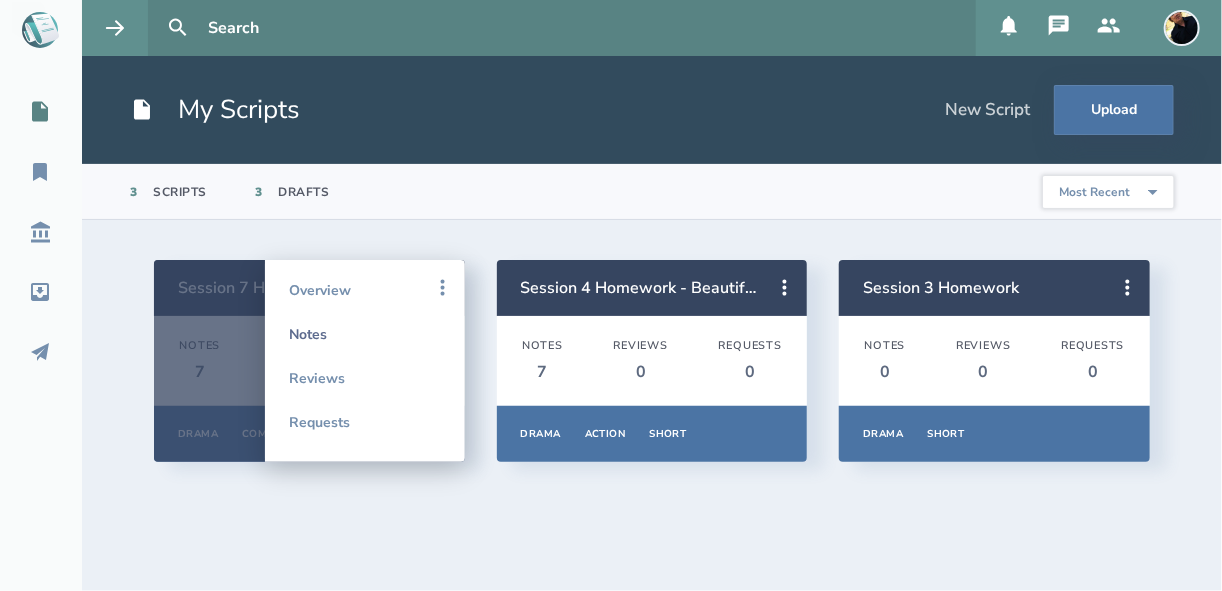 click on "Notes" at bounding box center [365, 334] 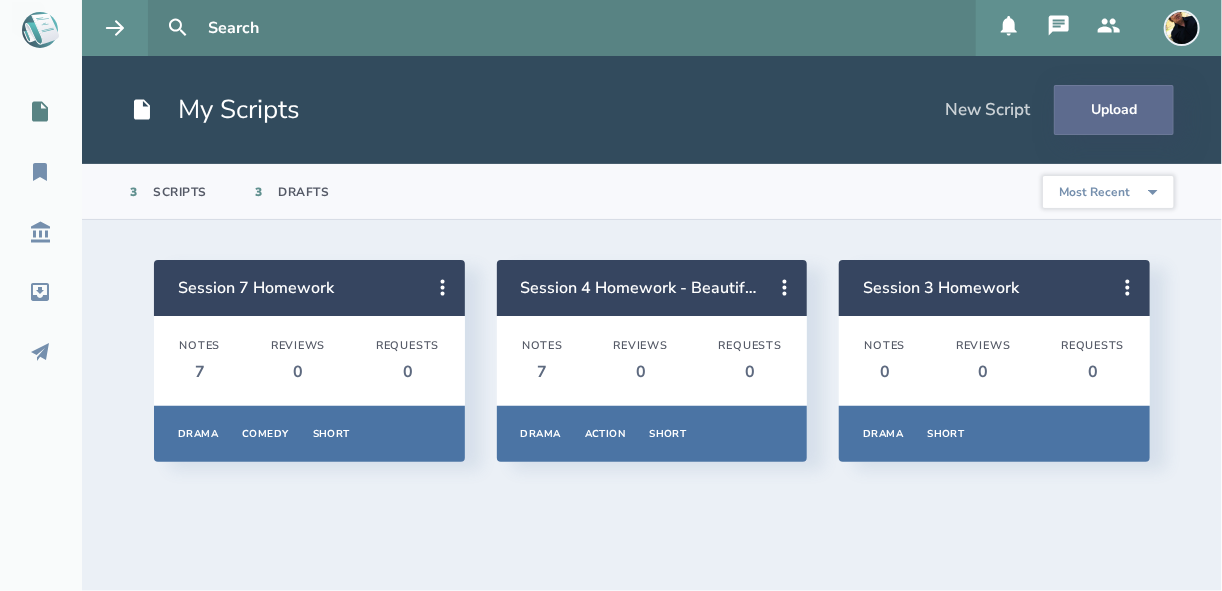 click on "Upload" at bounding box center [1114, 110] 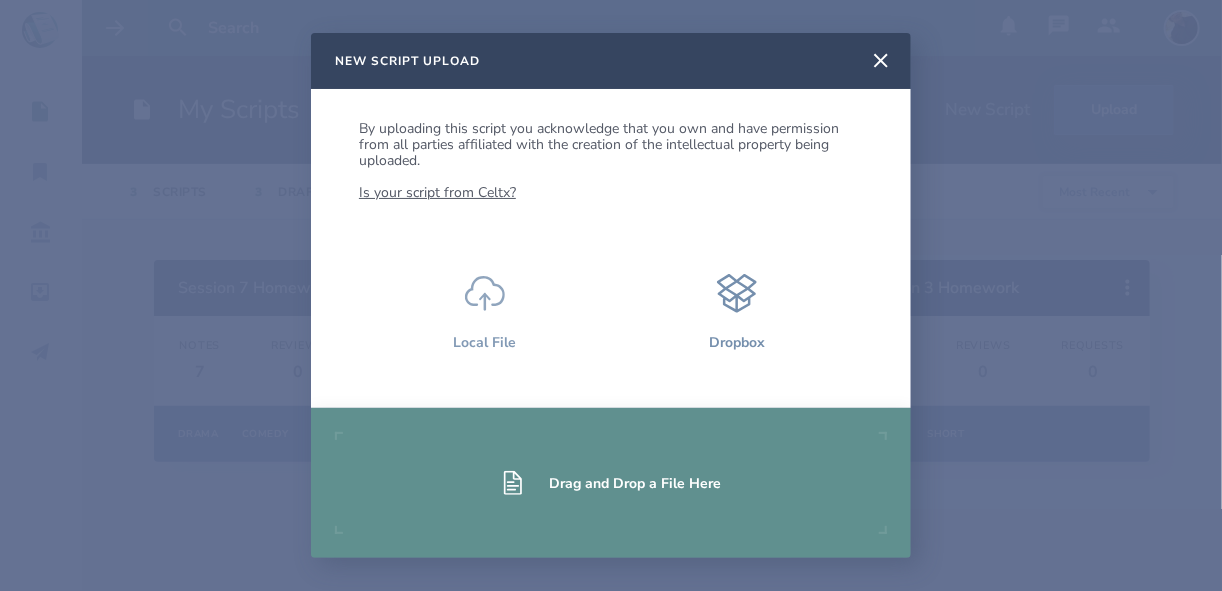 click on "Local File" at bounding box center (485, 342) 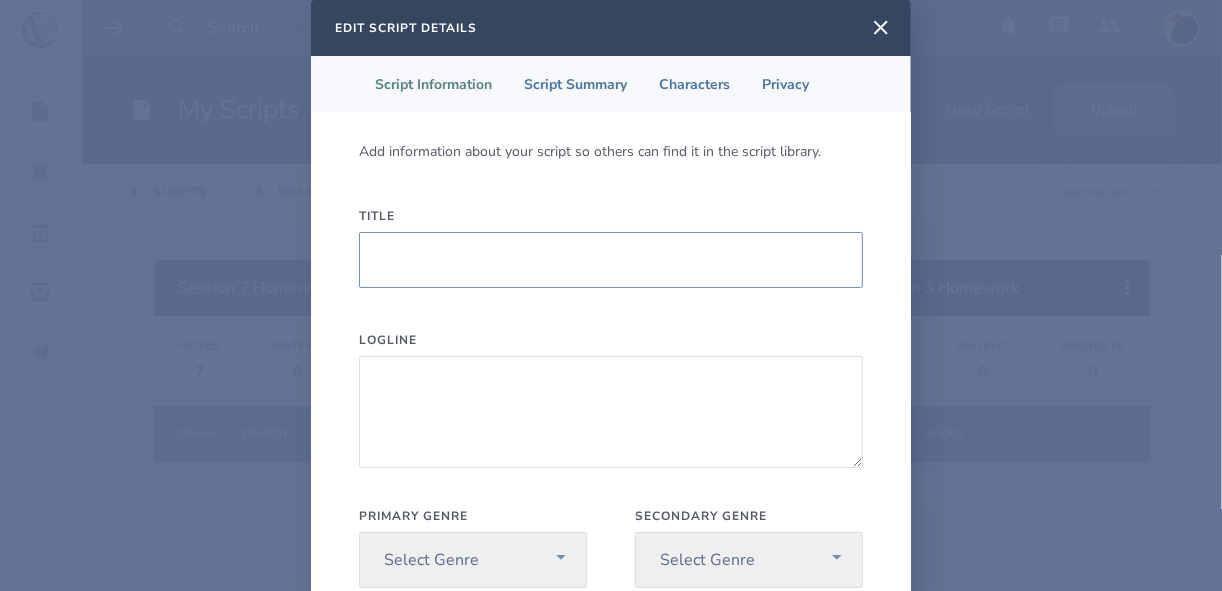 click on "Title" at bounding box center [611, 260] 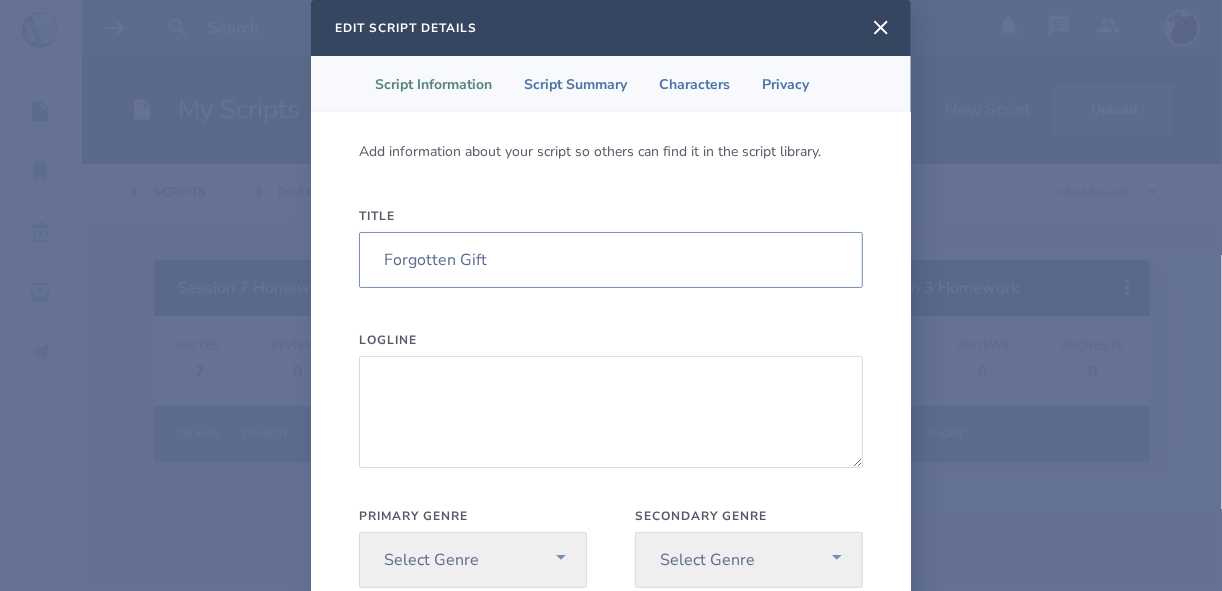 scroll, scrollTop: 1, scrollLeft: 0, axis: vertical 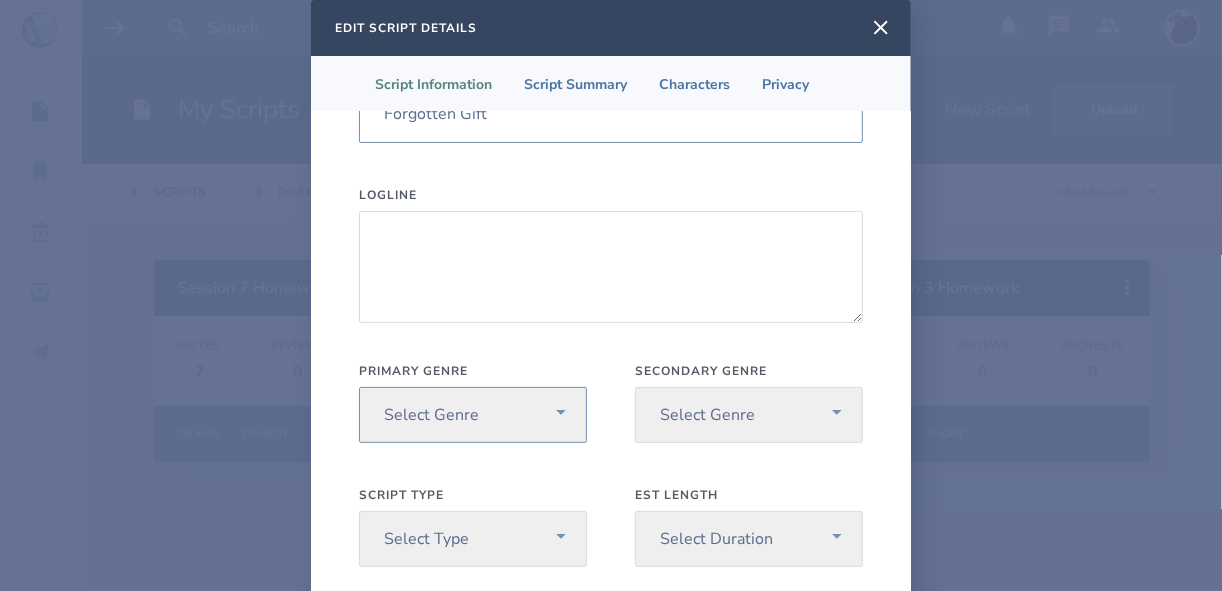 type on "Forgotten Gift" 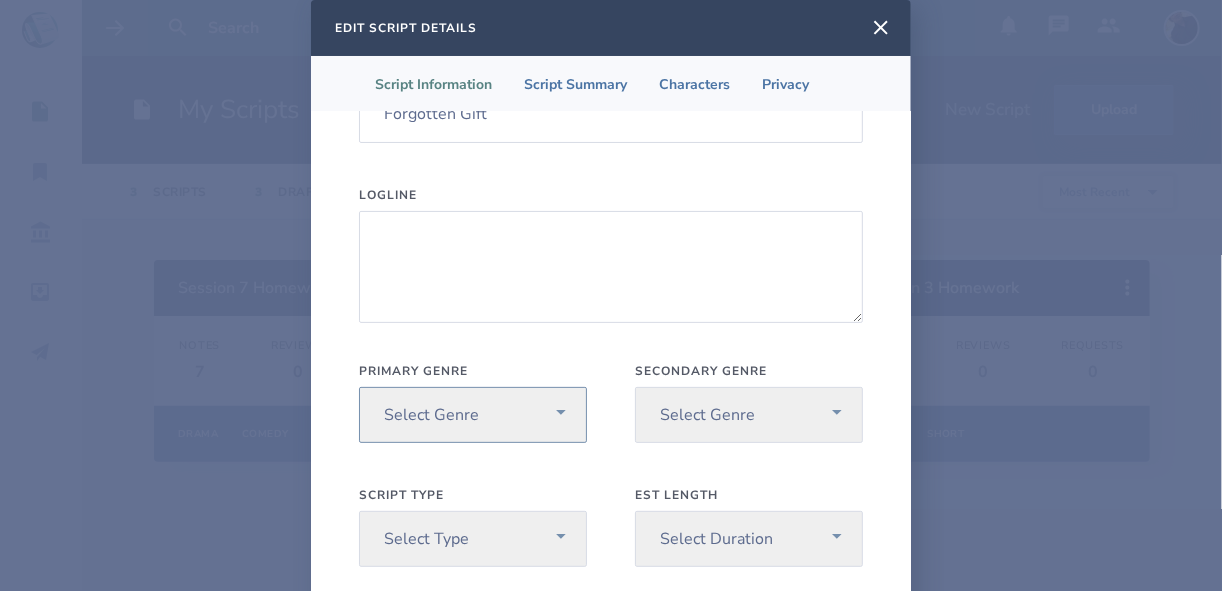click on "Select Genre Action Adventure Animation Biography Christmas Comedy Crime Drama Faith Family Fantasy Film-Noir History Holiday Horror Music Musical Mystery Romance Sci-Fi Sport Thriller War Western" at bounding box center (473, 415) 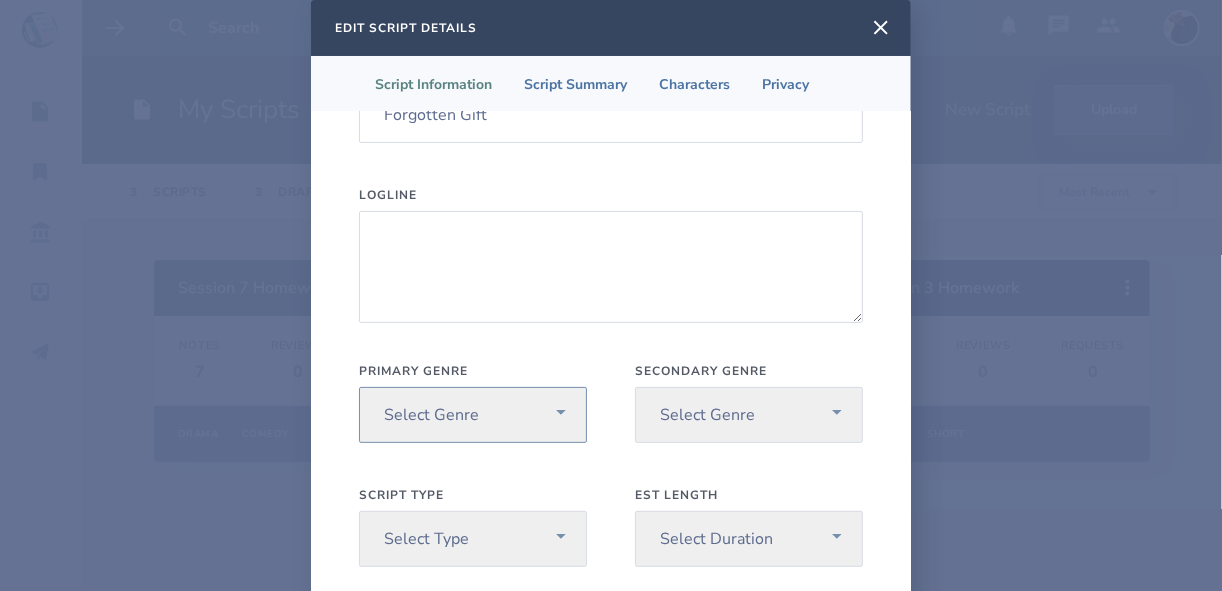 select on "5" 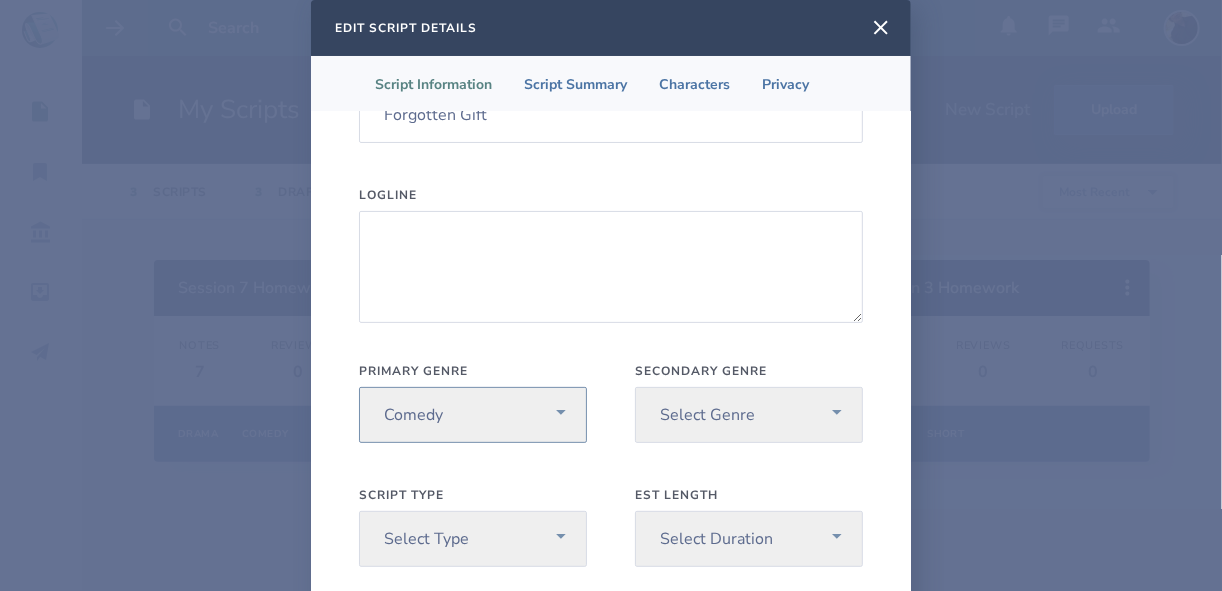 click on "Select Genre Action Adventure Animation Biography Christmas Comedy Crime Drama Faith Family Fantasy Film-Noir History Holiday Horror Music Musical Mystery Romance Sci-Fi Sport Thriller War Western" at bounding box center (473, 415) 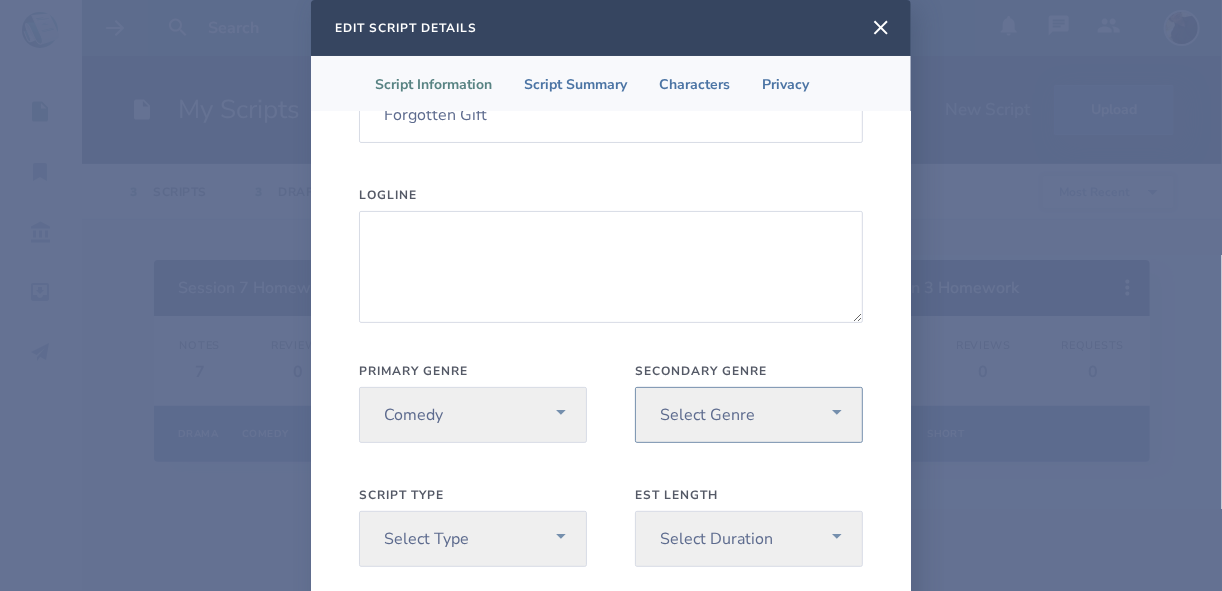 click on "Select Genre Action Adventure Animation Biography Christmas Comedy Crime Drama Faith Family Fantasy Film-Noir History Holiday Horror Music Musical Mystery Romance Sci-Fi Sport Thriller War Western" at bounding box center [749, 415] 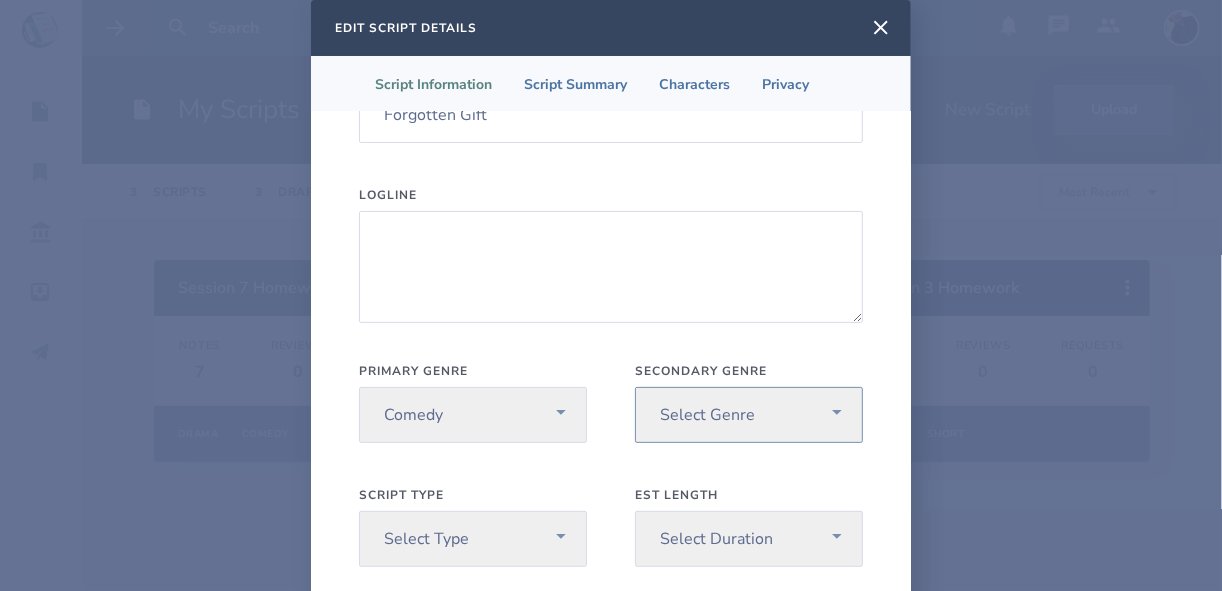 select on "9" 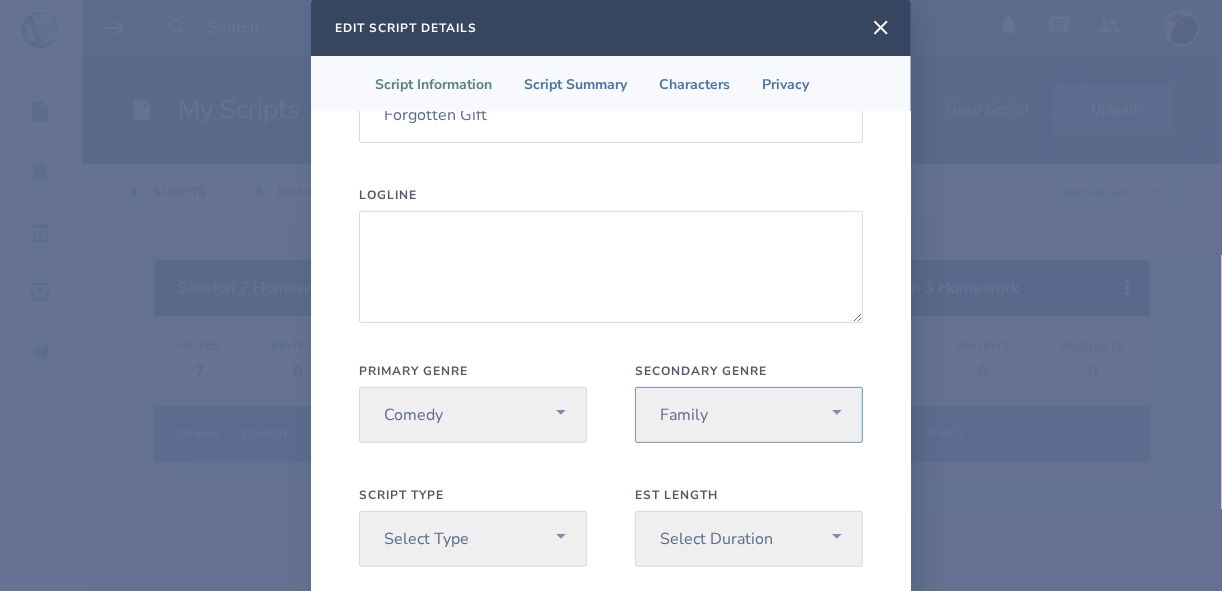 click on "Select Genre Action Adventure Animation Biography Christmas Comedy Crime Drama Faith Family Fantasy Film-Noir History Holiday Horror Music Musical Mystery Romance Sci-Fi Sport Thriller War Western" at bounding box center (749, 415) 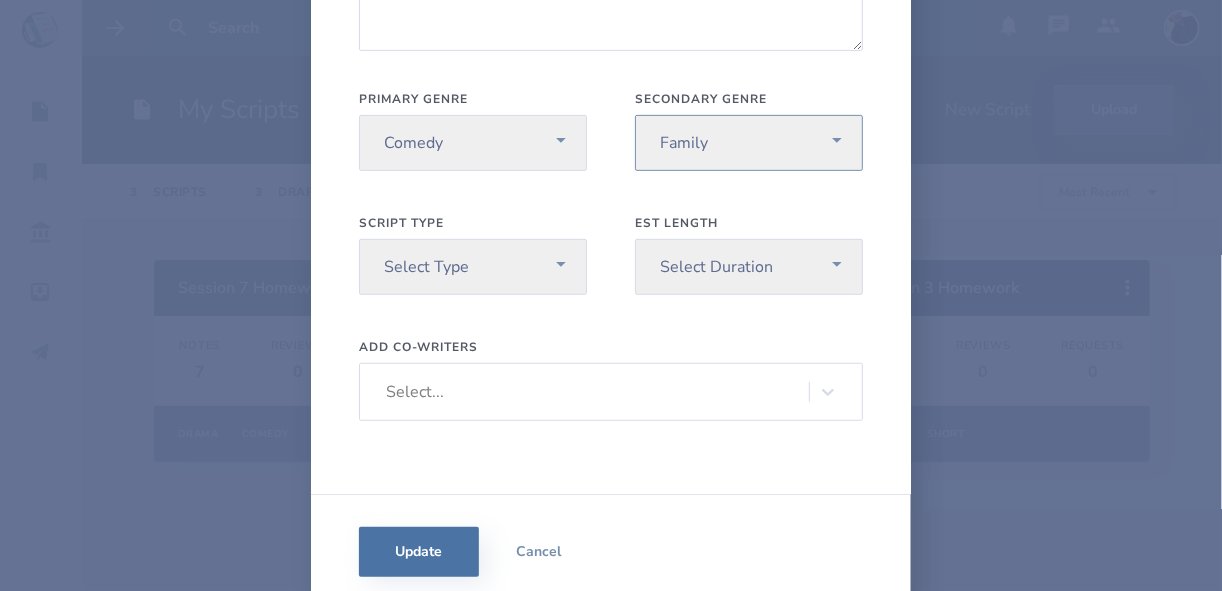 scroll, scrollTop: 289, scrollLeft: 0, axis: vertical 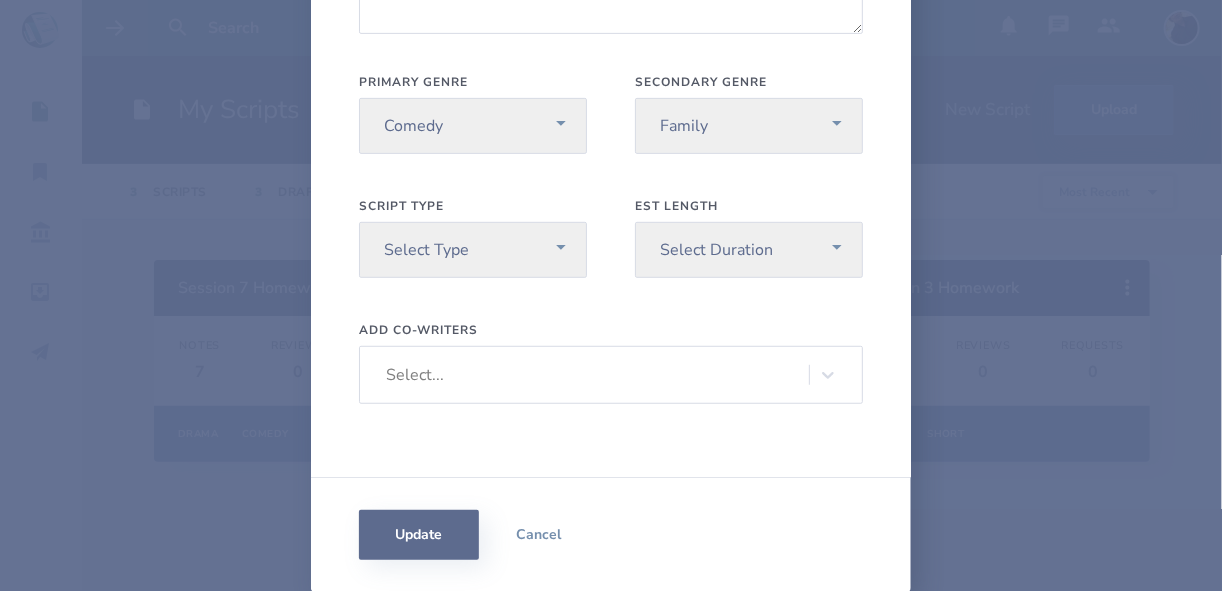 click on "Update" at bounding box center (419, 535) 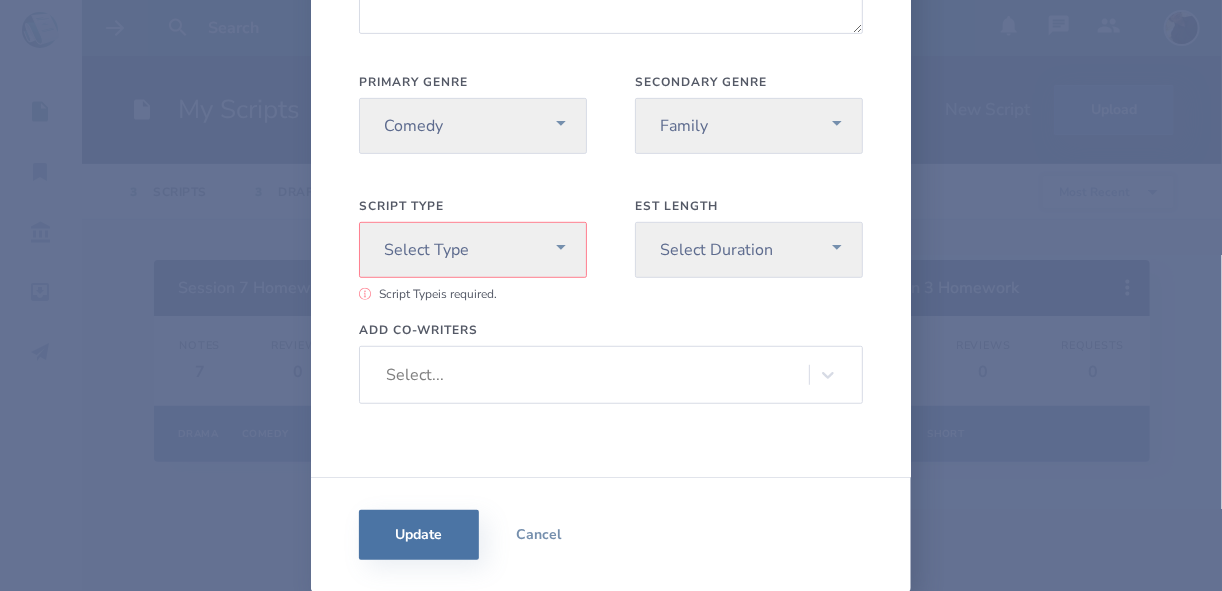 click on "Select Type Pilot Short Feature" at bounding box center (473, 250) 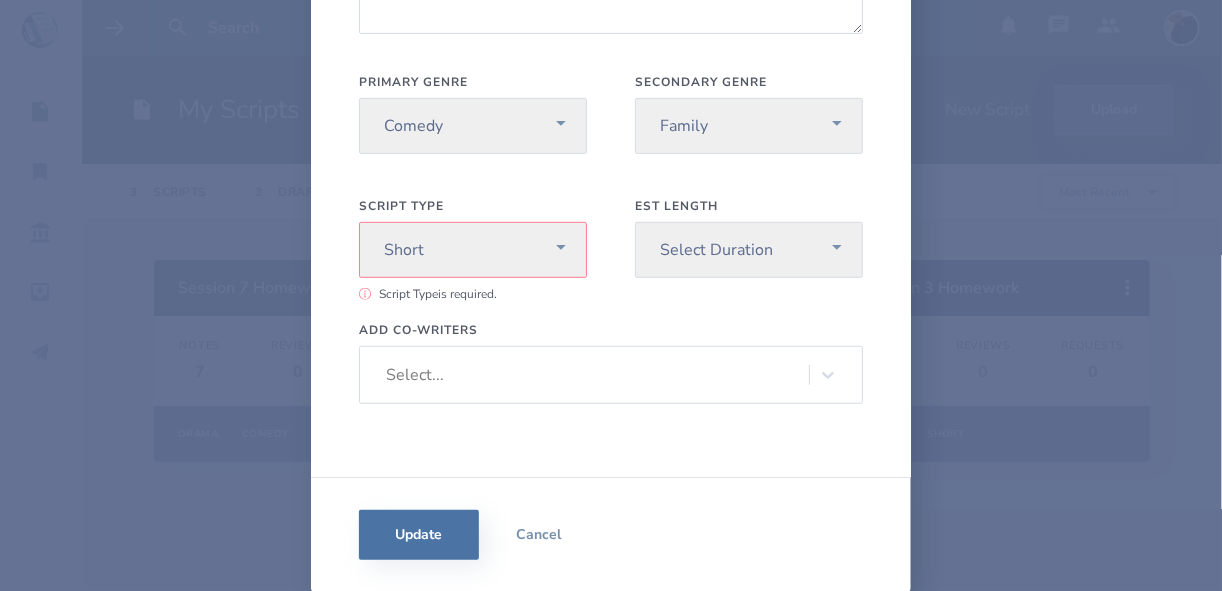 click on "Select Type Pilot Short Feature" at bounding box center [473, 250] 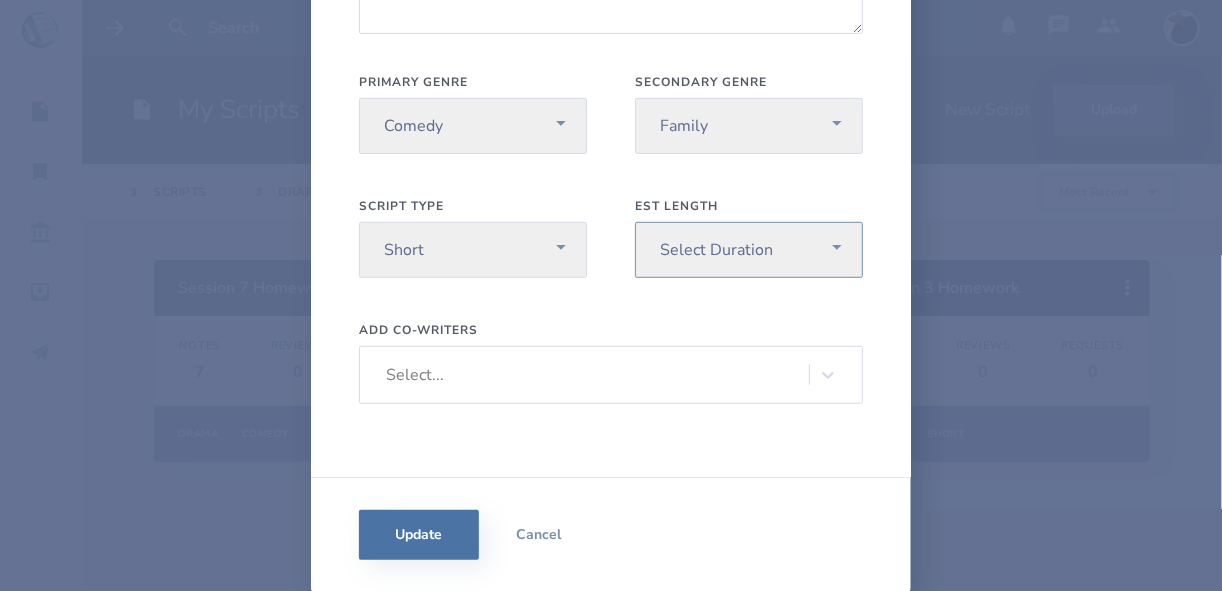 click on "Select Duration Under 30 min 30 min 60 min Feature Length" at bounding box center (749, 250) 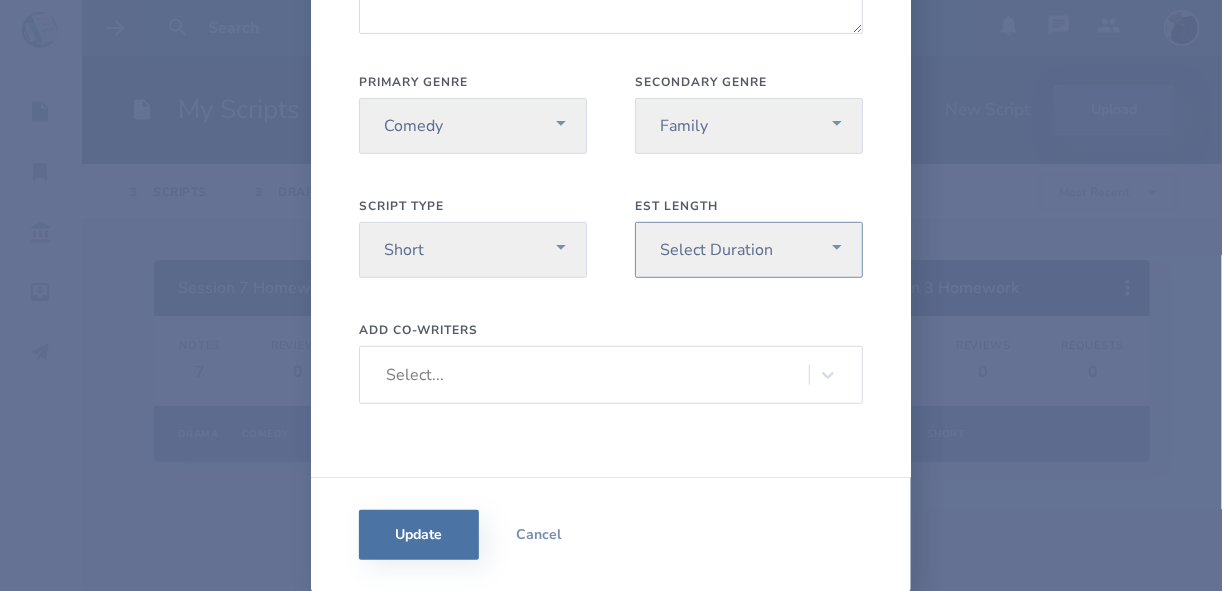 select on "1" 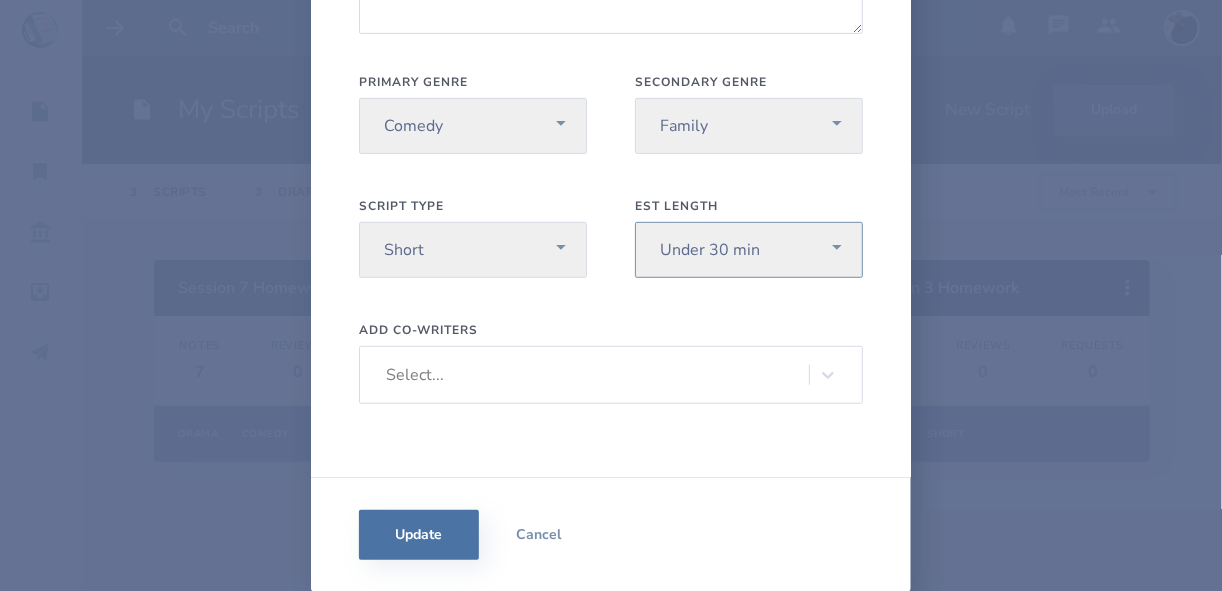 click on "Select Duration Under 30 min 30 min 60 min Feature Length" at bounding box center [749, 250] 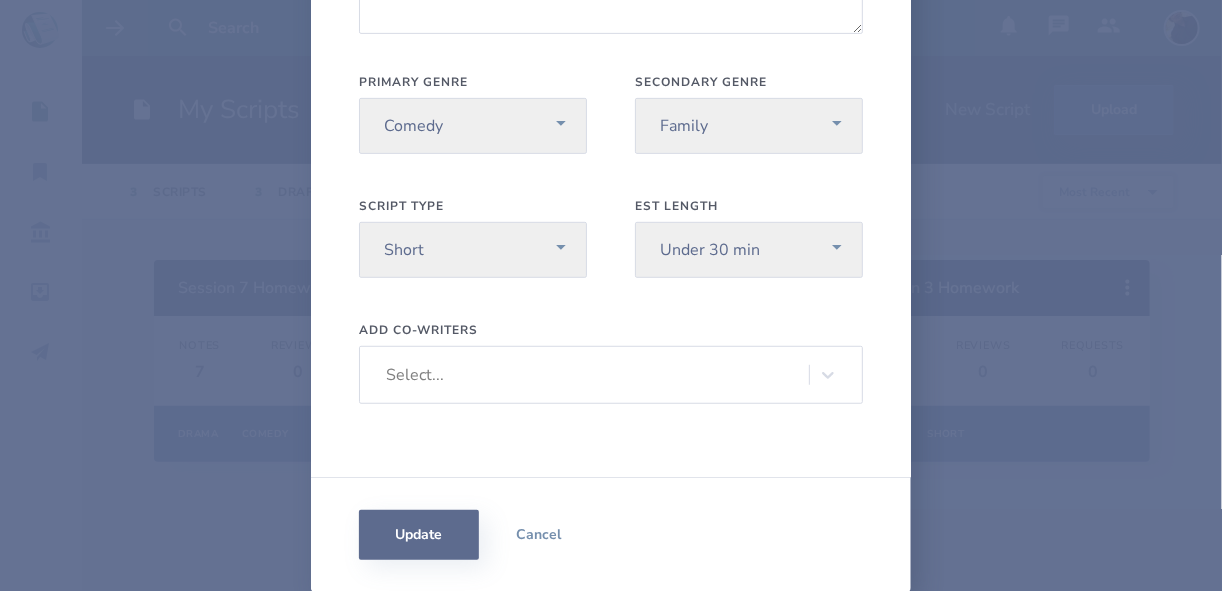 click on "Update" at bounding box center (419, 535) 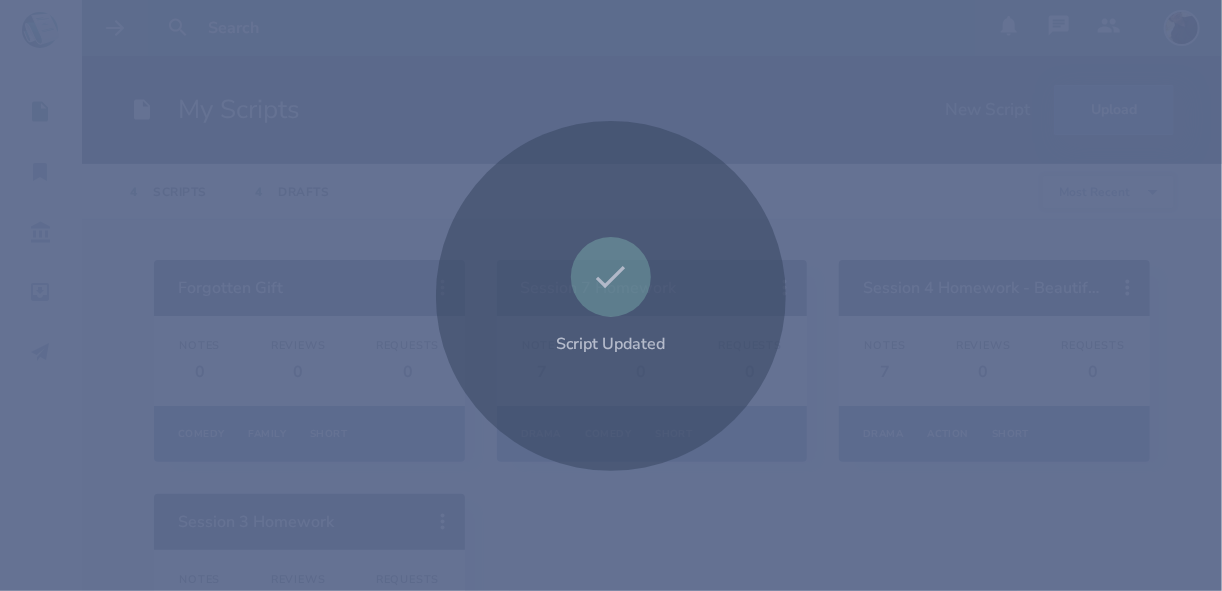 scroll, scrollTop: 0, scrollLeft: 0, axis: both 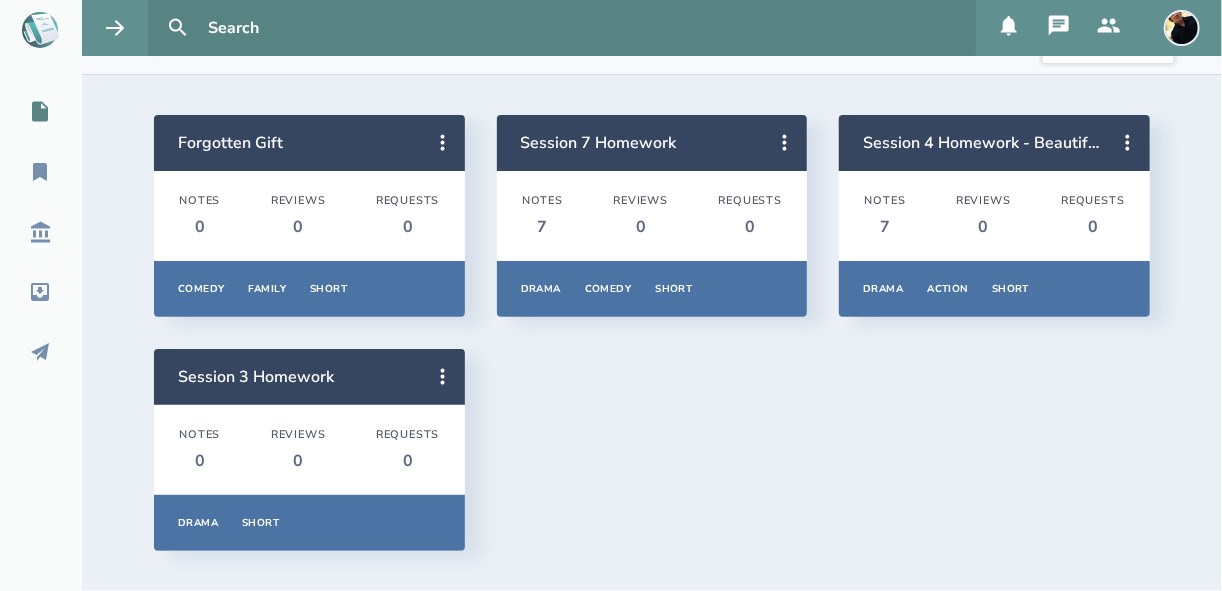 click 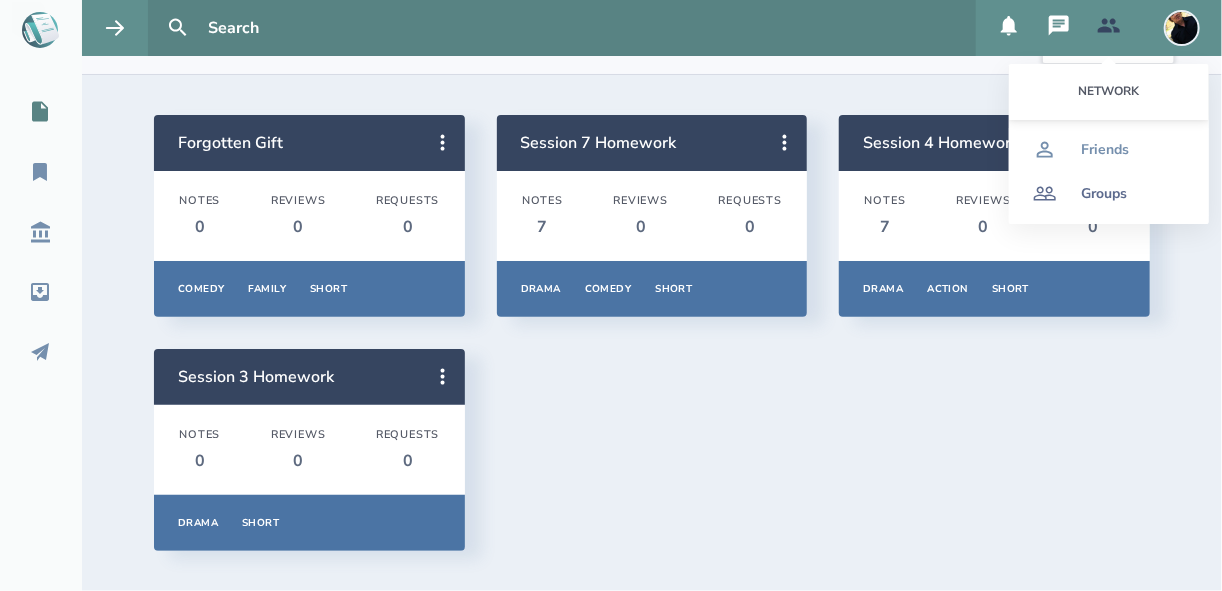 click on "Groups" at bounding box center (1104, 194) 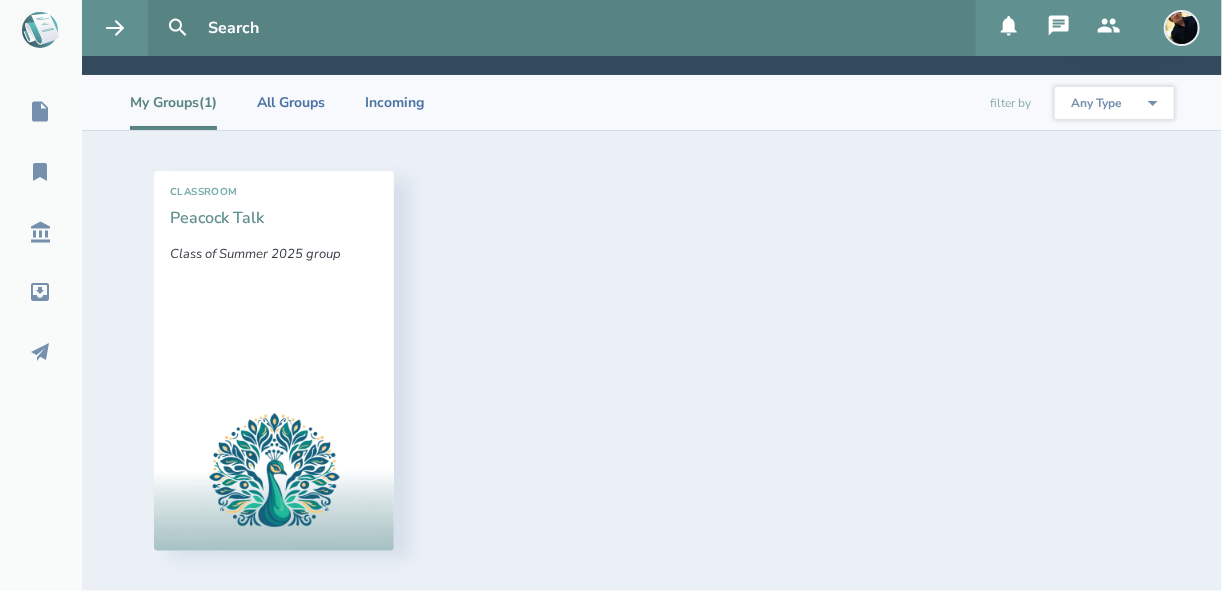 click on "Peacock Talk" at bounding box center [217, 218] 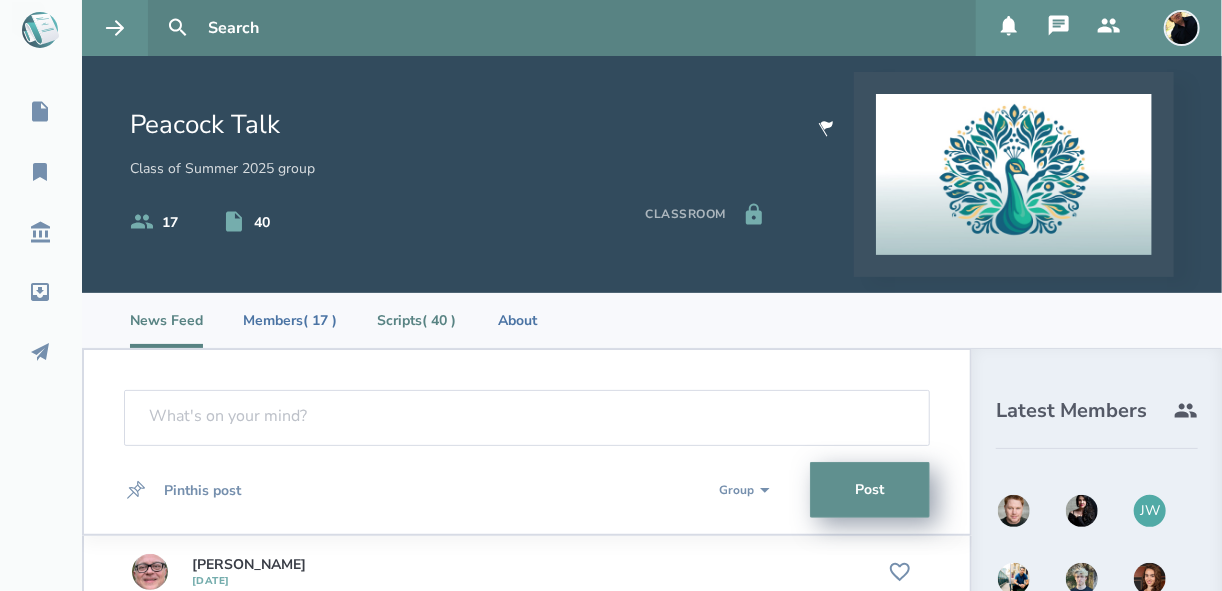 scroll, scrollTop: 160, scrollLeft: 0, axis: vertical 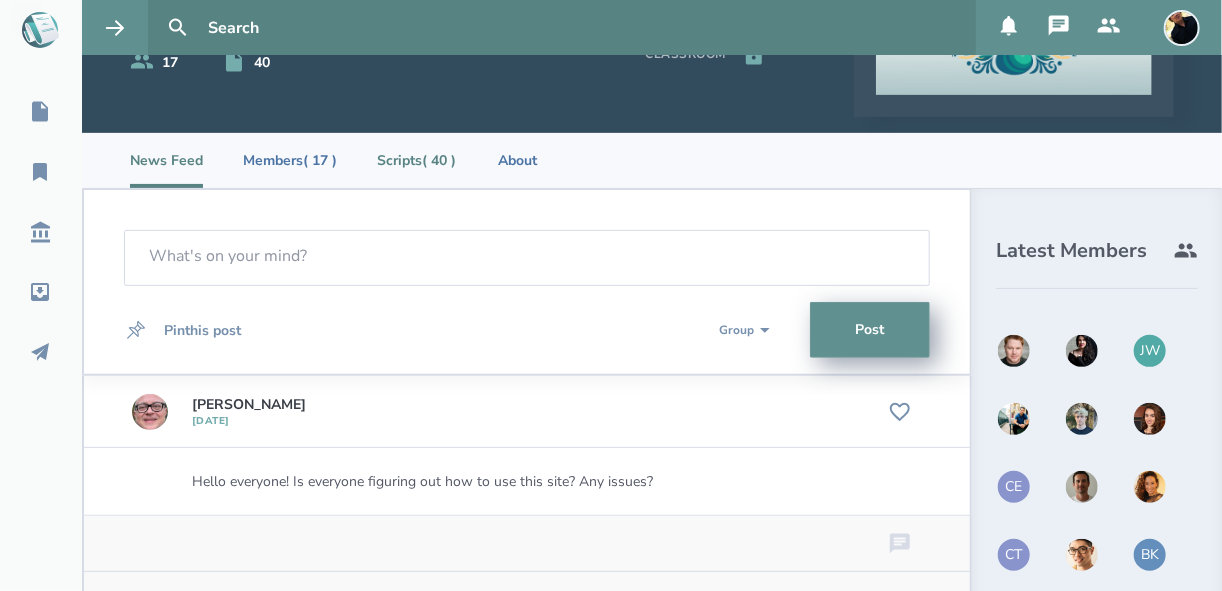 click on "Scripts  ( 40 )" at bounding box center [416, 160] 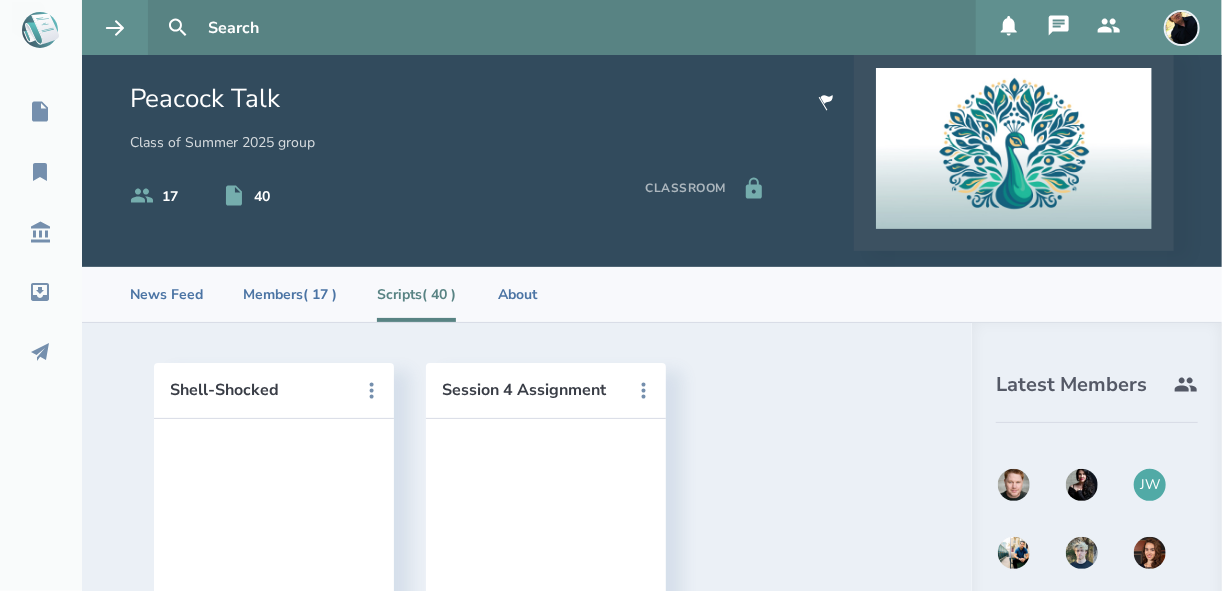 scroll, scrollTop: 0, scrollLeft: 0, axis: both 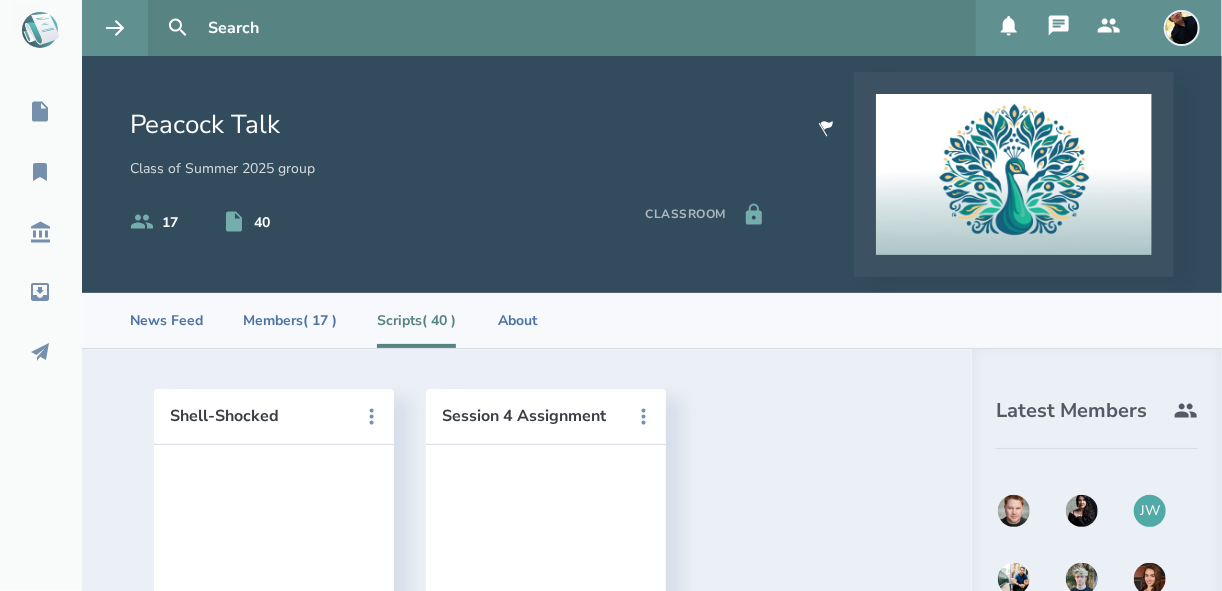 click 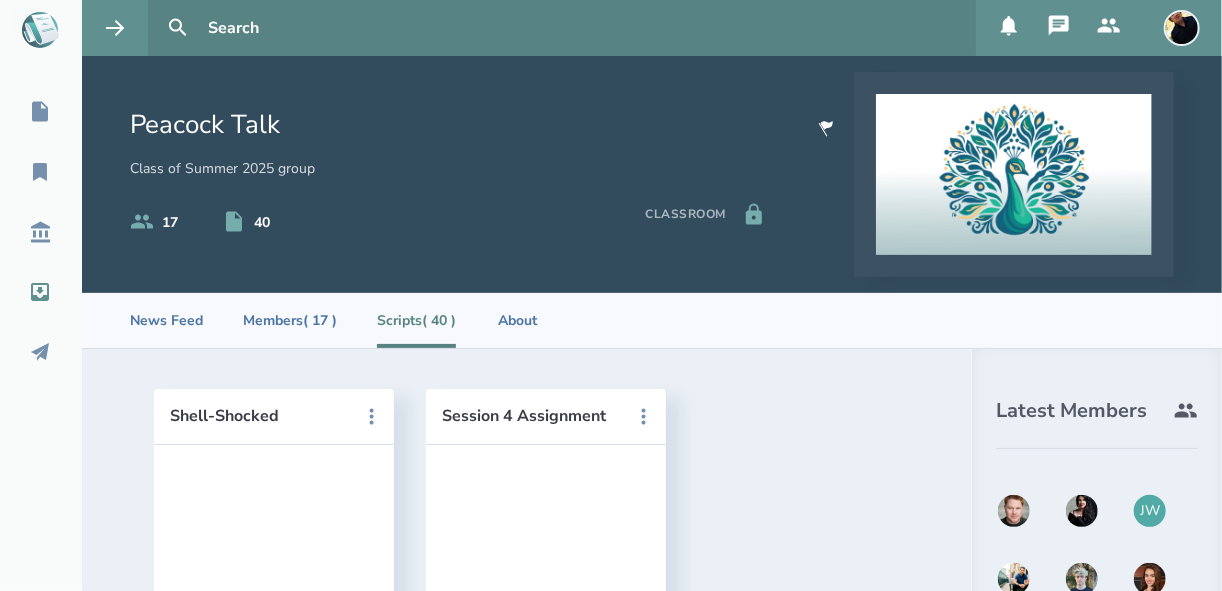 click 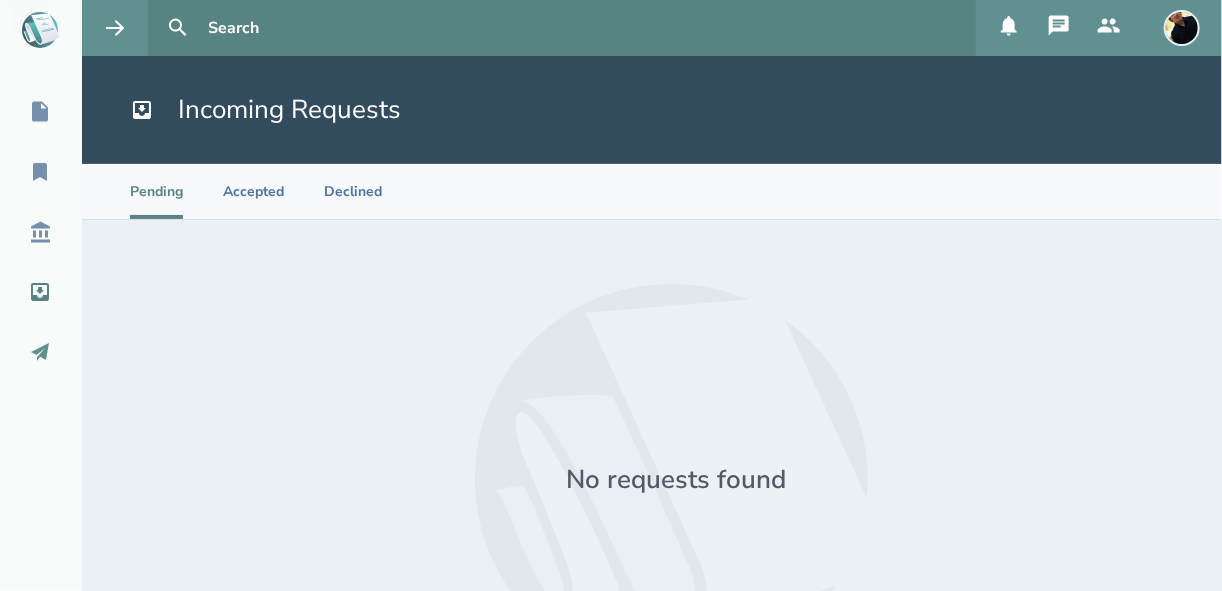 click 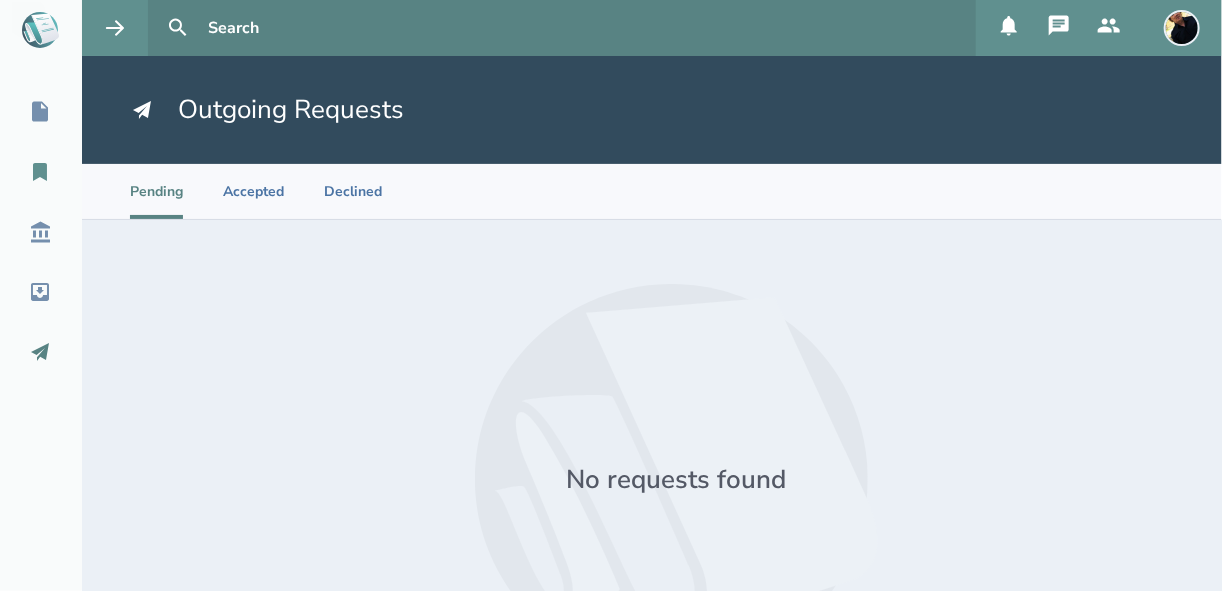 click 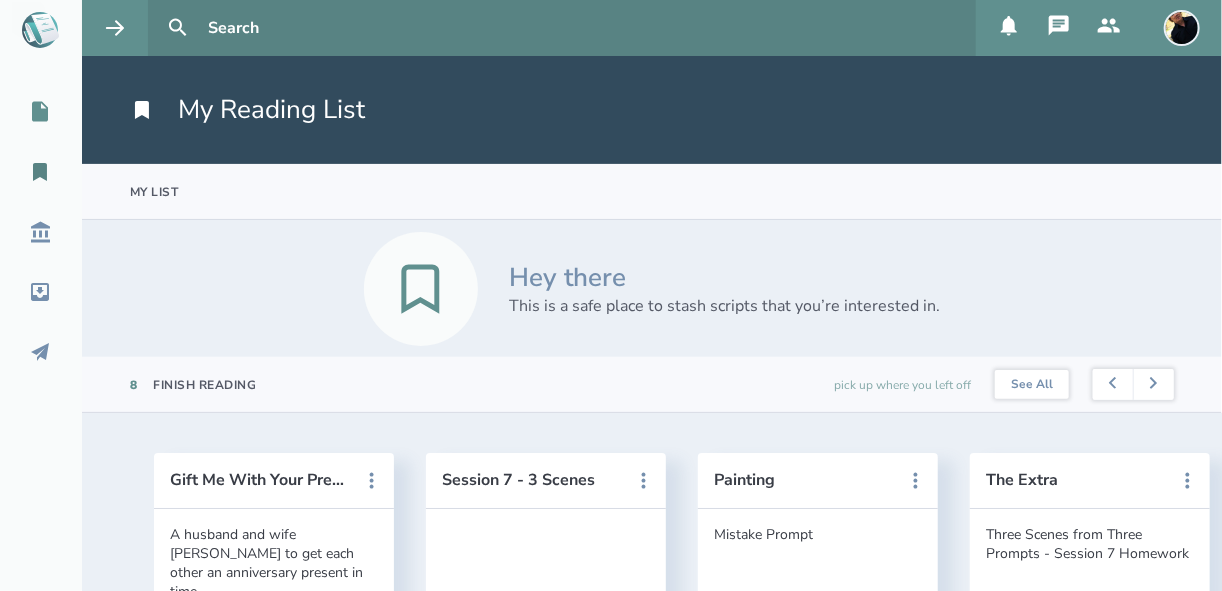 click 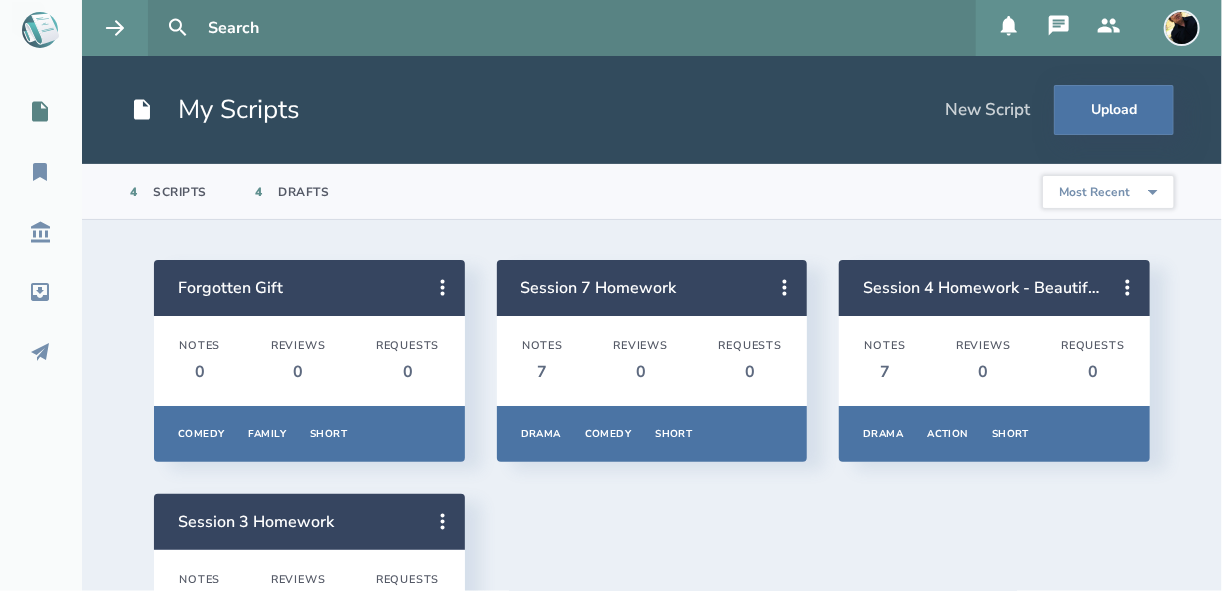 click 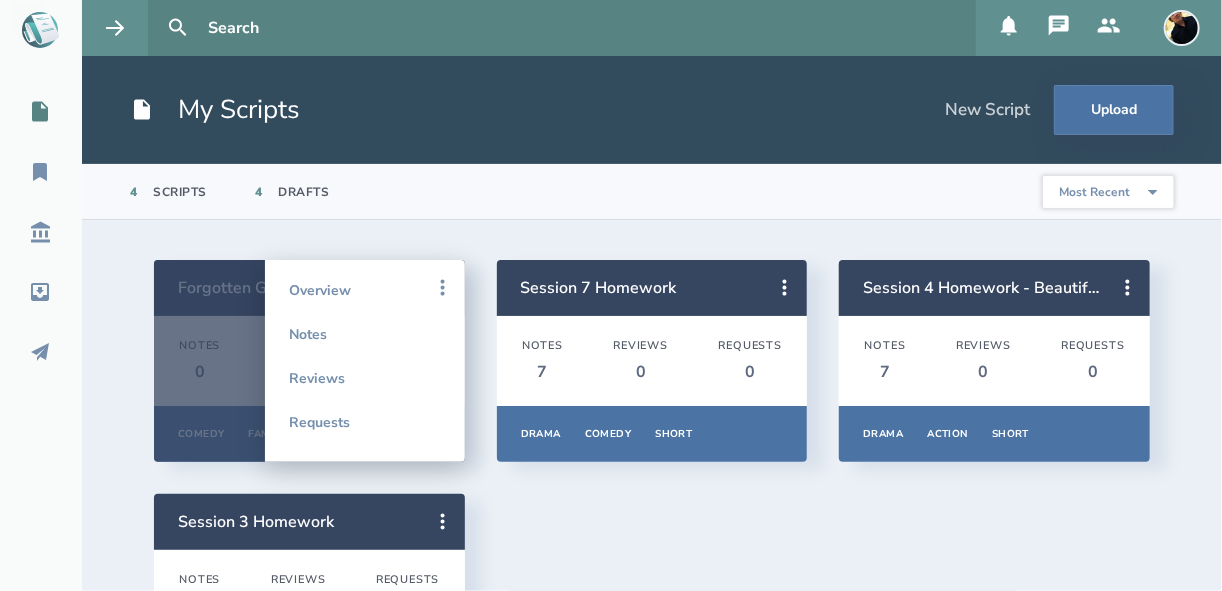 click on "My Scripts New Script Upload" at bounding box center (652, 110) 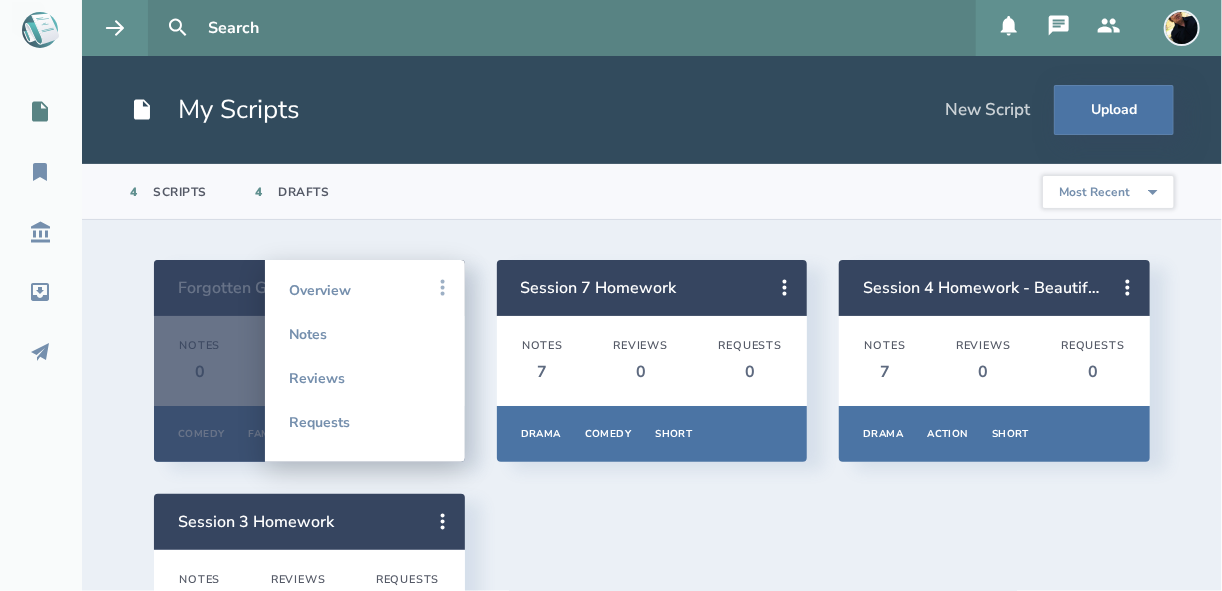 click 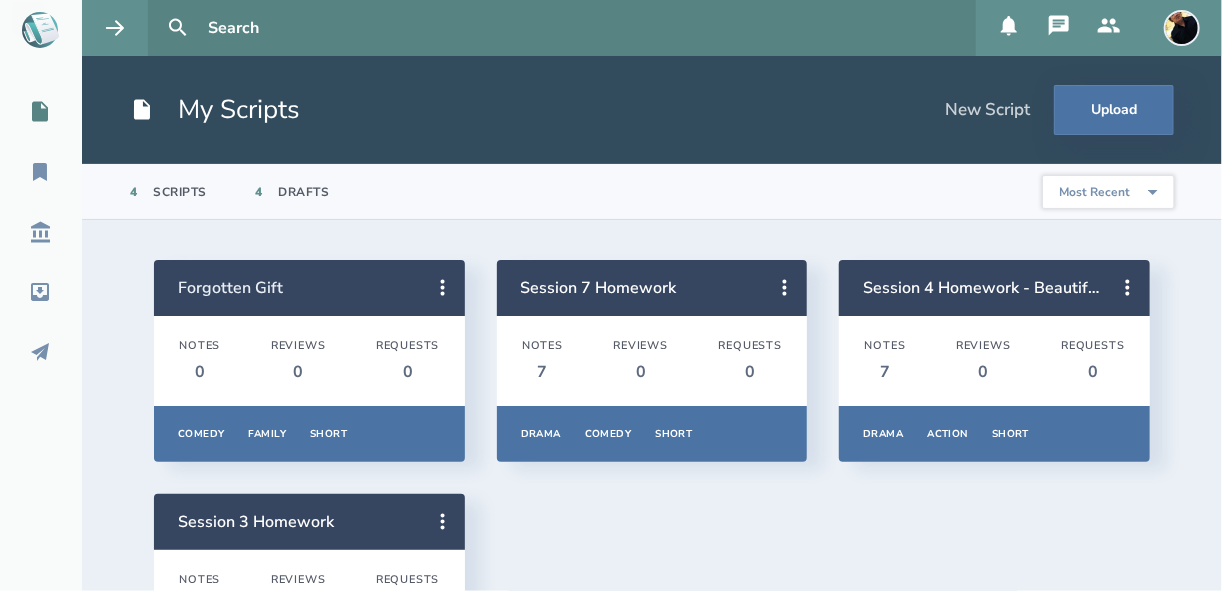 click on "Forgotten Gift" at bounding box center [230, 288] 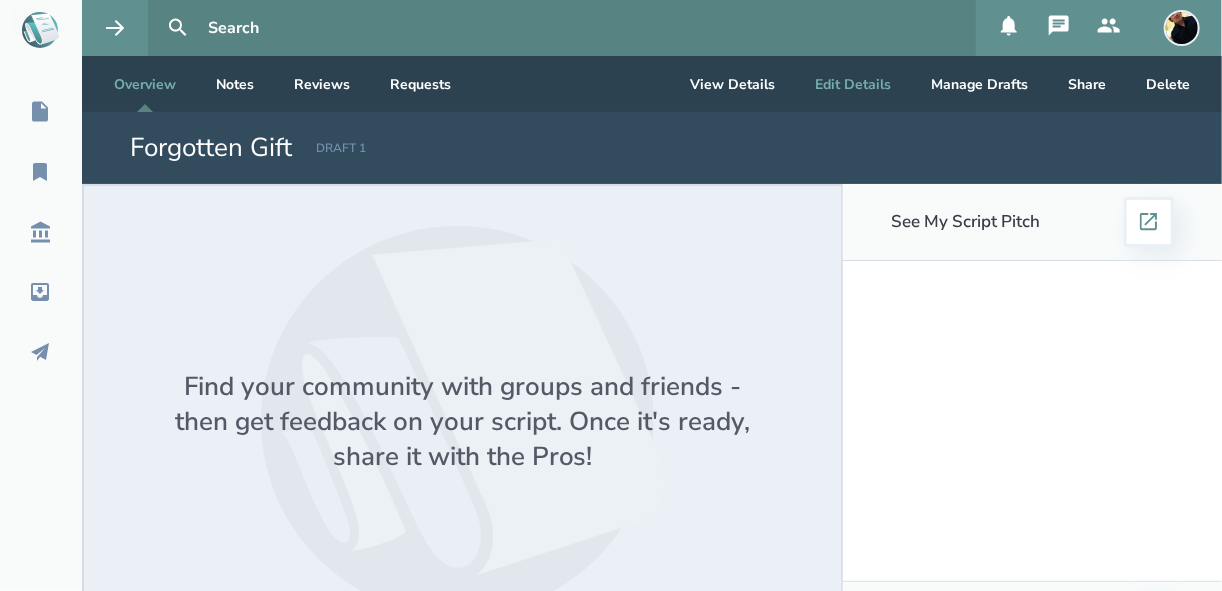 click on "Edit Details" at bounding box center (853, 84) 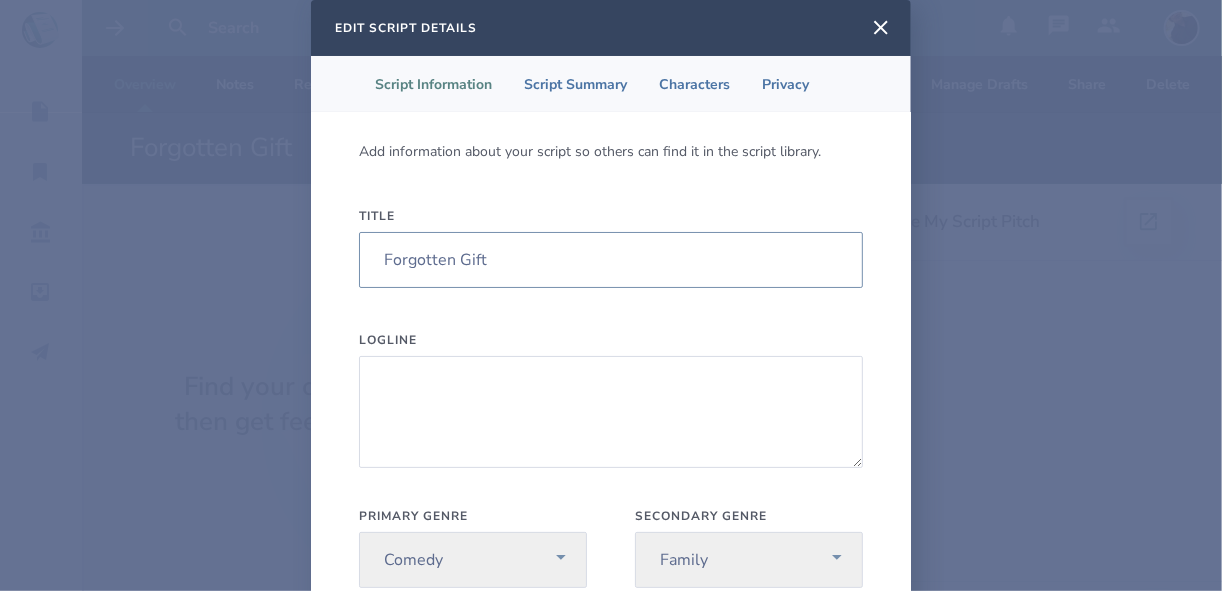 click on "Forgotten Gift" at bounding box center [611, 260] 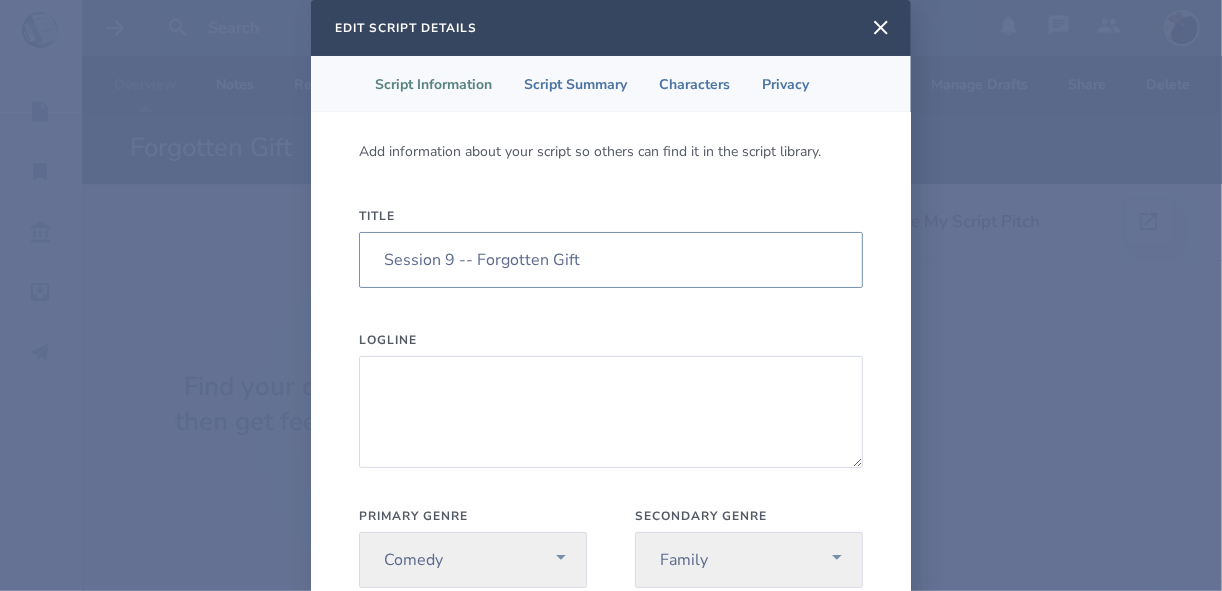 scroll, scrollTop: 1, scrollLeft: 0, axis: vertical 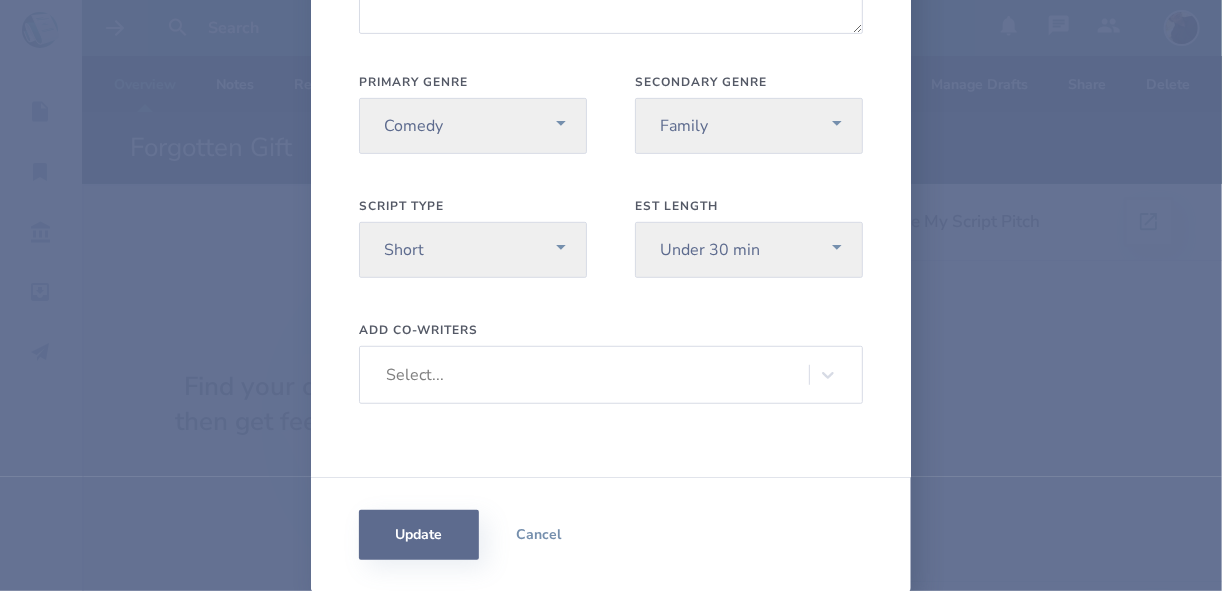 type on "Session 9 -- Forgotten Gift" 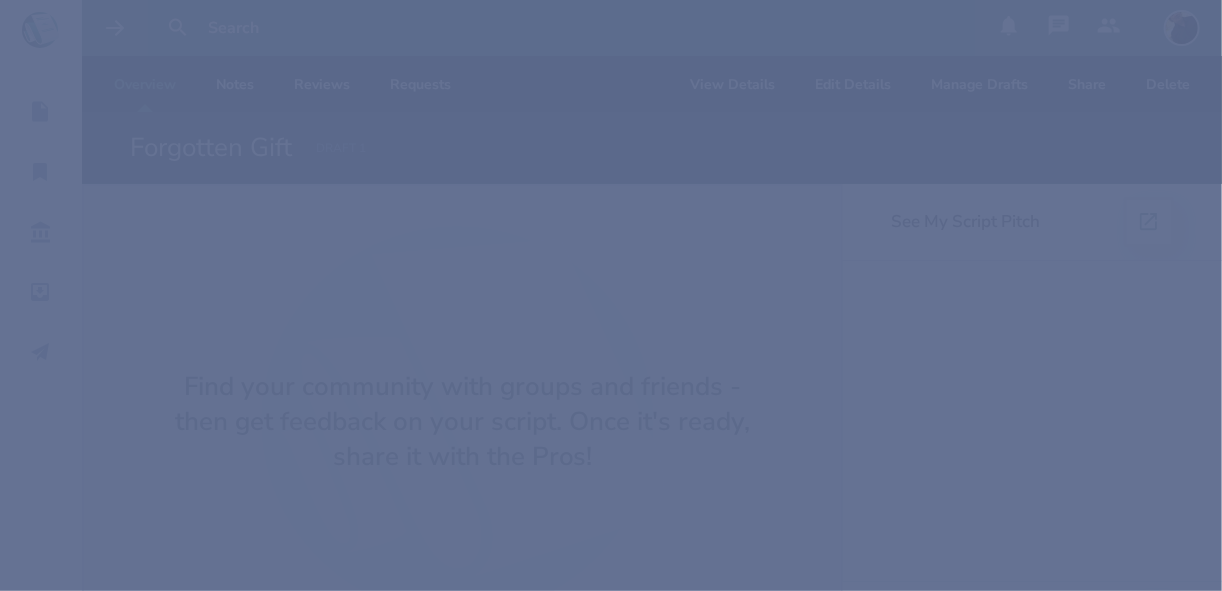 scroll, scrollTop: 0, scrollLeft: 0, axis: both 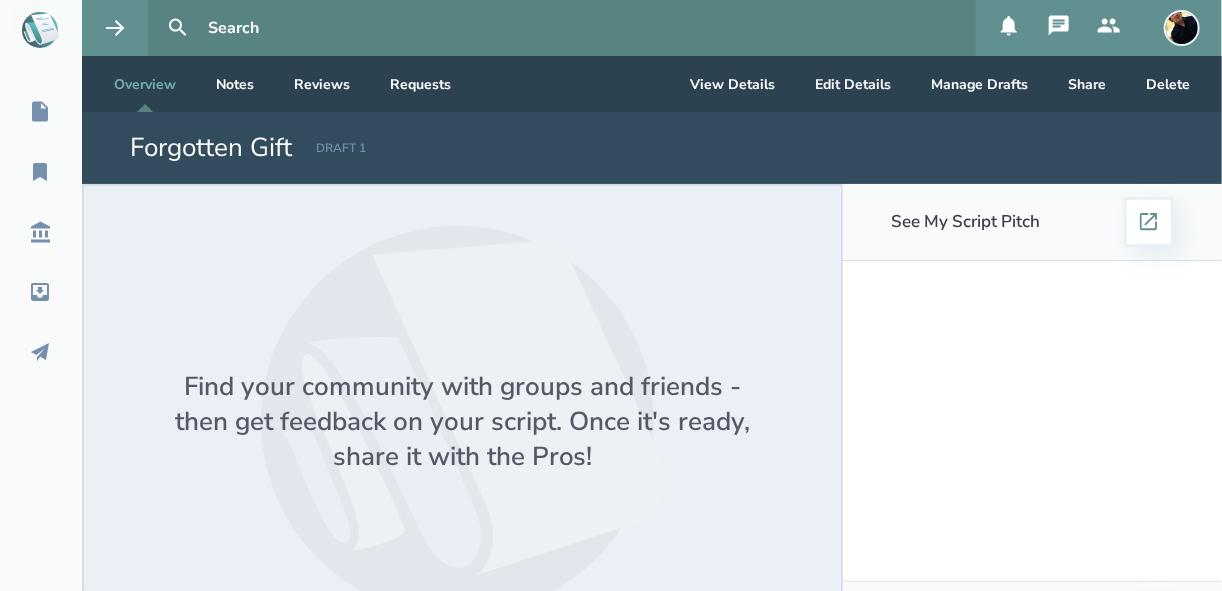 click 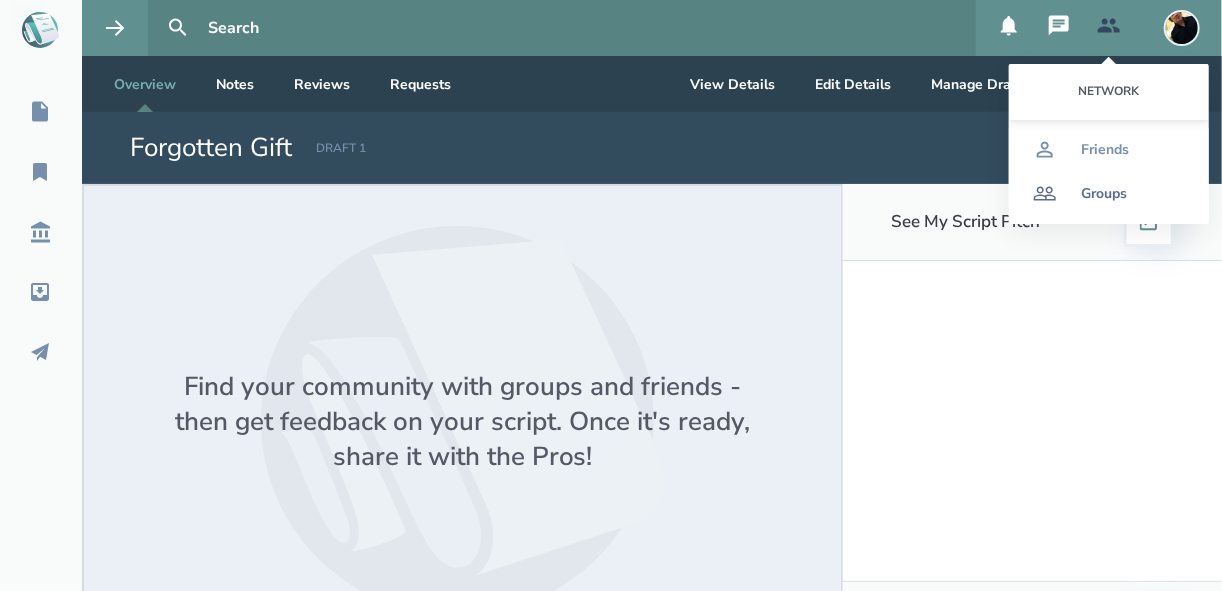 click on "Groups" at bounding box center [1104, 194] 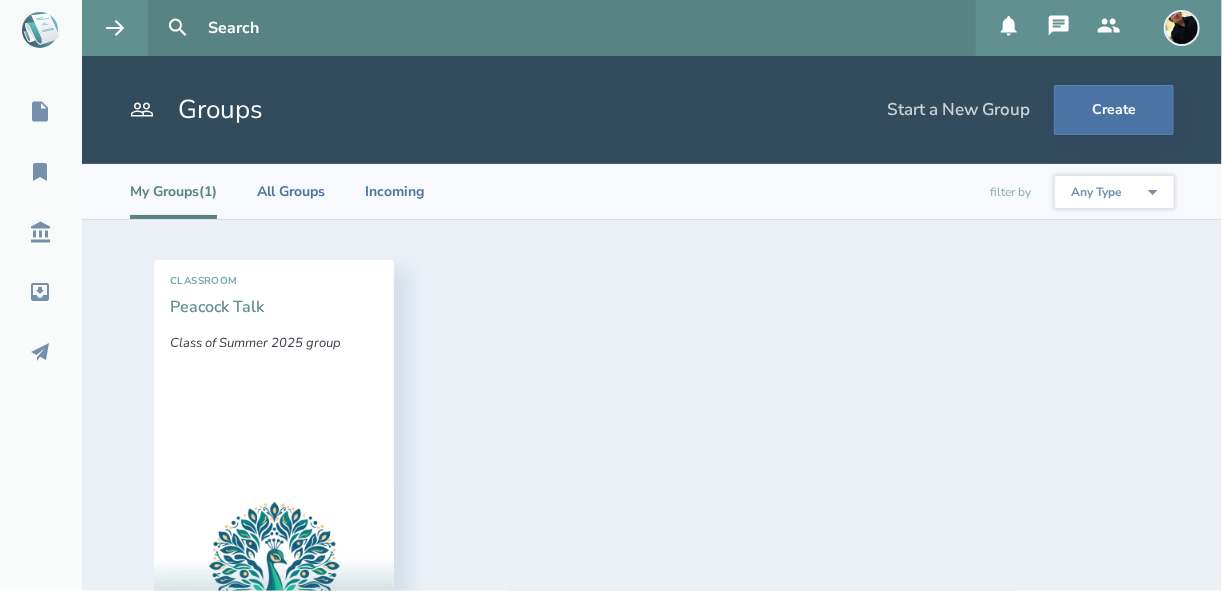 click on "Peacock Talk" at bounding box center [217, 307] 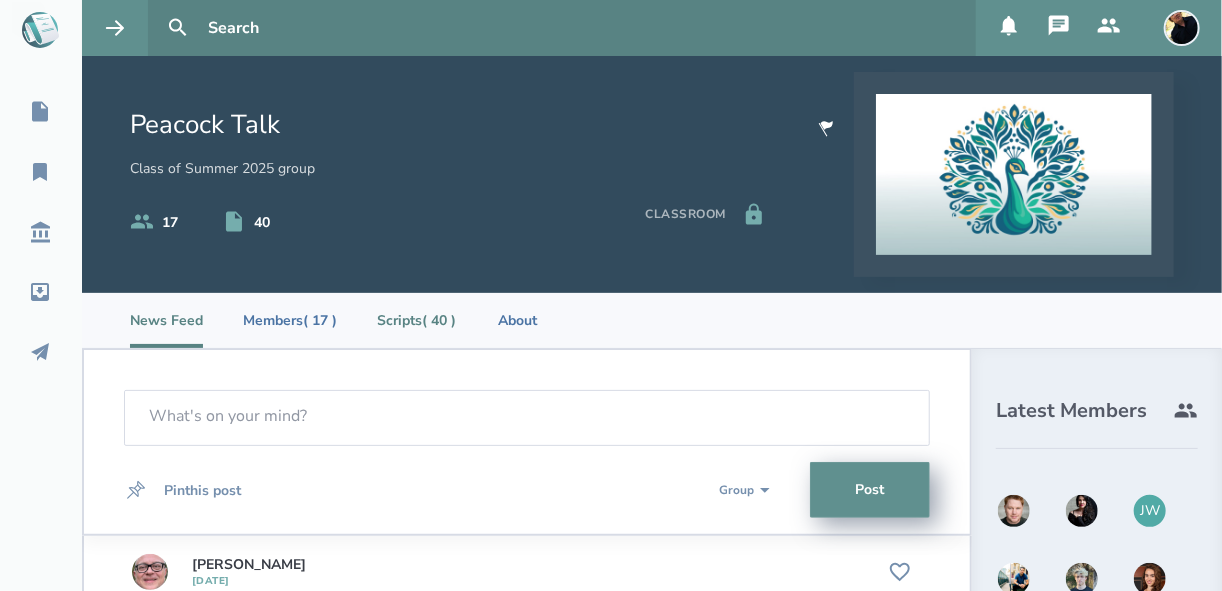 click on "Scripts  ( 40 )" at bounding box center [416, 320] 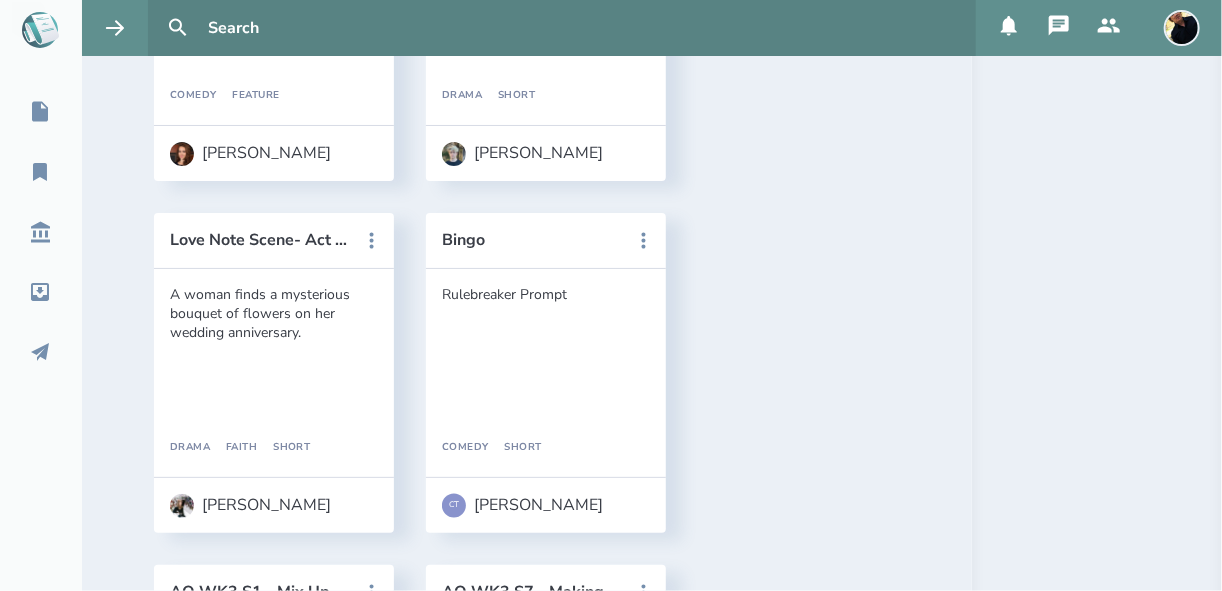 scroll, scrollTop: 4734, scrollLeft: 0, axis: vertical 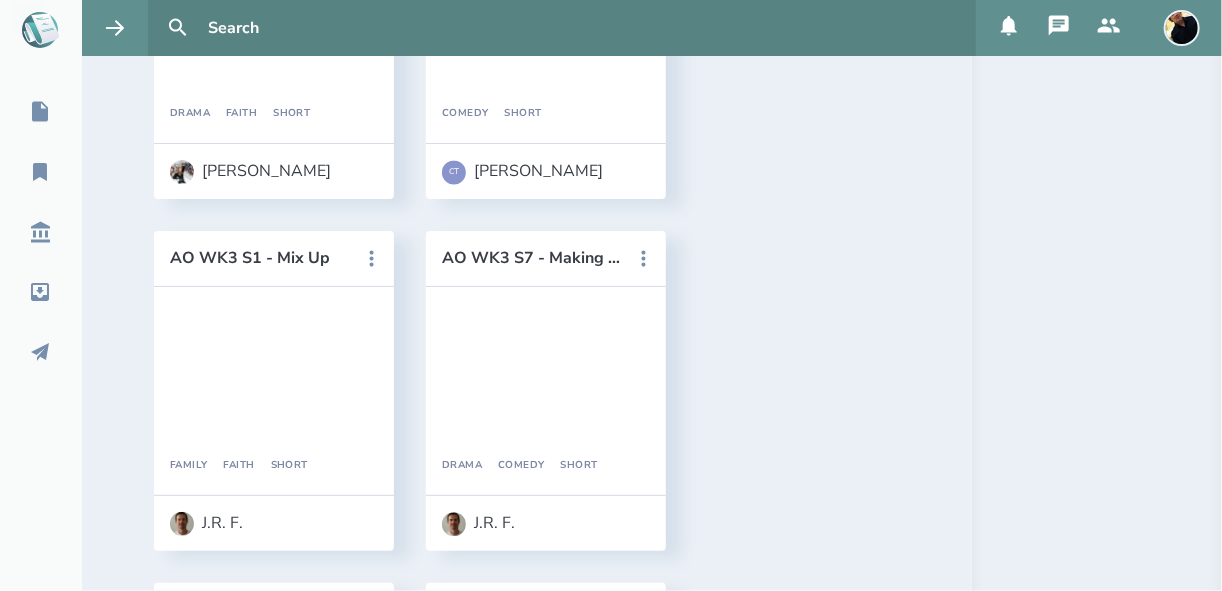 drag, startPoint x: 498, startPoint y: 332, endPoint x: 875, endPoint y: 322, distance: 377.1326 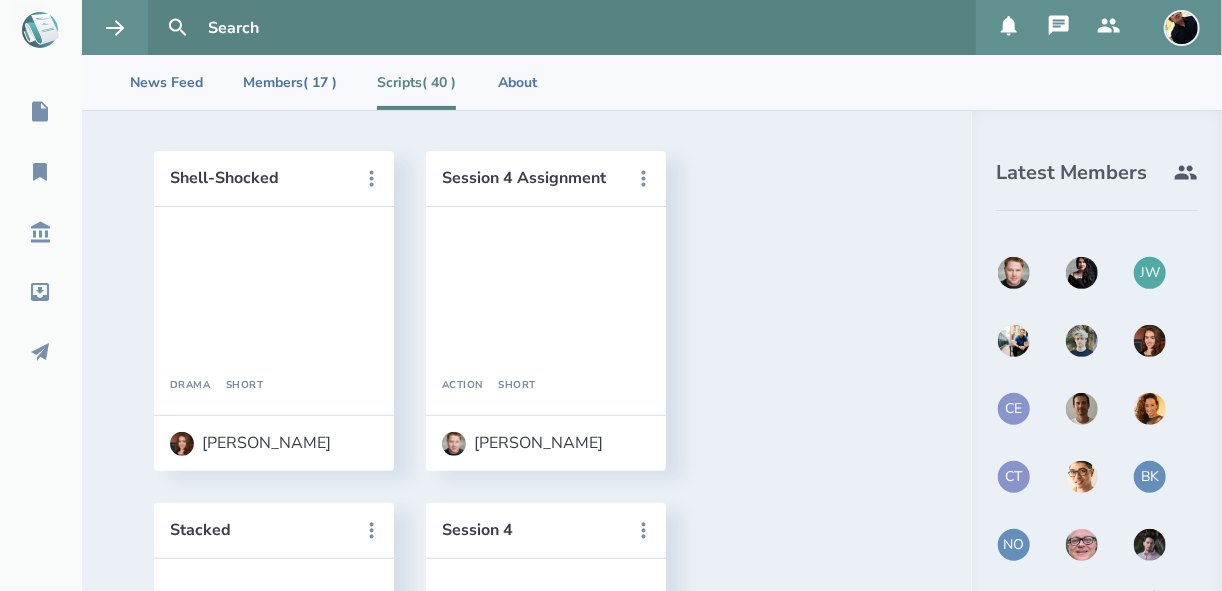 scroll, scrollTop: 240, scrollLeft: 0, axis: vertical 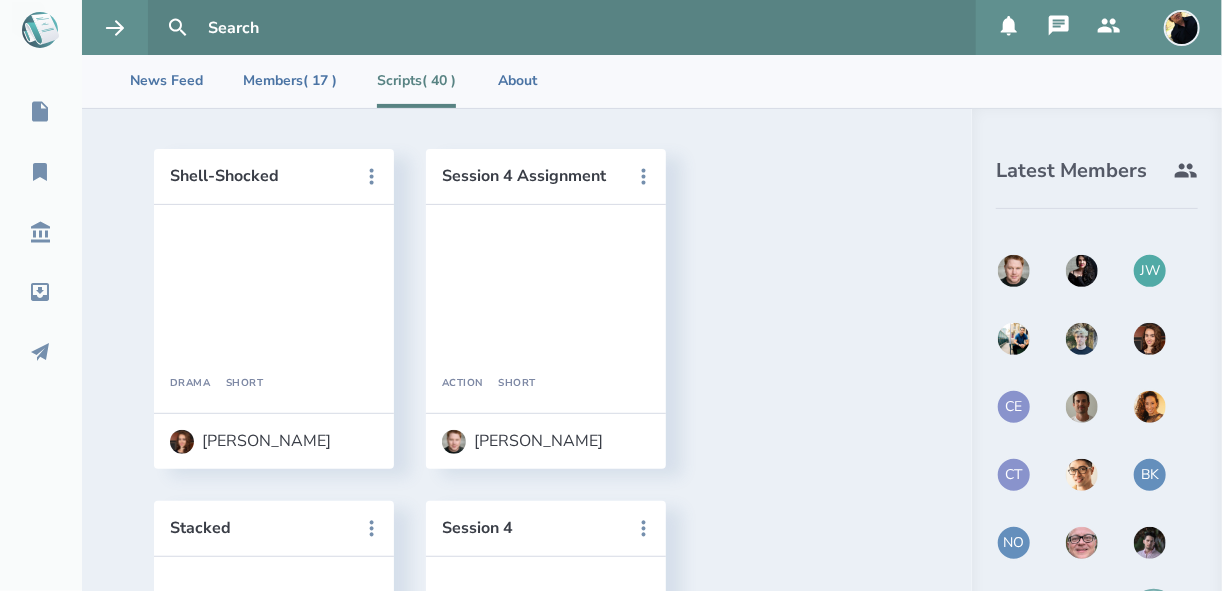 click 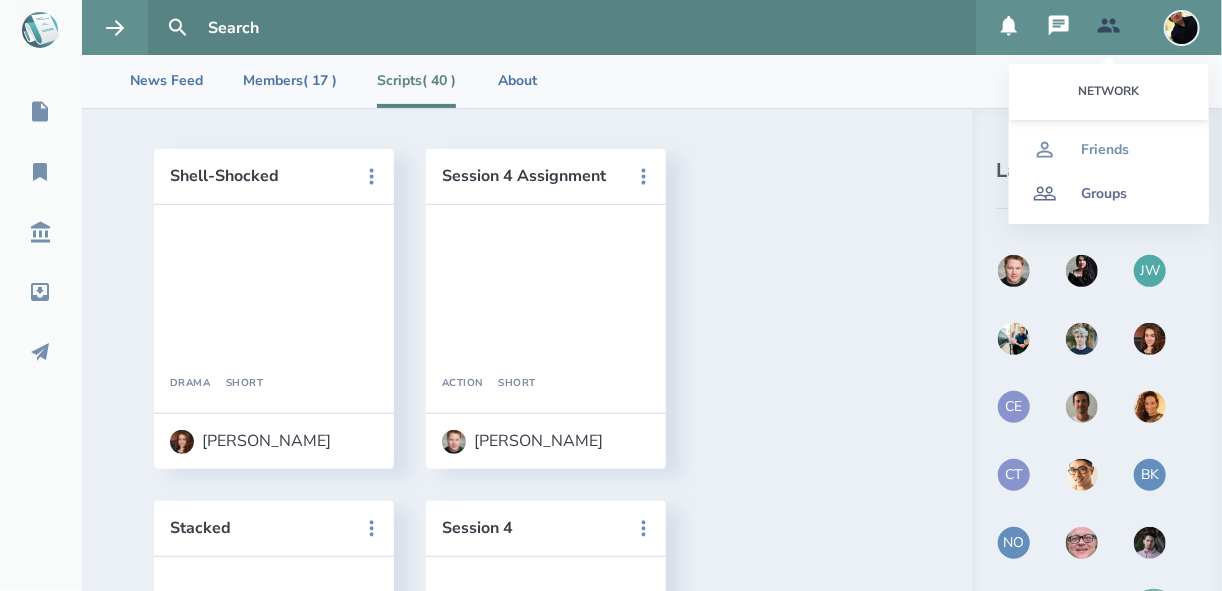 click on "Groups" at bounding box center [1104, 194] 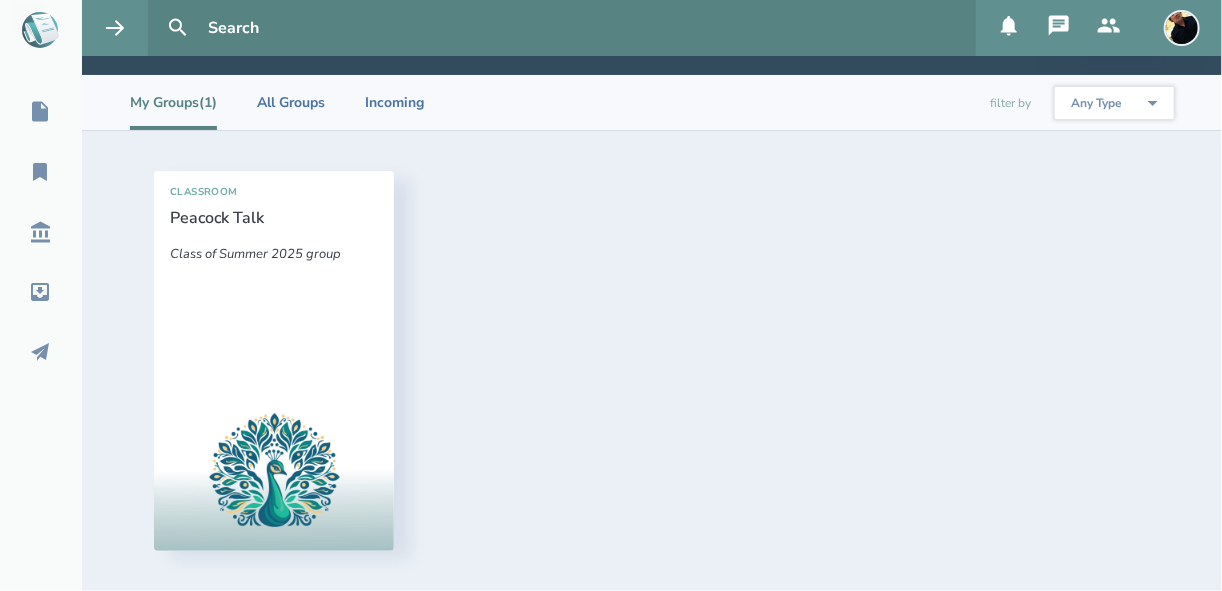 scroll, scrollTop: 89, scrollLeft: 0, axis: vertical 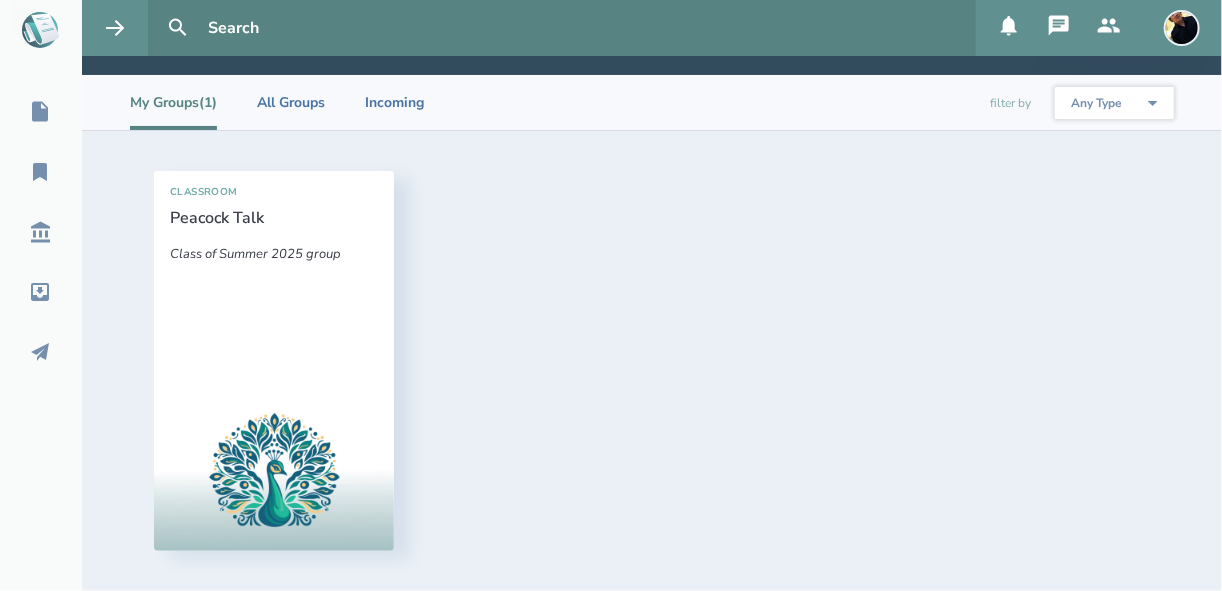 click on "Any Type Social Classroom Professional" at bounding box center (1114, 103) 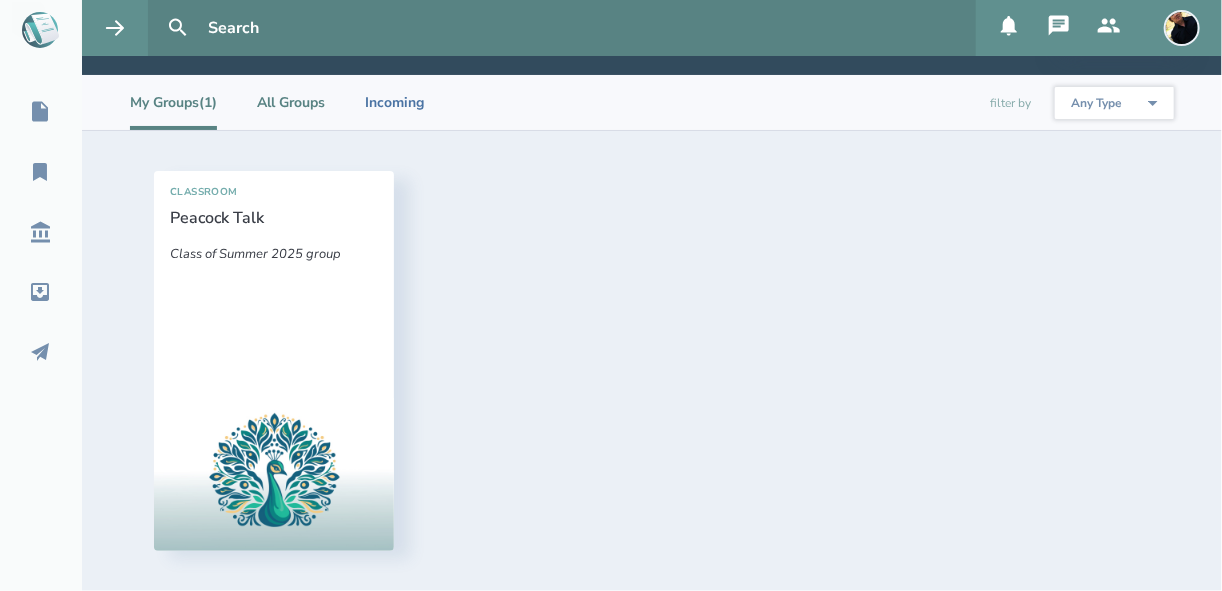 click on "All Groups" at bounding box center [291, 102] 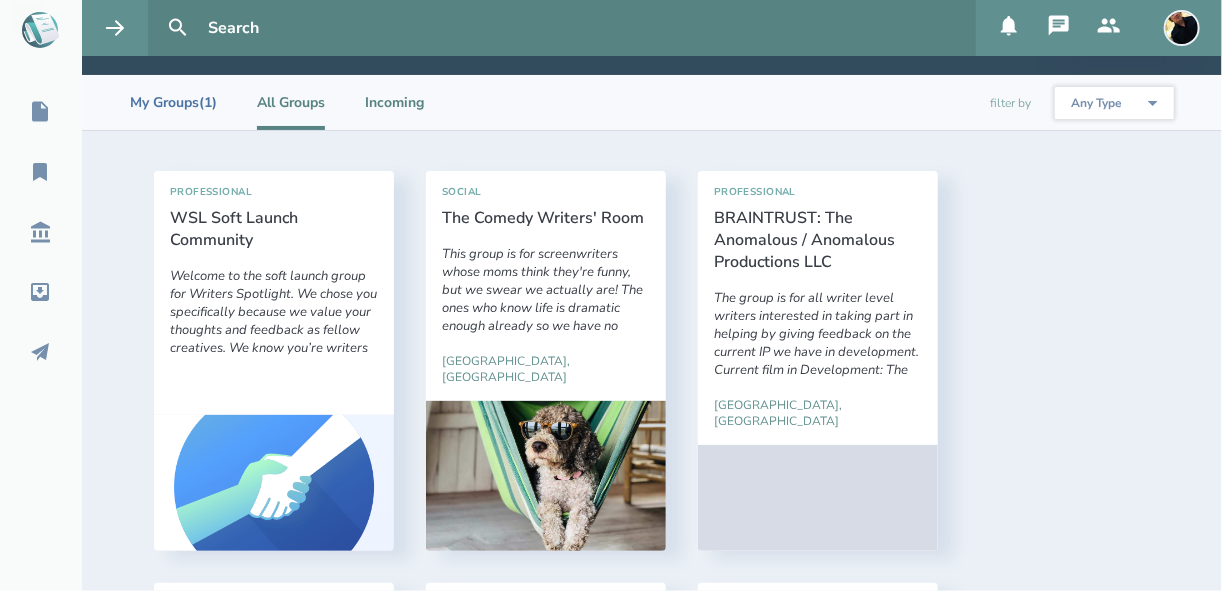 click on "Incoming" at bounding box center [394, 102] 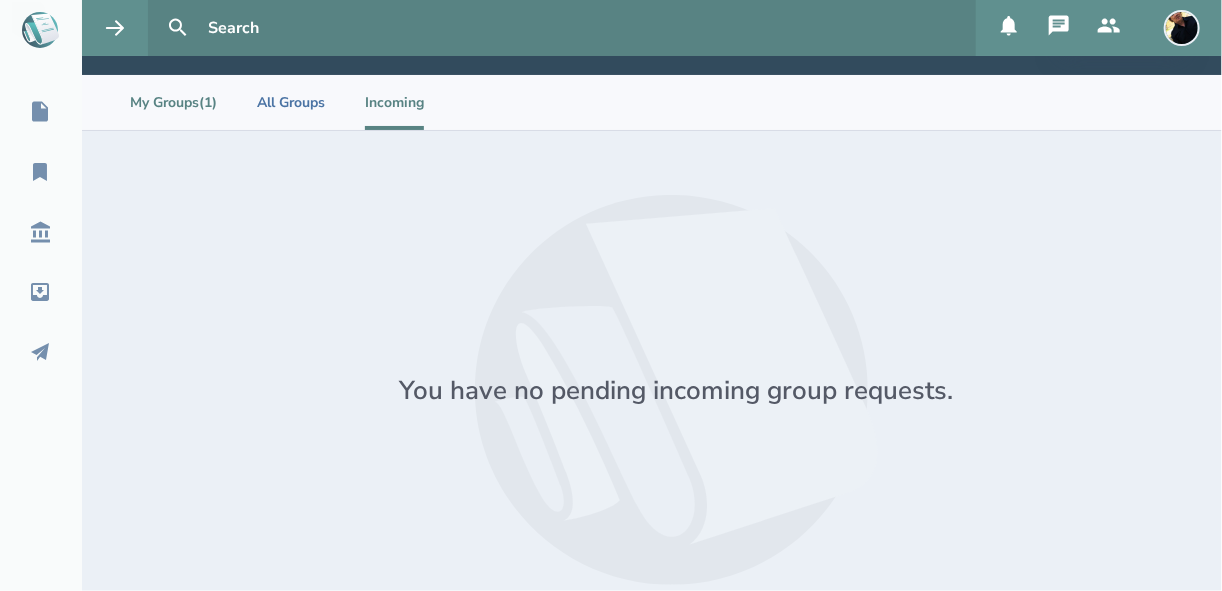 click on "My Groups  (1)" at bounding box center [173, 102] 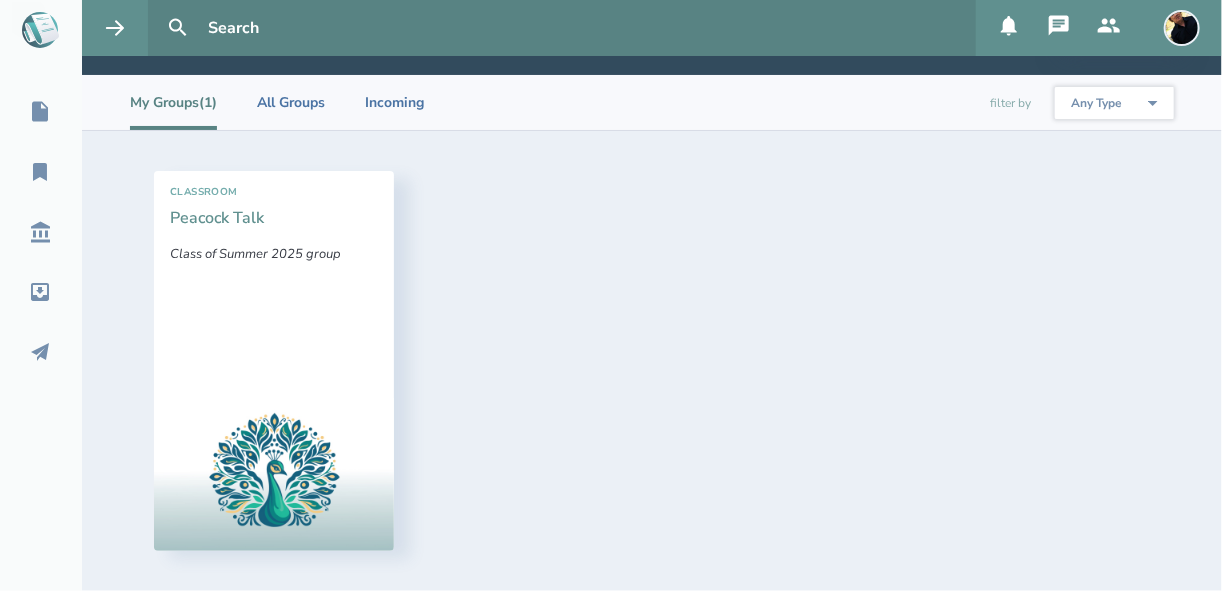 click on "Peacock Talk" at bounding box center (217, 218) 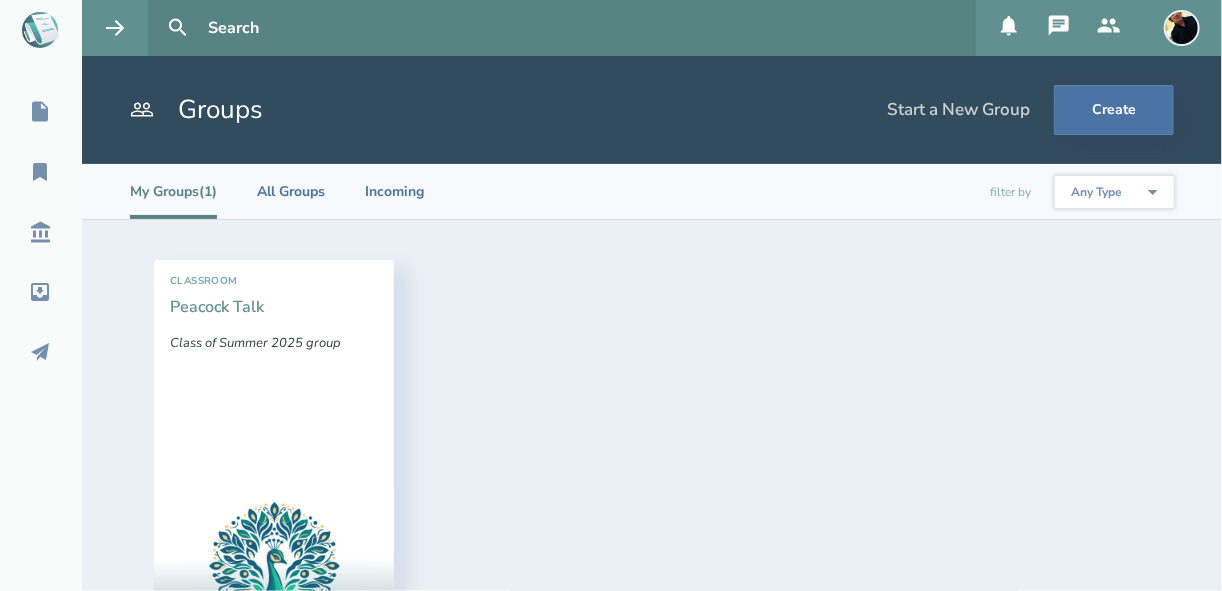select on "1" 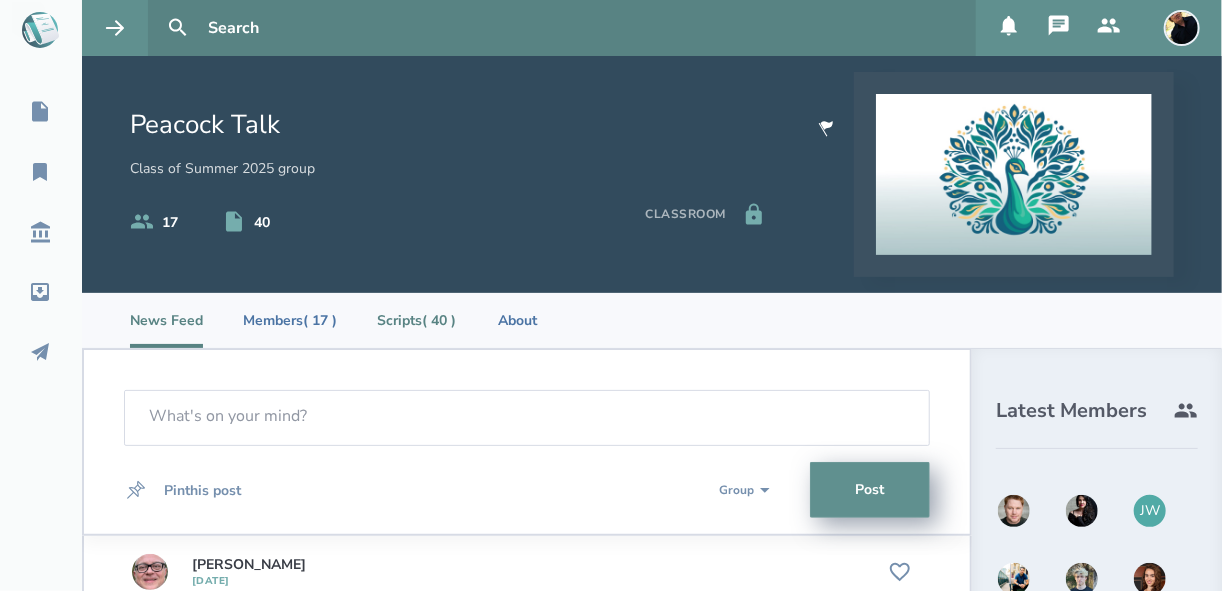 click on "Scripts  ( 40 )" at bounding box center (416, 320) 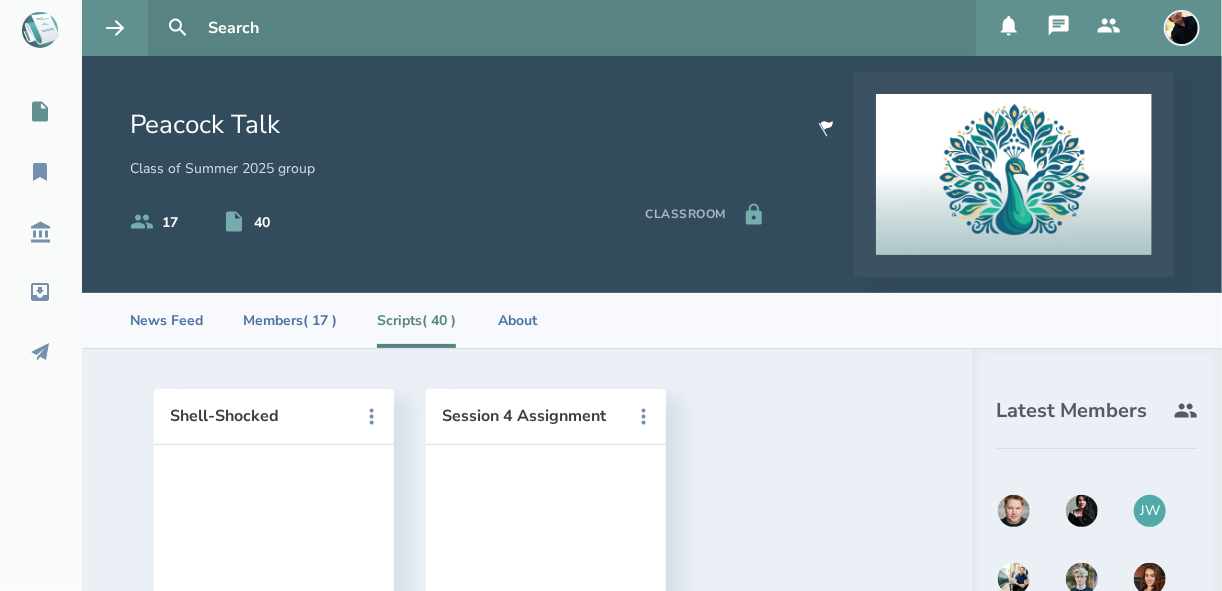 click 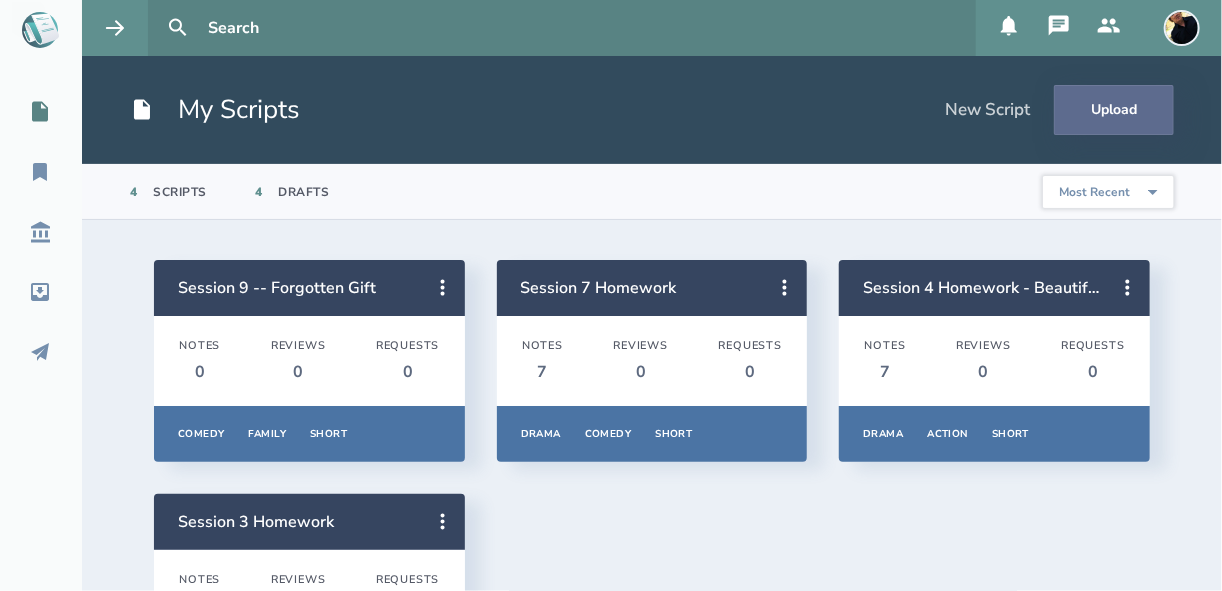 click on "Upload" at bounding box center [1114, 110] 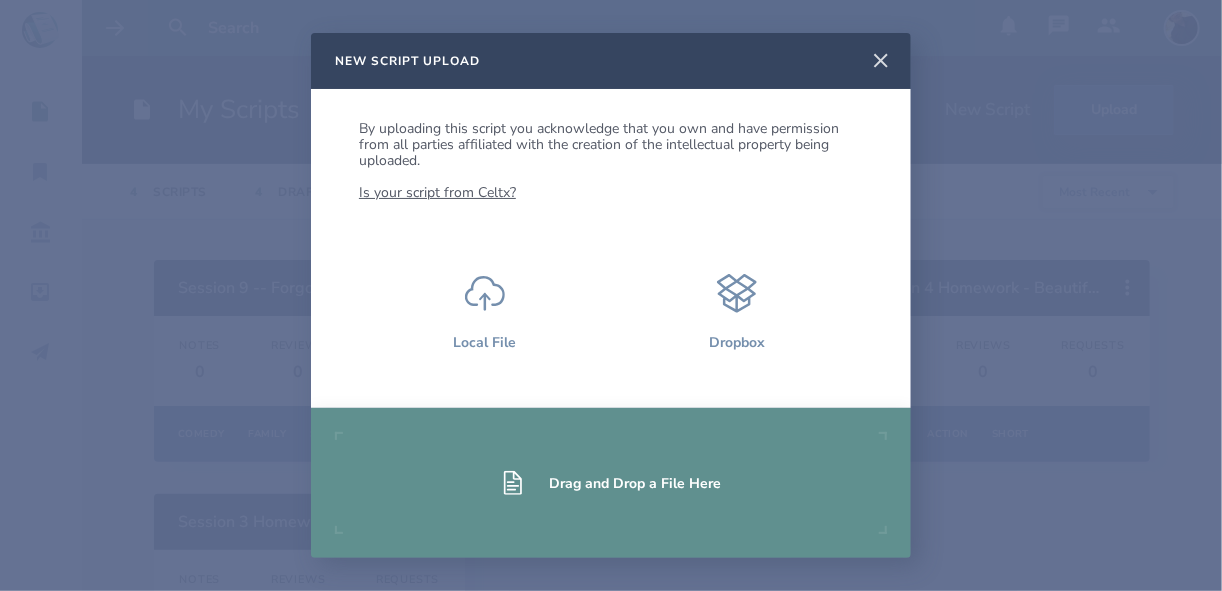 click 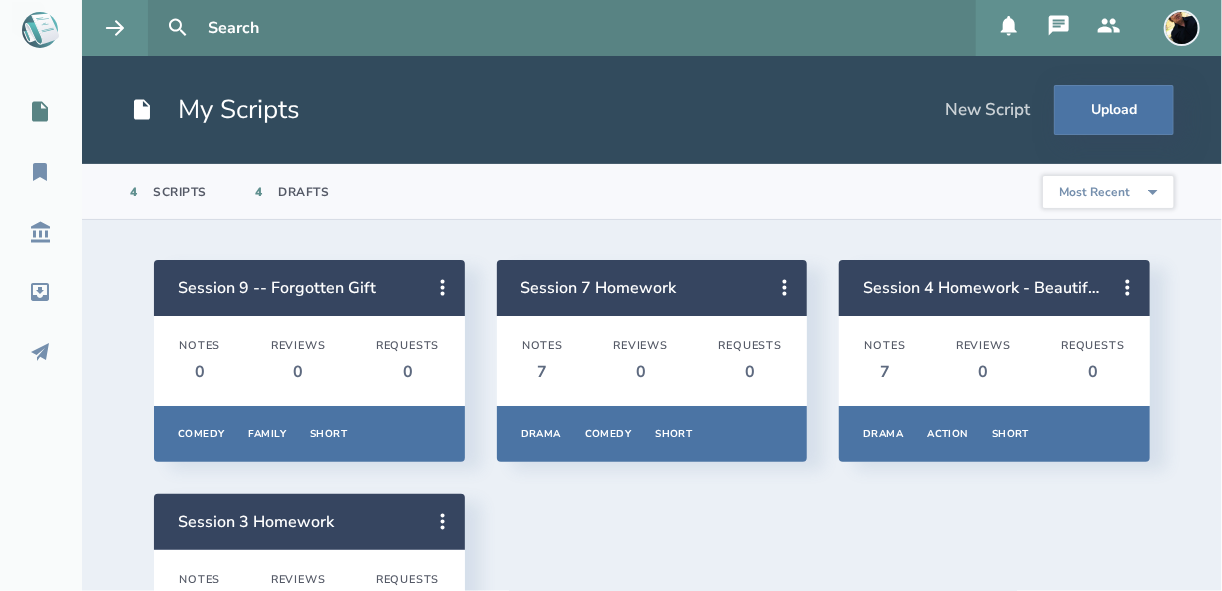 click 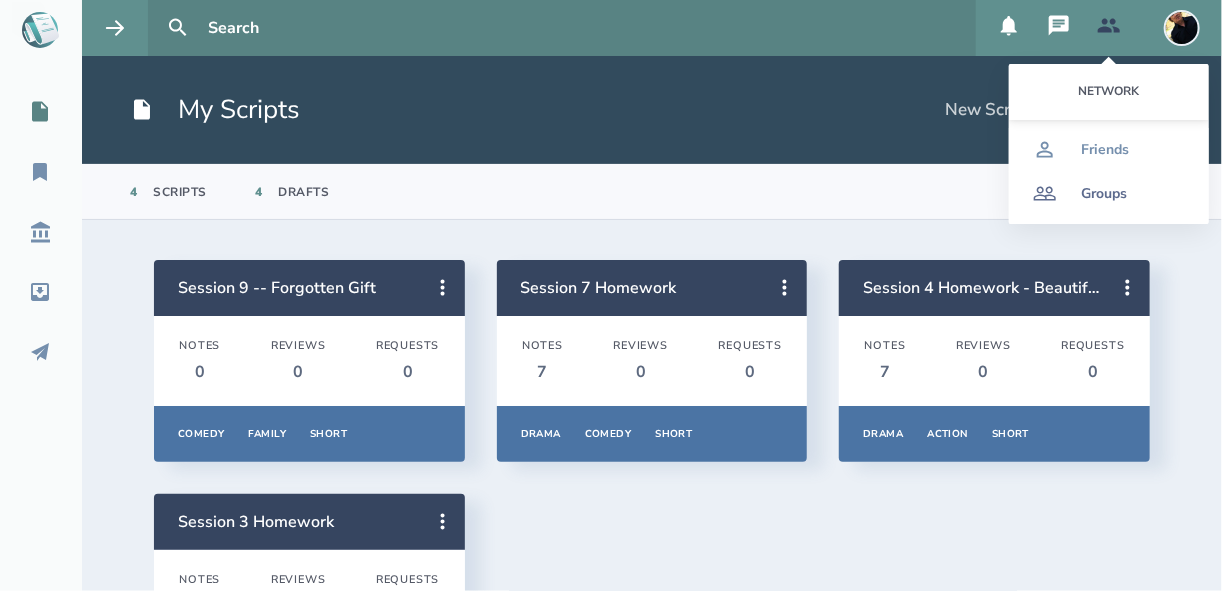 click on "Groups" at bounding box center [1104, 194] 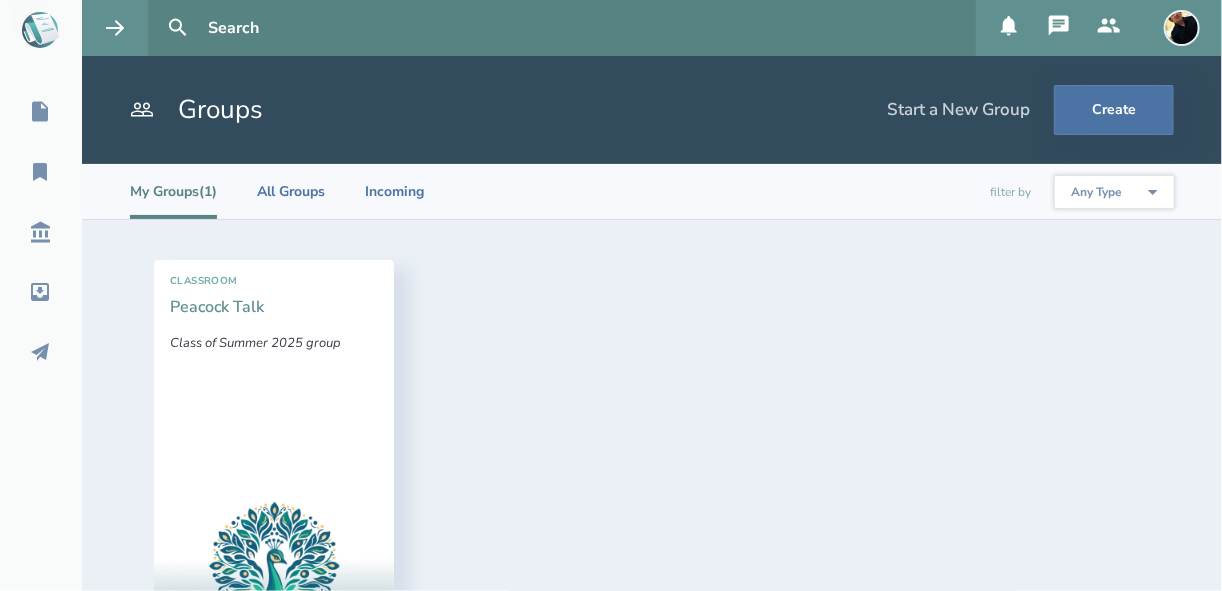 click on "Peacock Talk" at bounding box center [217, 307] 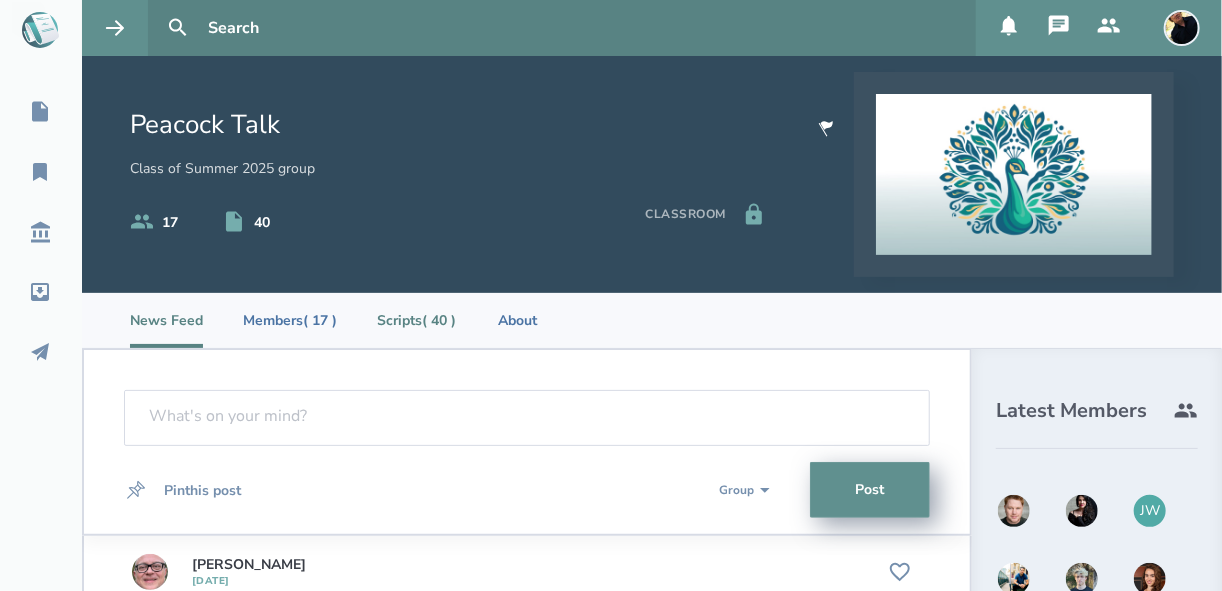 scroll, scrollTop: 240, scrollLeft: 0, axis: vertical 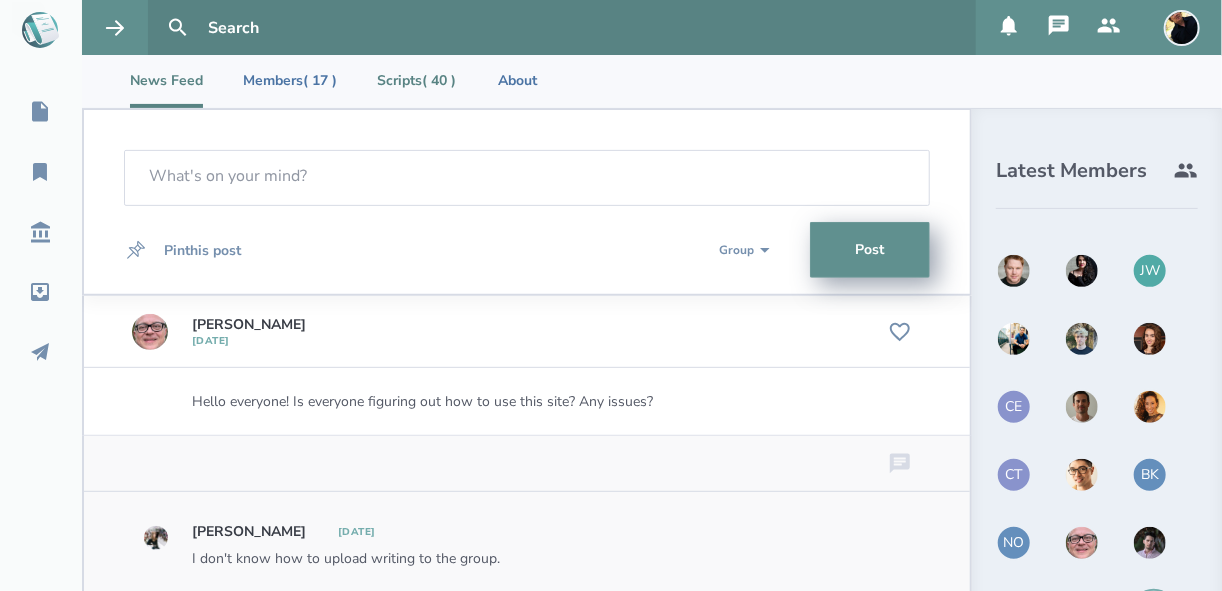 click on "Scripts  ( 40 )" at bounding box center (416, 80) 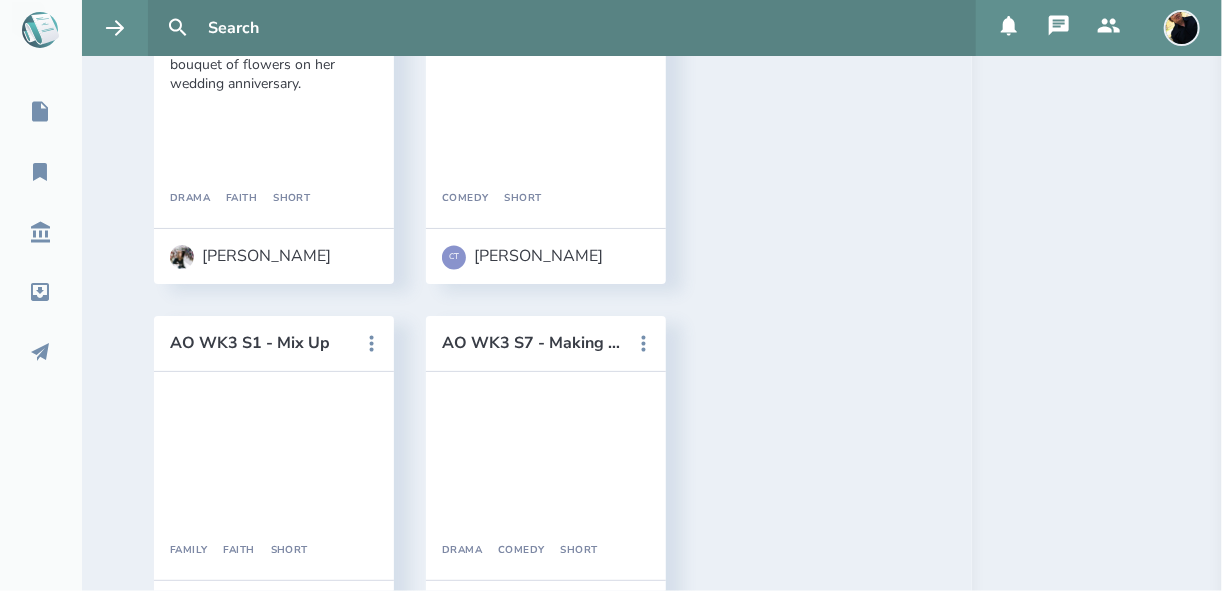 scroll, scrollTop: 4734, scrollLeft: 0, axis: vertical 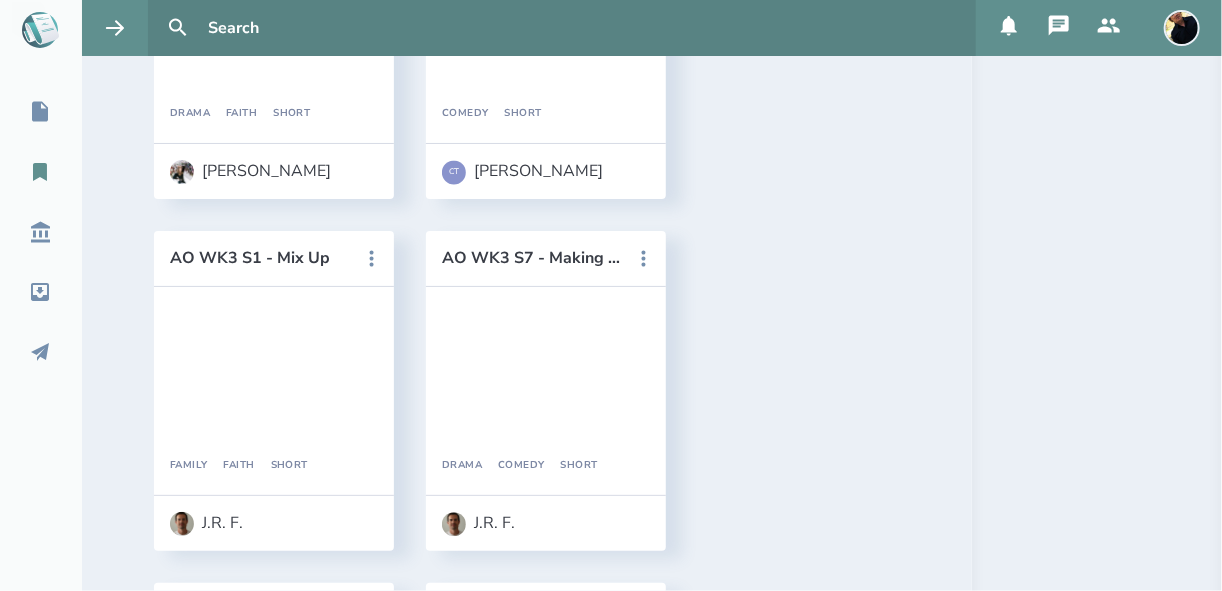 click 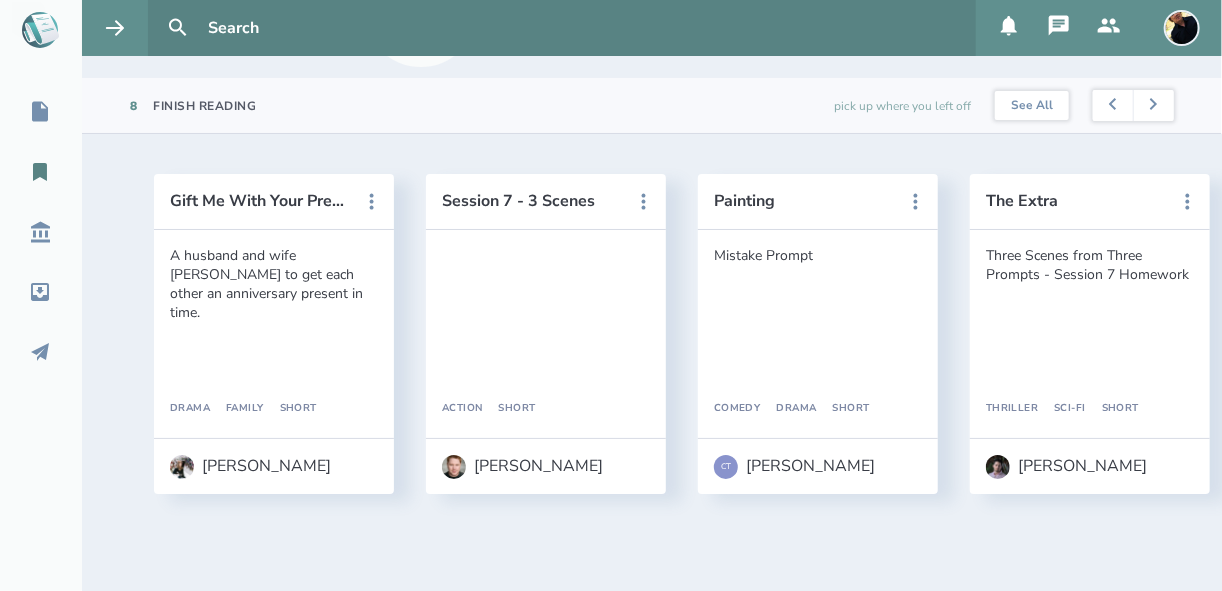 scroll, scrollTop: 283, scrollLeft: 0, axis: vertical 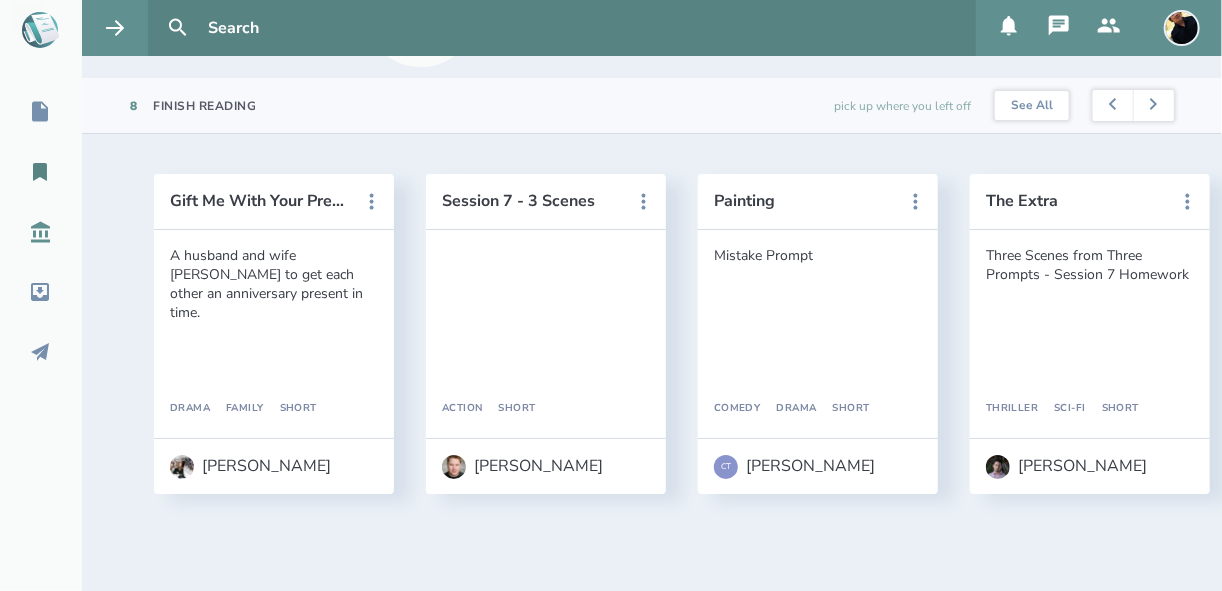 click 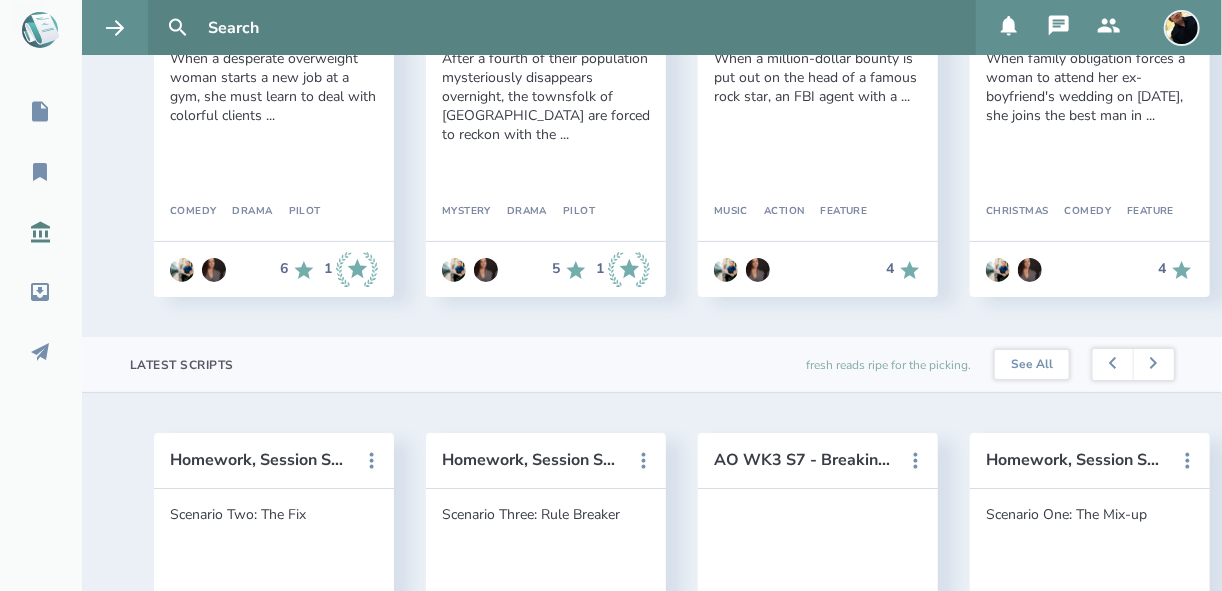 scroll, scrollTop: 1874, scrollLeft: 0, axis: vertical 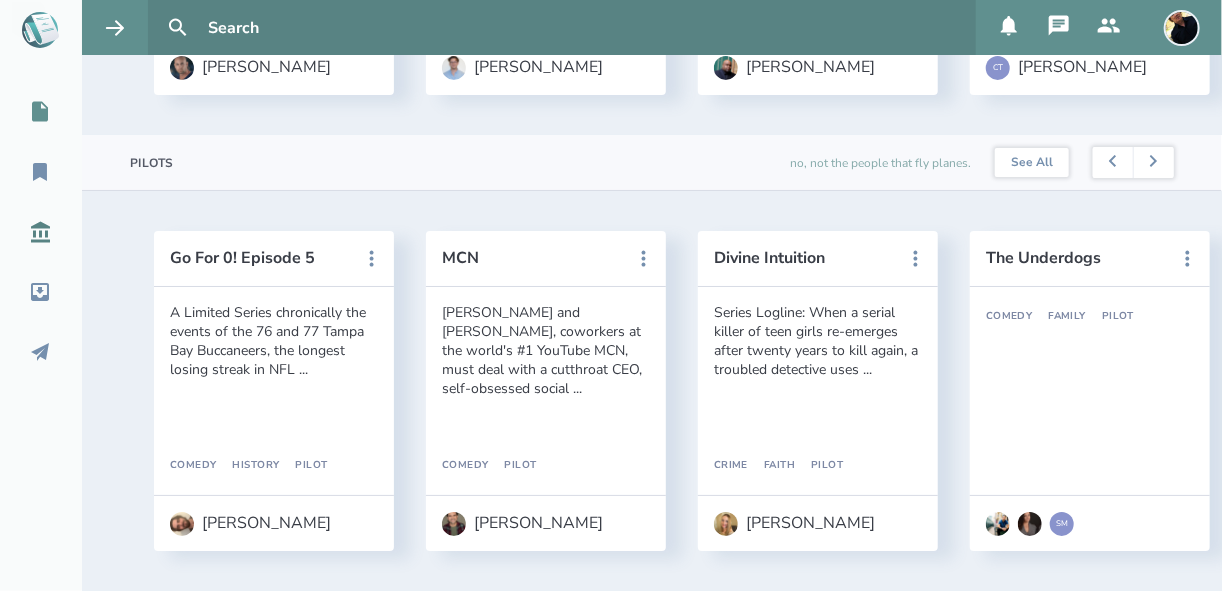 click 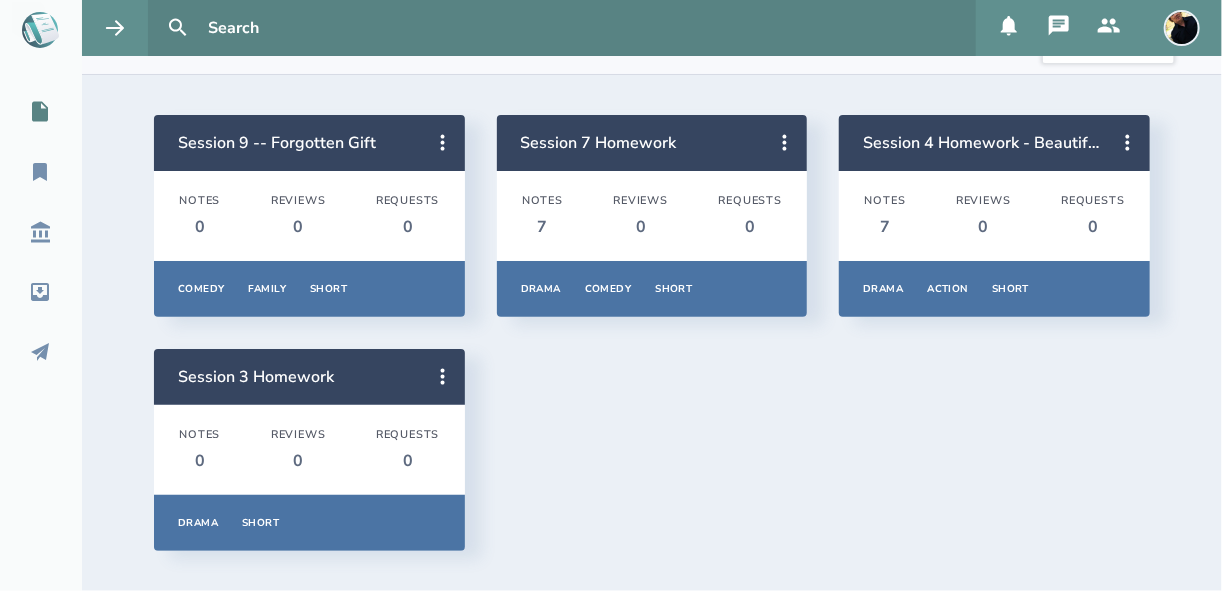 scroll, scrollTop: 145, scrollLeft: 0, axis: vertical 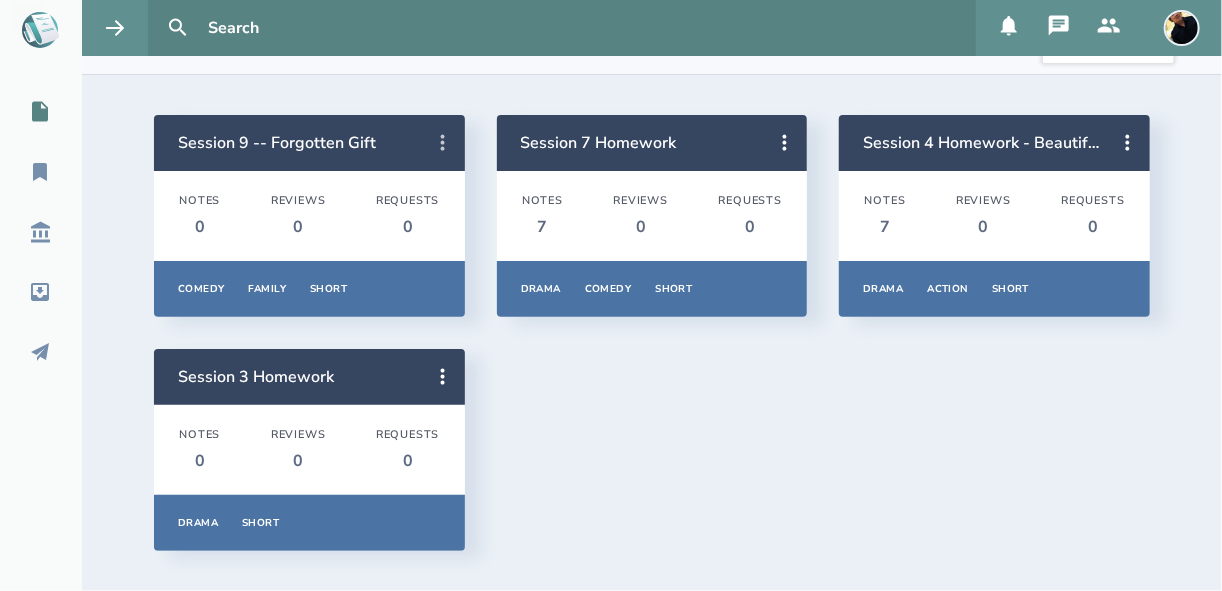 click 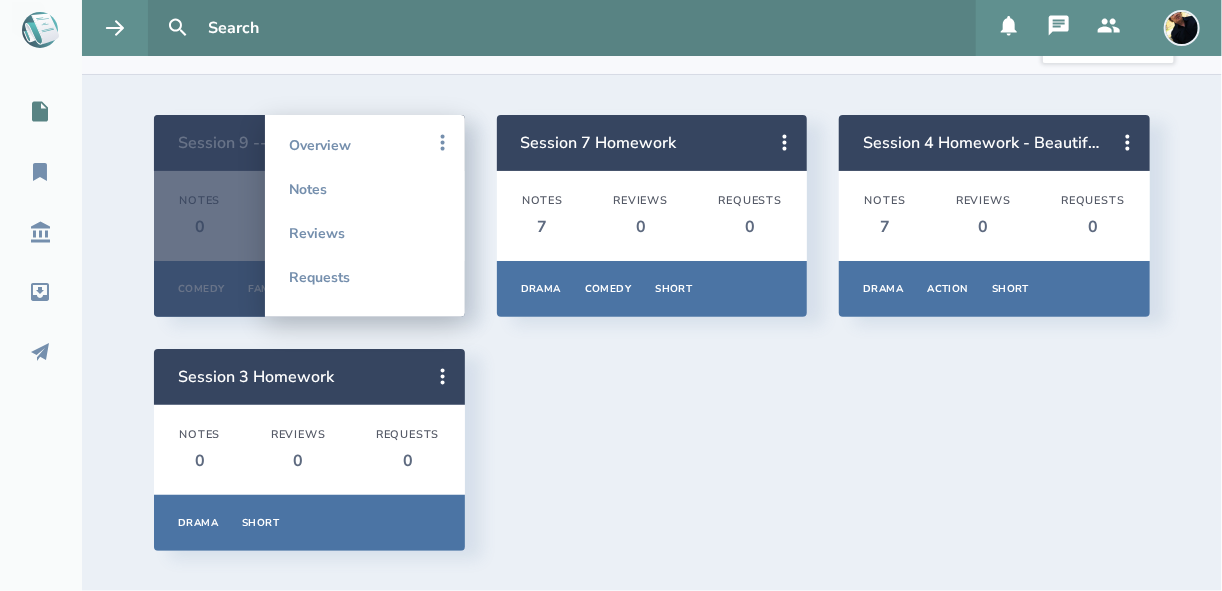 click on "Session 9 -- Forgotten Gift Notes 0 Reviews 0 Requests 0 Comedy Family Short Overview Notes Reviews Requests Session 7 Homework Notes 7 Reviews 0 Requests 0 Drama Comedy Short Overview Notes Reviews Requests Session 4 Homework - Beautifully wrapped gift Notes 7 Reviews 0 Requests 0 Drama Action Short Overview Notes Reviews Requests Session 3 Homework Notes 0 Reviews 0 Requests 0 Drama Short Overview Notes Reviews Requests" at bounding box center (652, 333) 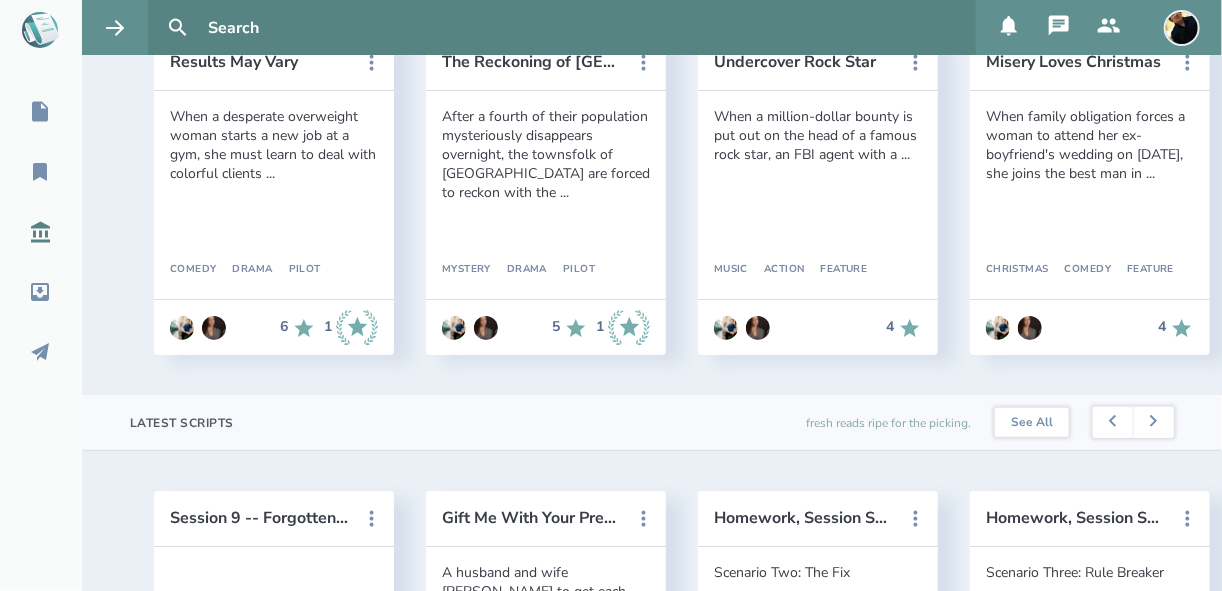 scroll, scrollTop: 0, scrollLeft: 0, axis: both 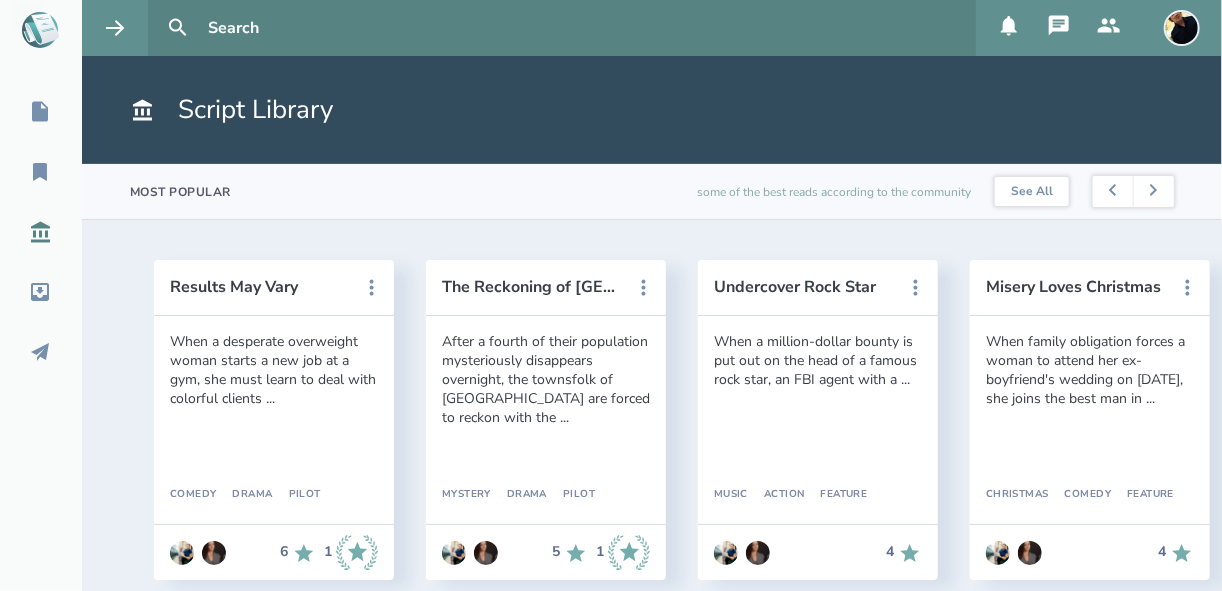 click 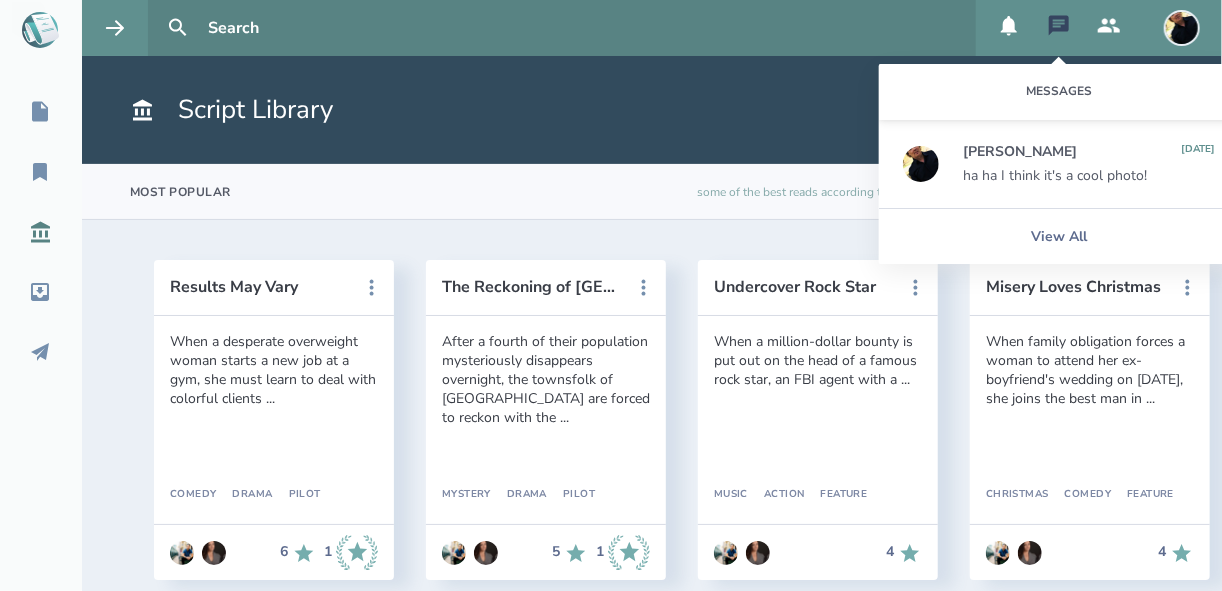 click 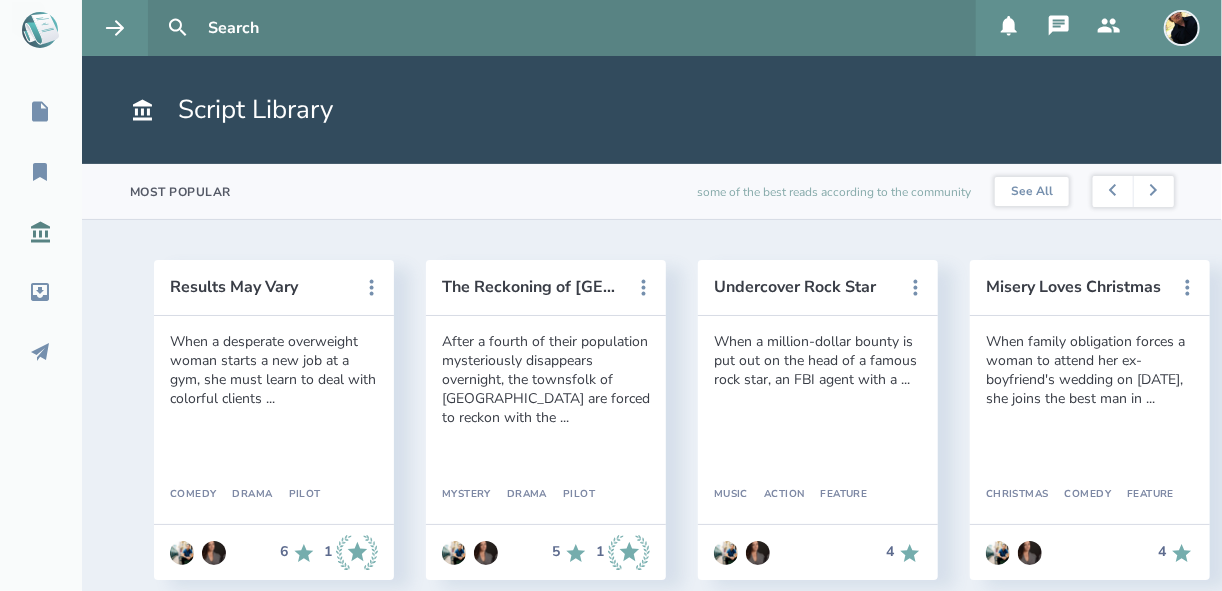 click 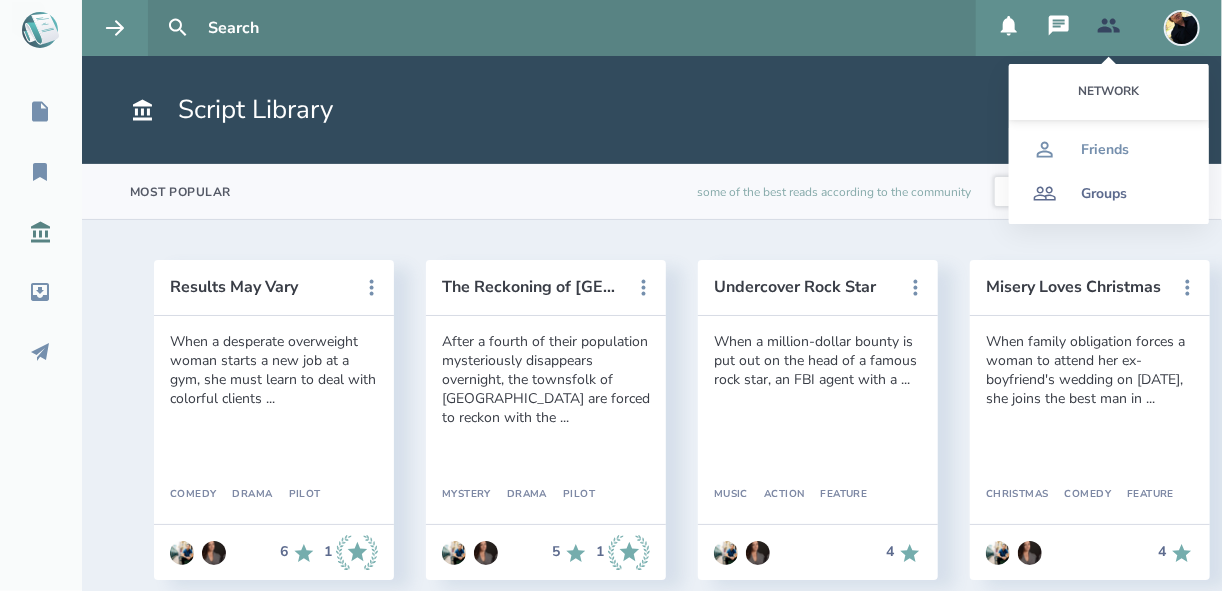 click on "Groups" at bounding box center (1104, 194) 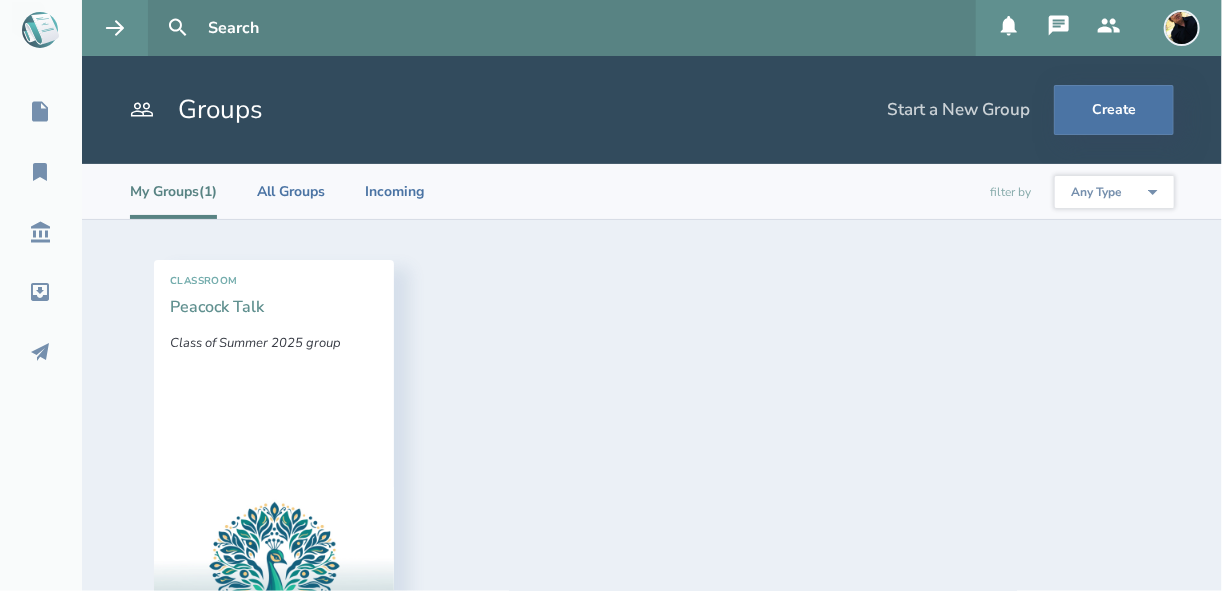 click on "Peacock Talk" at bounding box center (217, 307) 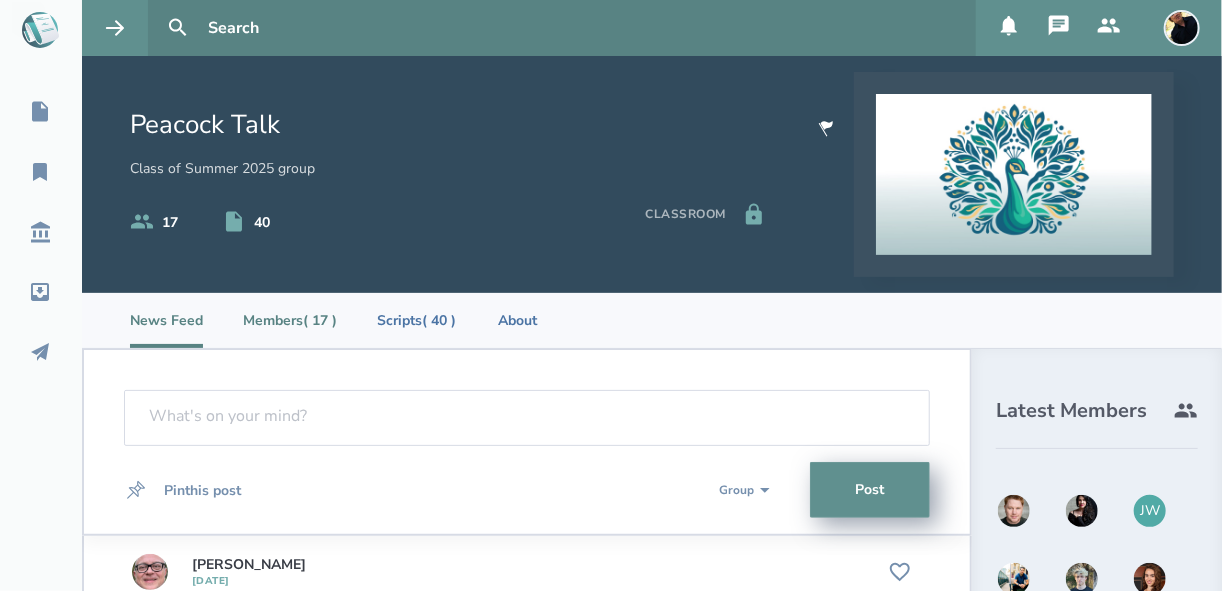 click on "Members  ( 17 )" at bounding box center [290, 320] 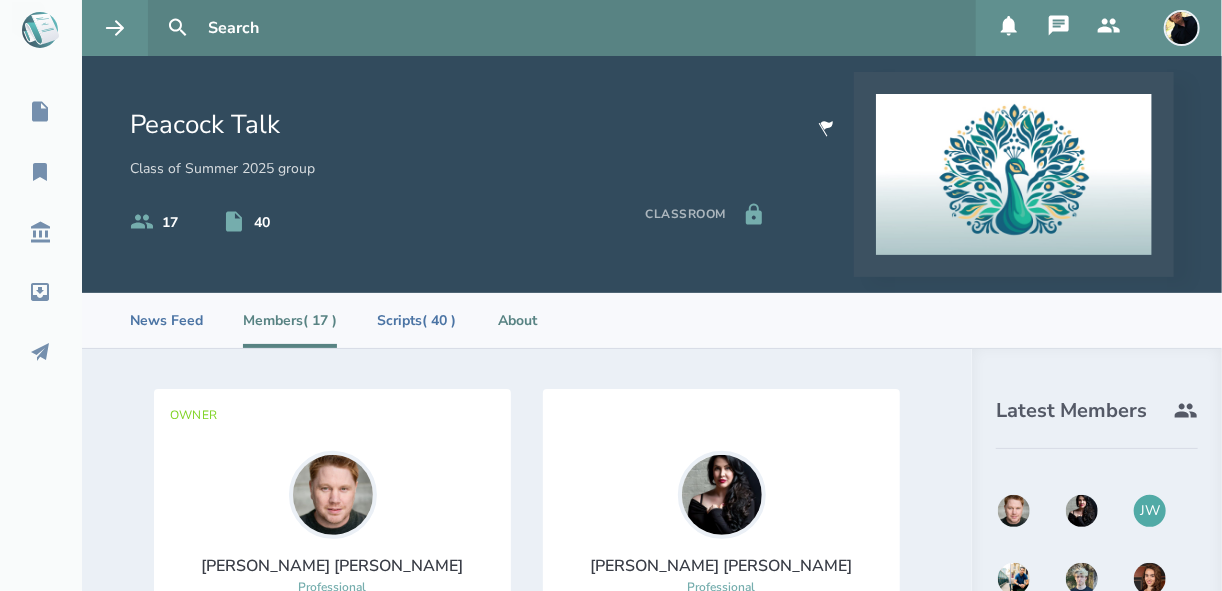 click on "About" at bounding box center [518, 320] 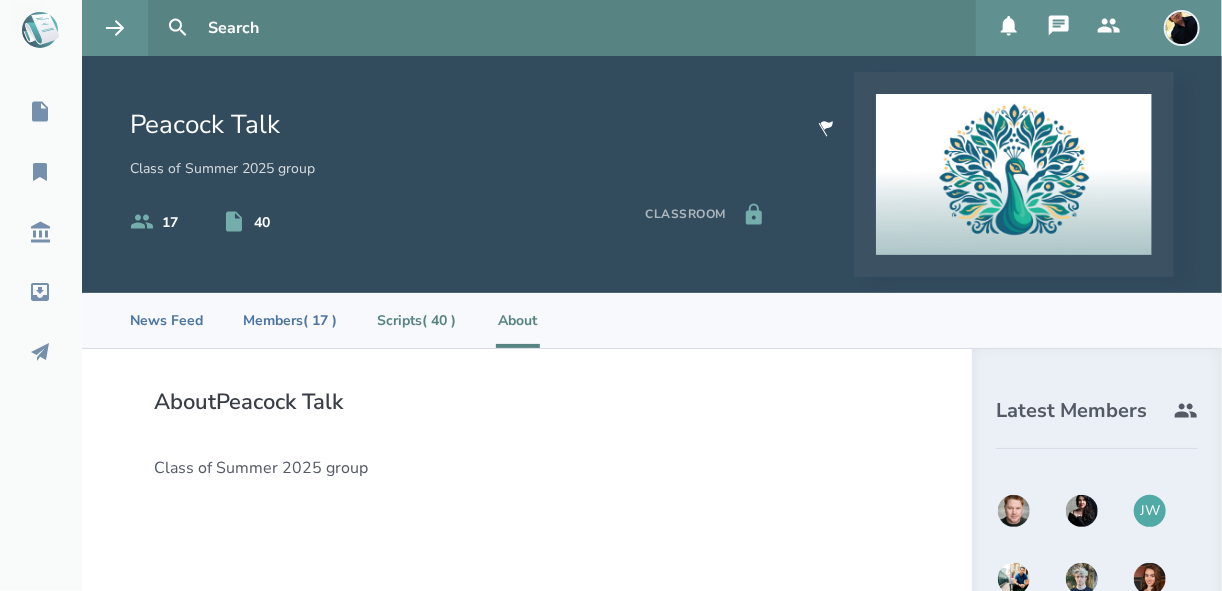 click on "Scripts  ( 40 )" at bounding box center (416, 320) 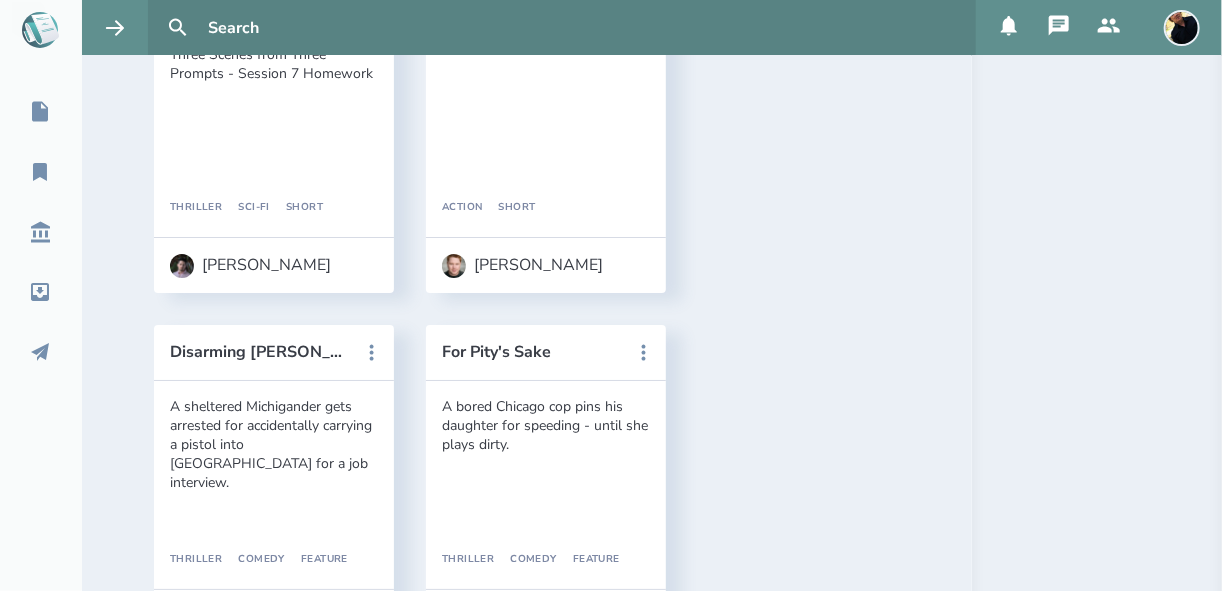 scroll, scrollTop: 3200, scrollLeft: 0, axis: vertical 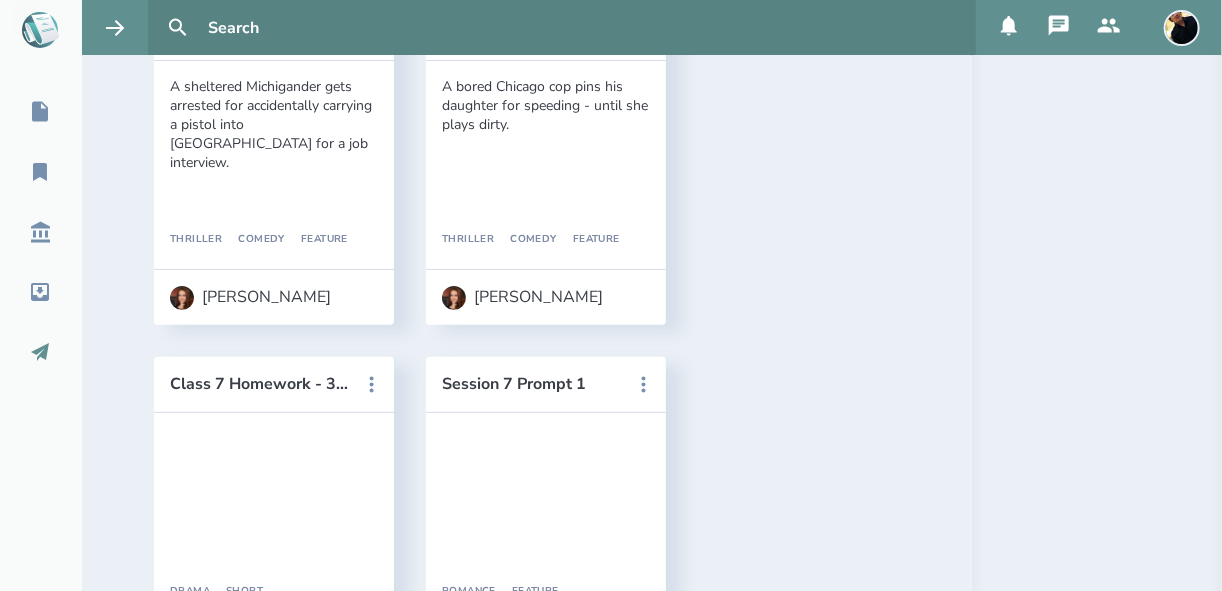 click 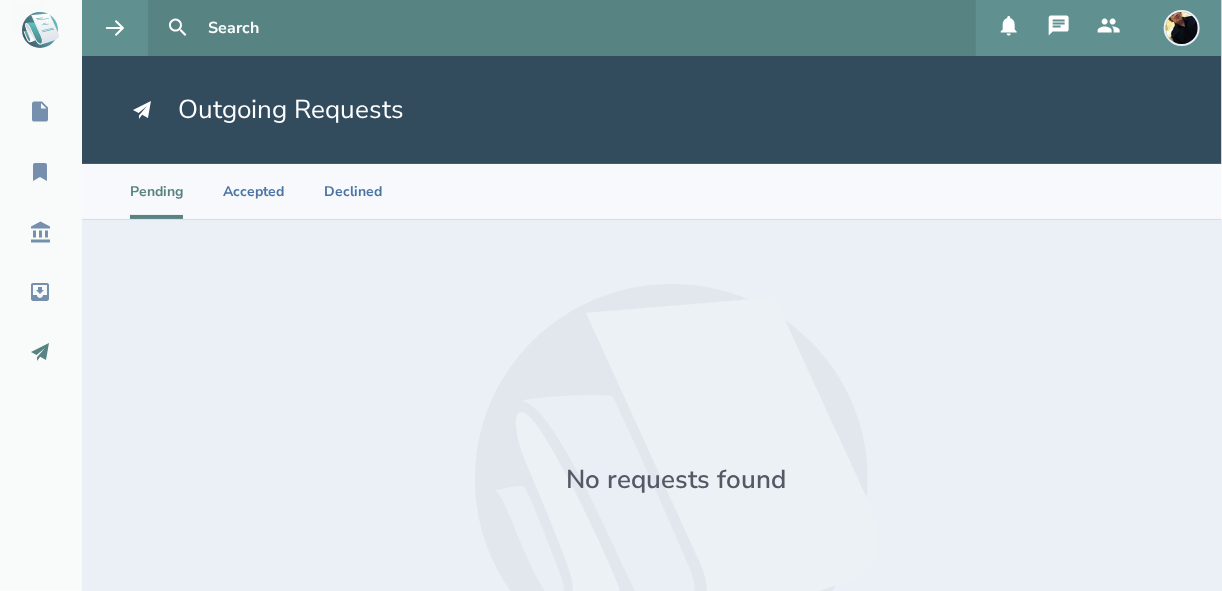 select on "1" 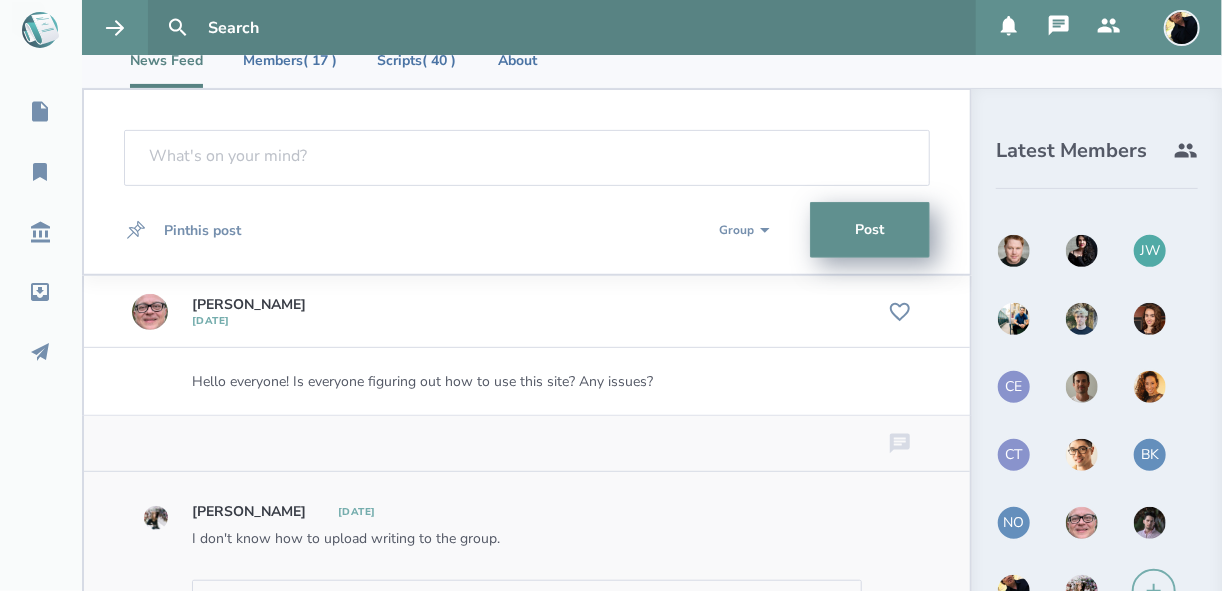scroll, scrollTop: 0, scrollLeft: 0, axis: both 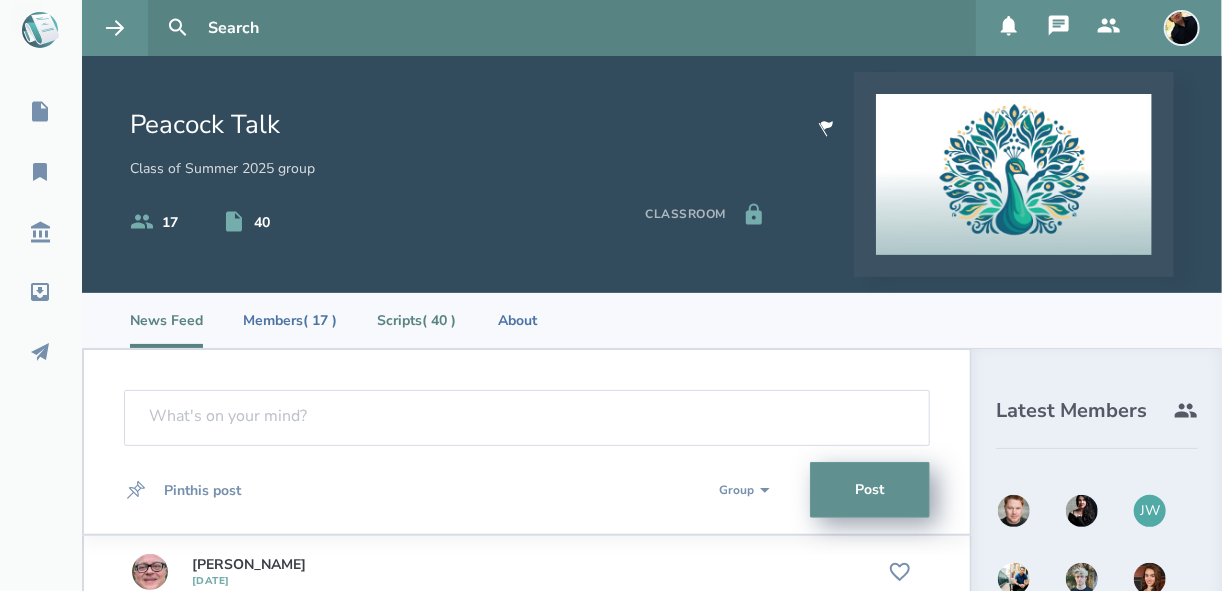 click on "Scripts  ( 40 )" at bounding box center [416, 320] 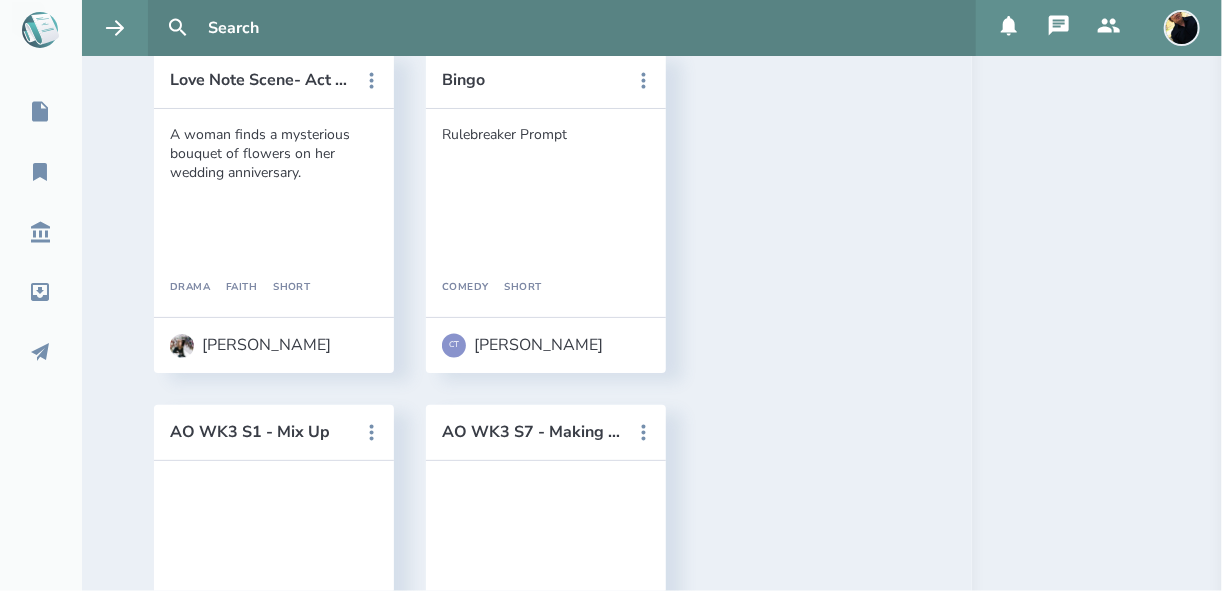 scroll, scrollTop: 4734, scrollLeft: 0, axis: vertical 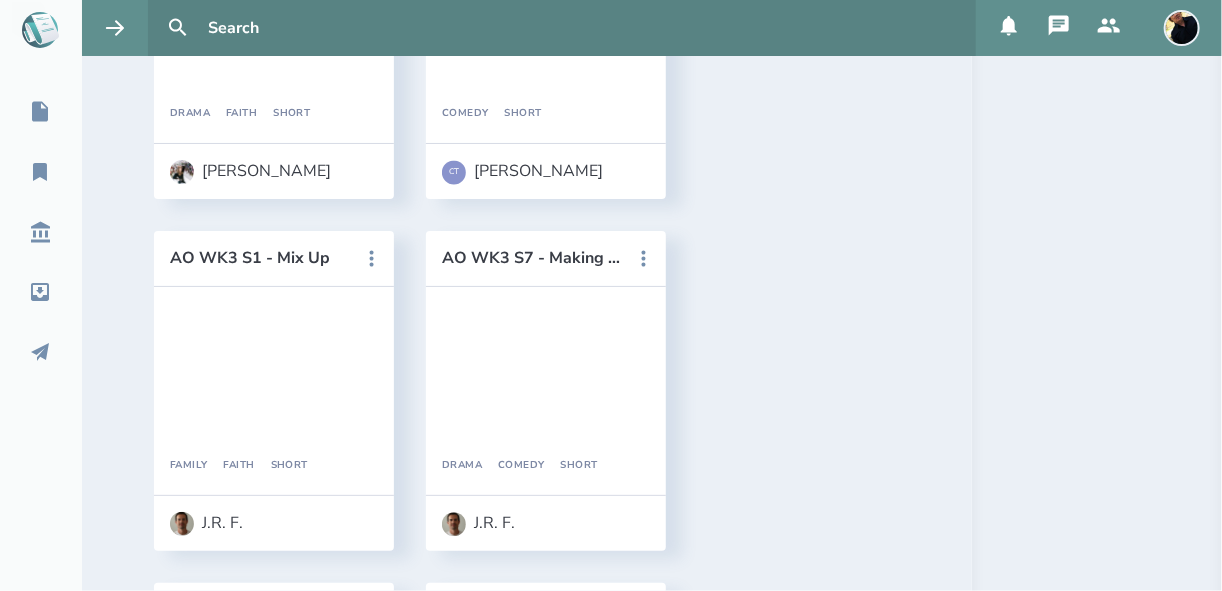 drag, startPoint x: 652, startPoint y: 392, endPoint x: 559, endPoint y: 487, distance: 132.9436 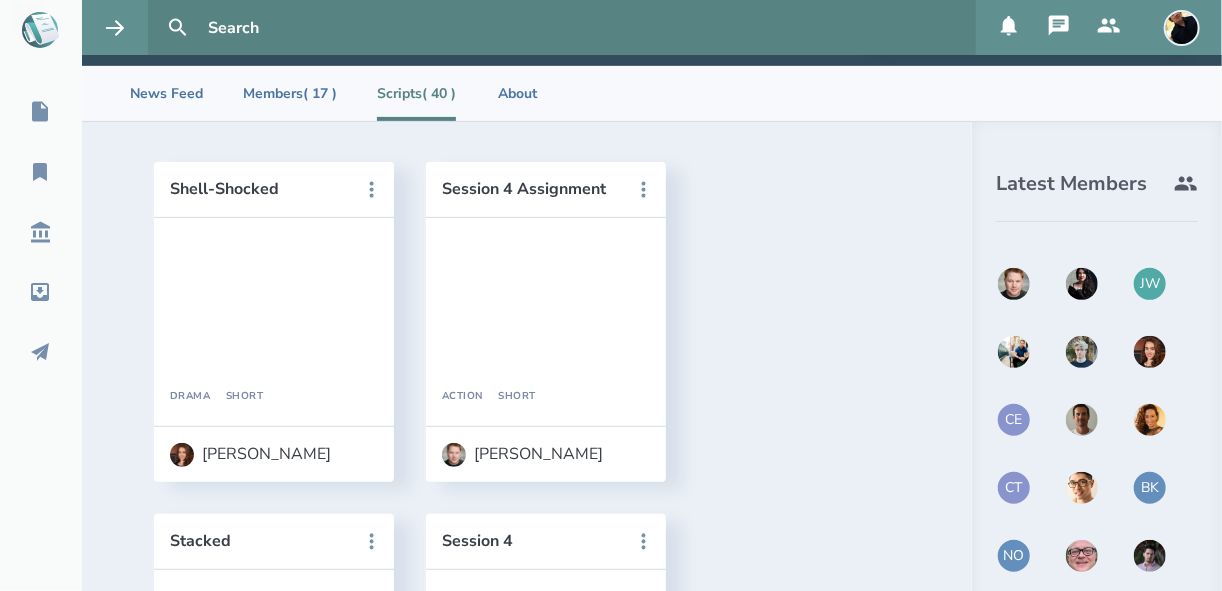 scroll, scrollTop: 0, scrollLeft: 0, axis: both 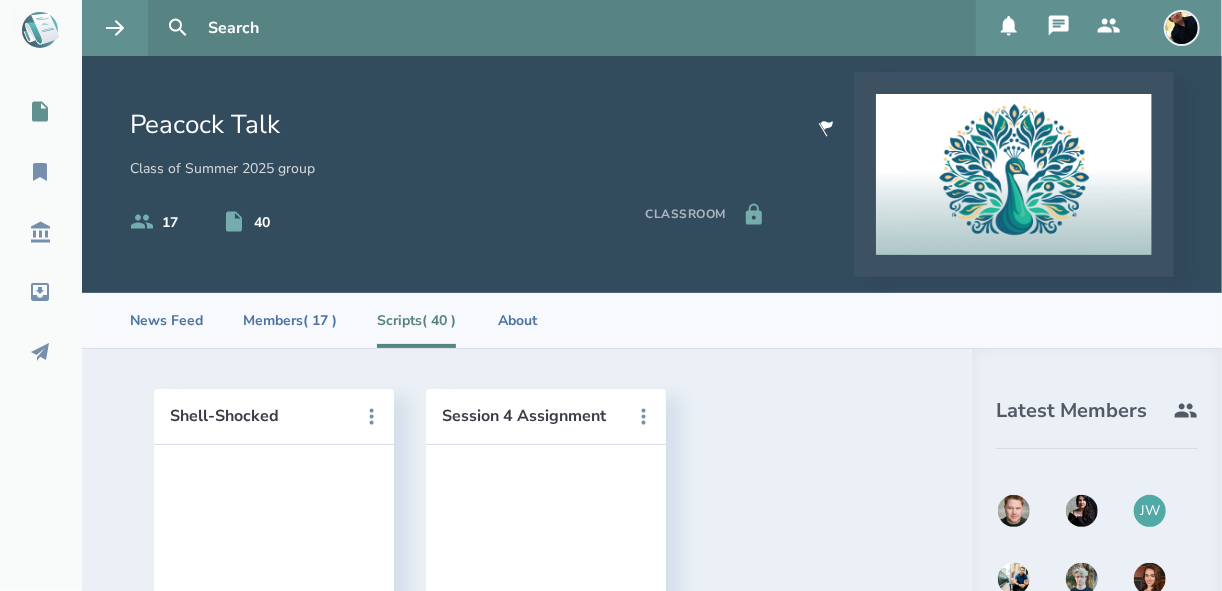 click 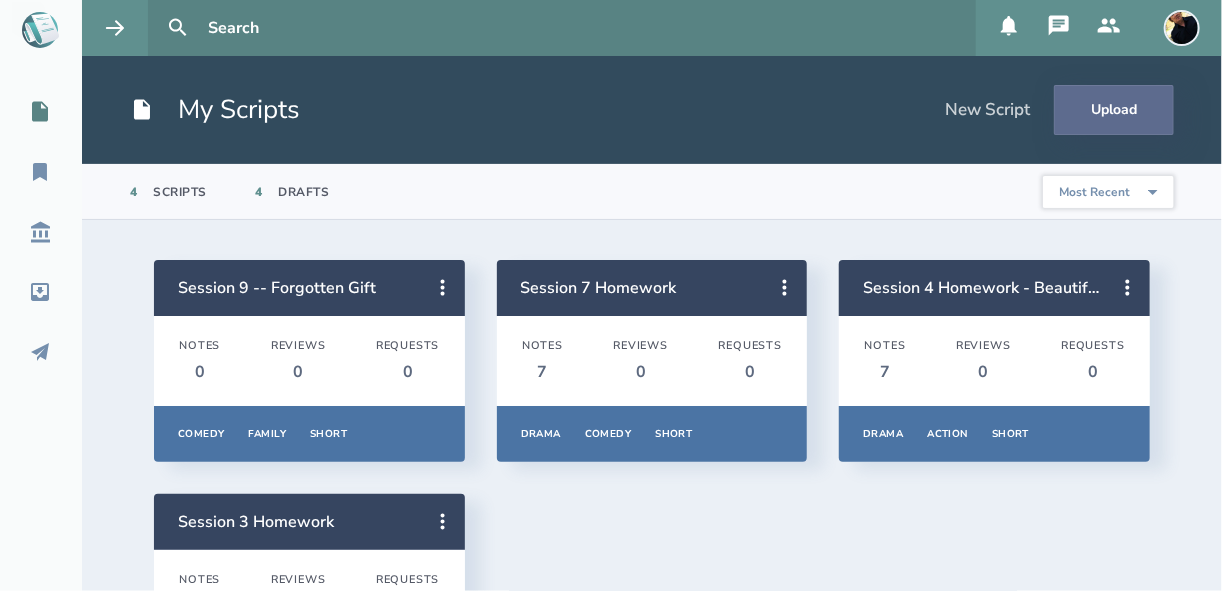 click on "Upload" at bounding box center (1114, 110) 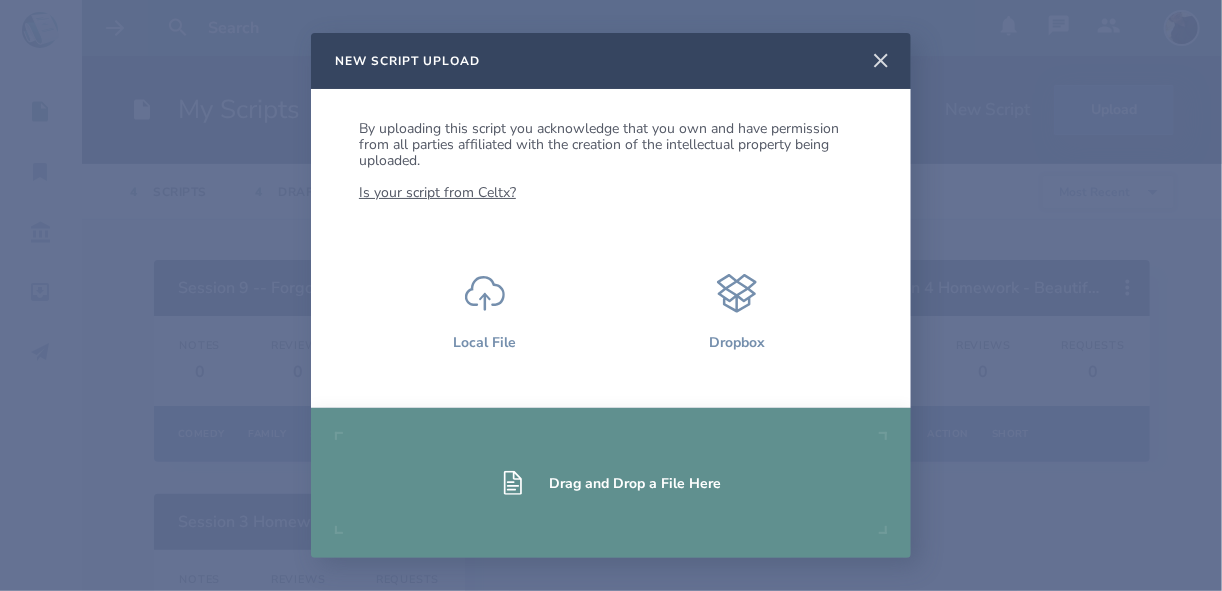 click 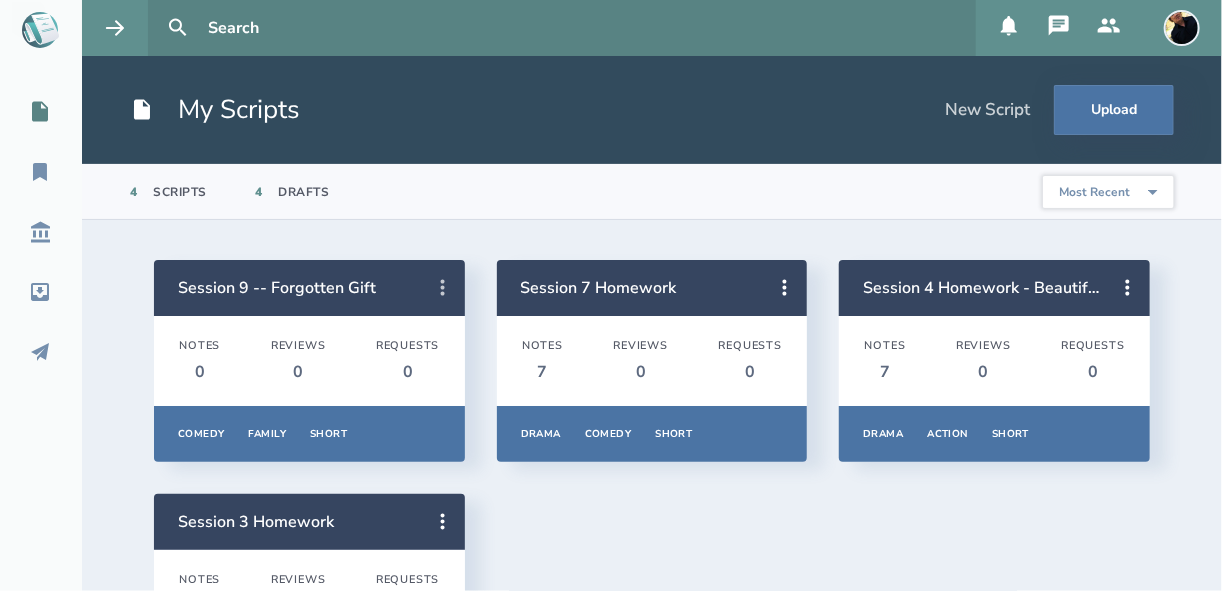 click 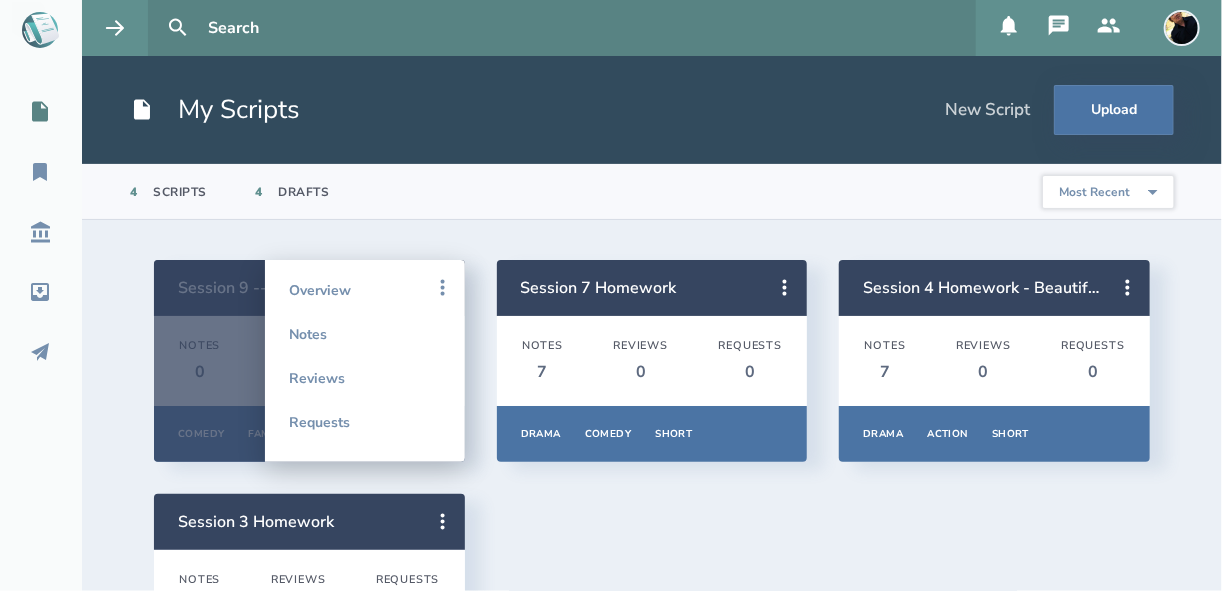 click on "My Scripts New Script Upload" at bounding box center (652, 110) 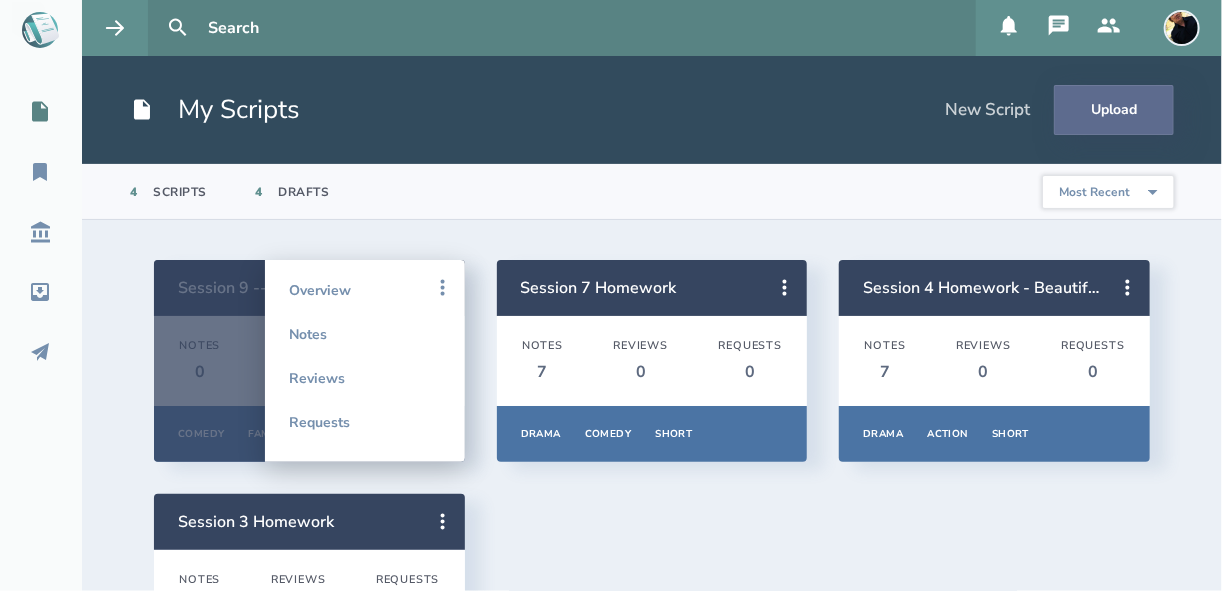 click on "Upload" at bounding box center [1114, 110] 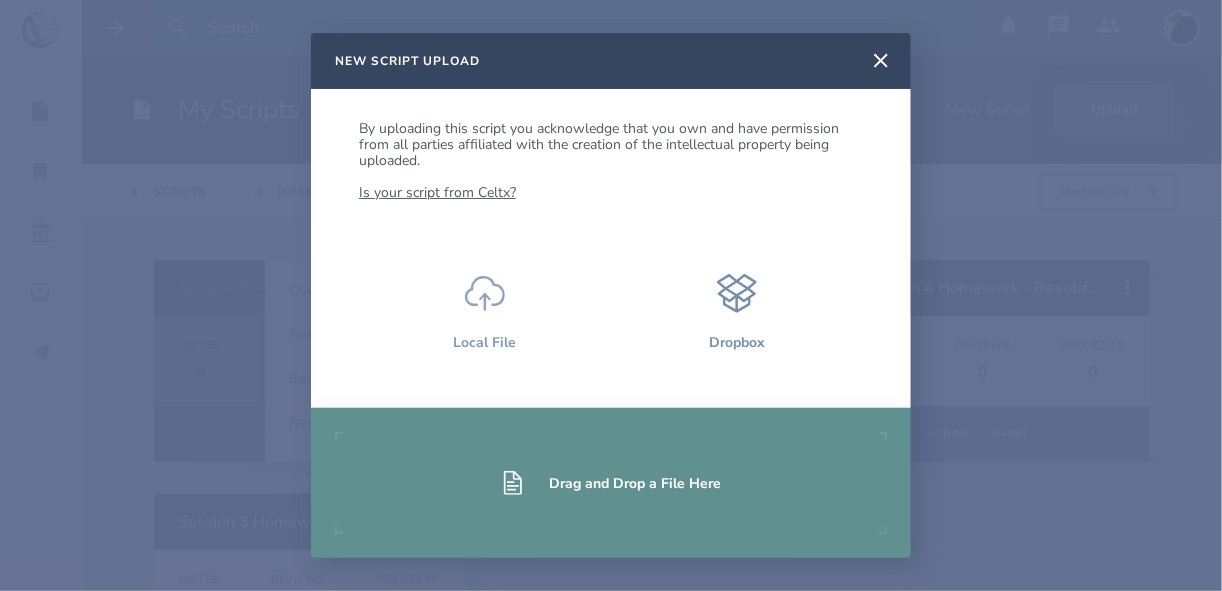 click on "Local File" at bounding box center [485, 342] 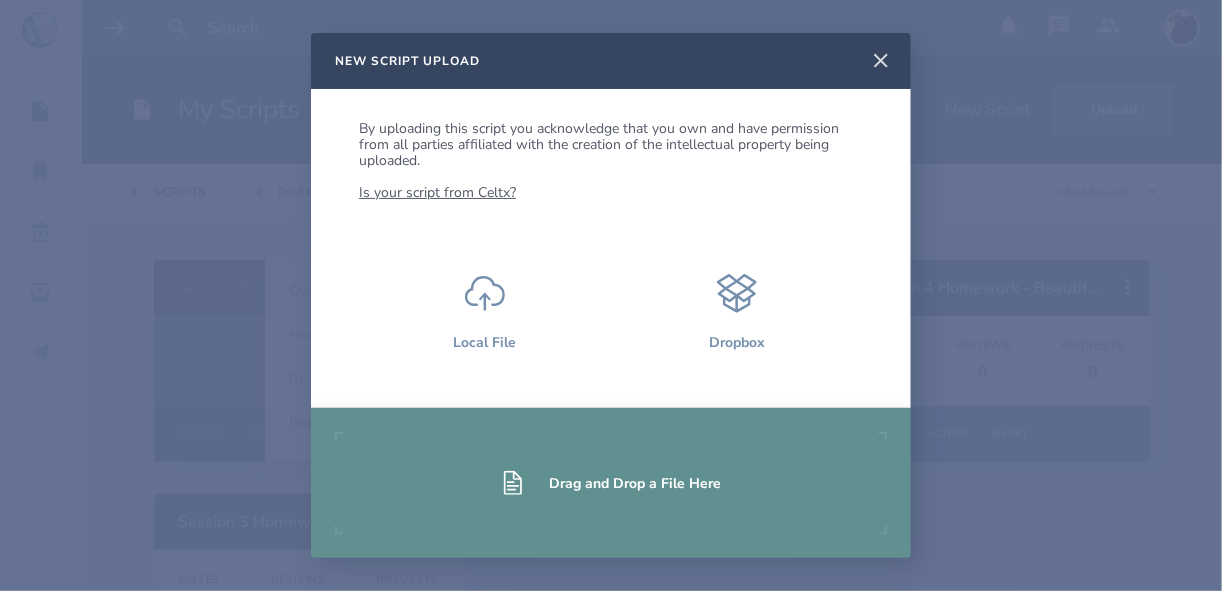click 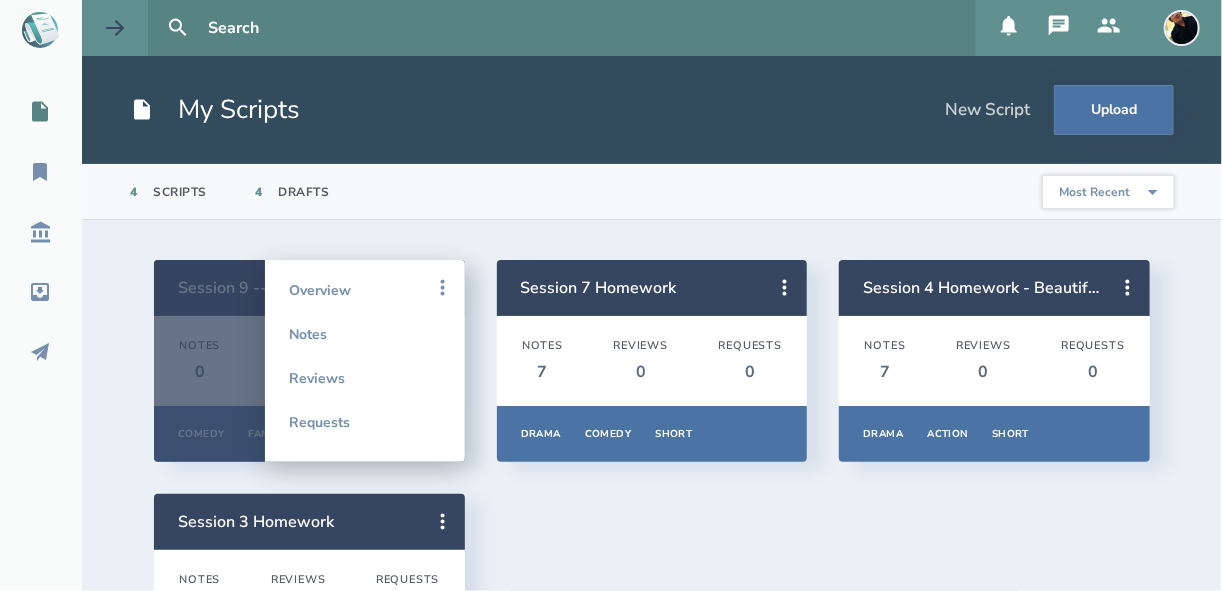 select on "1" 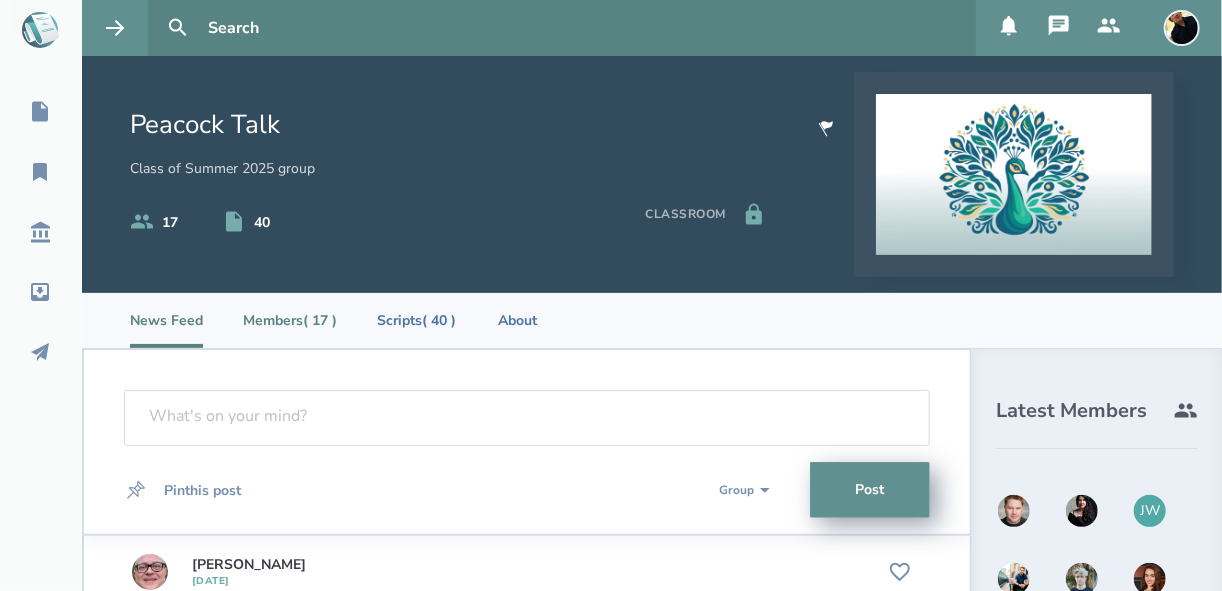 click on "Members  ( 17 )" at bounding box center [290, 320] 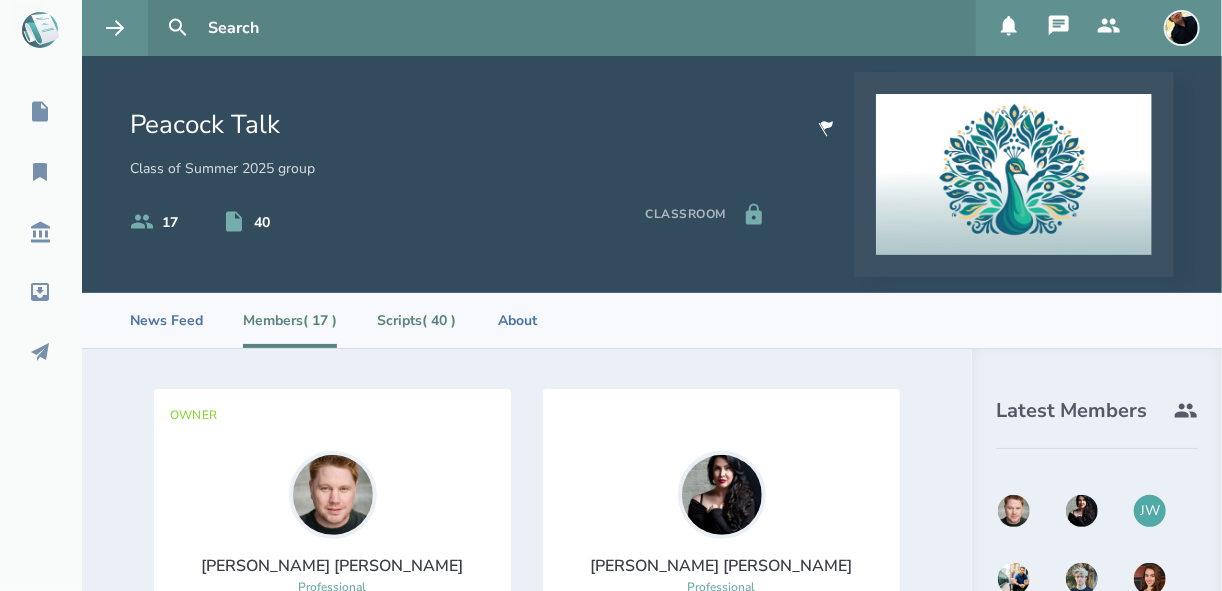 click on "Scripts  ( 40 )" at bounding box center [416, 320] 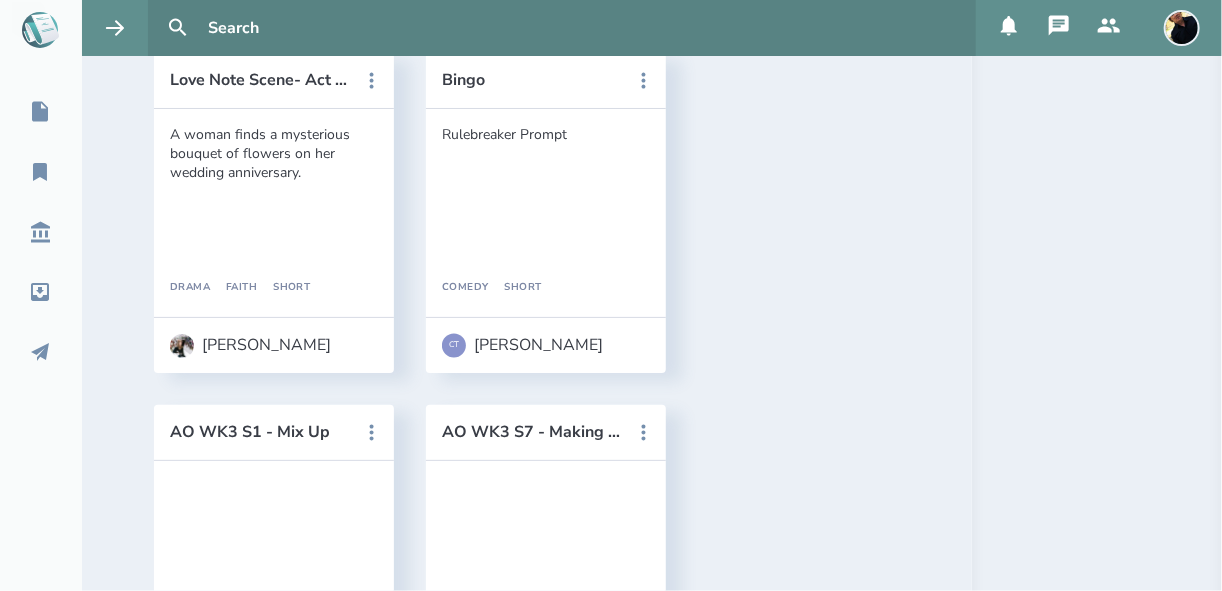 scroll, scrollTop: 4734, scrollLeft: 0, axis: vertical 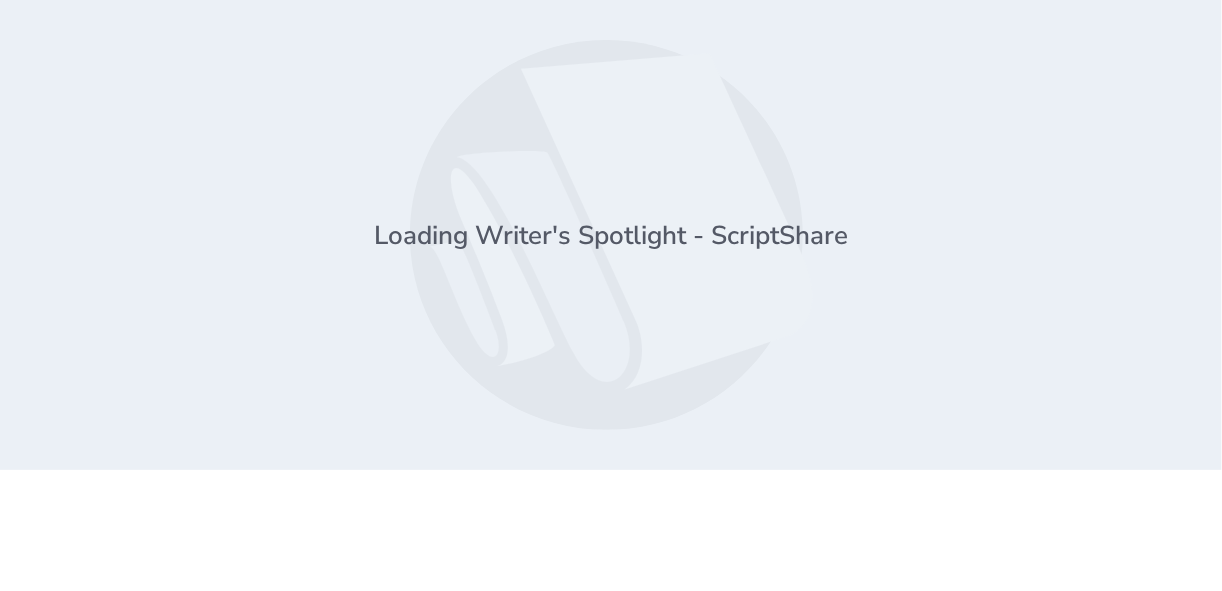 select on "1" 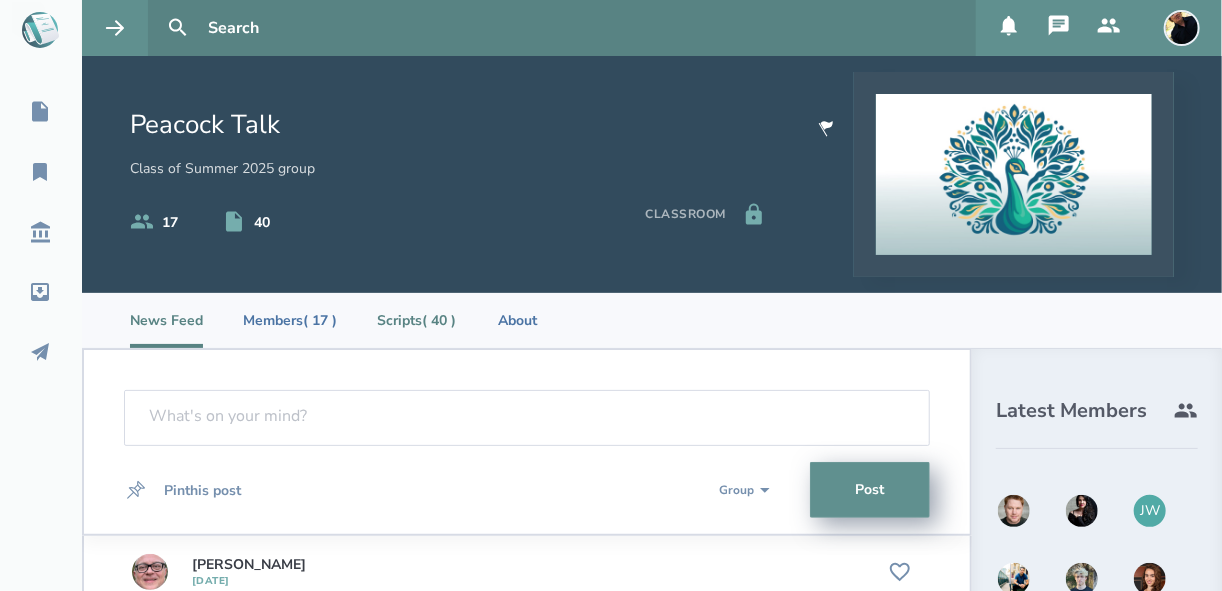 click on "Scripts  ( 40 )" at bounding box center [416, 320] 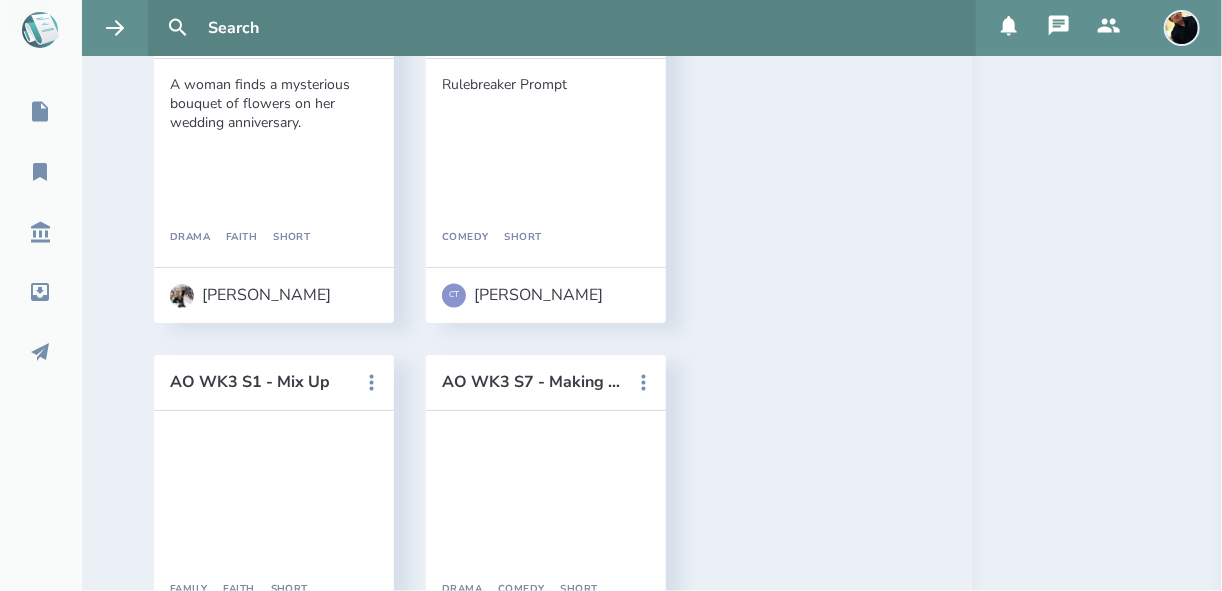 scroll, scrollTop: 4734, scrollLeft: 0, axis: vertical 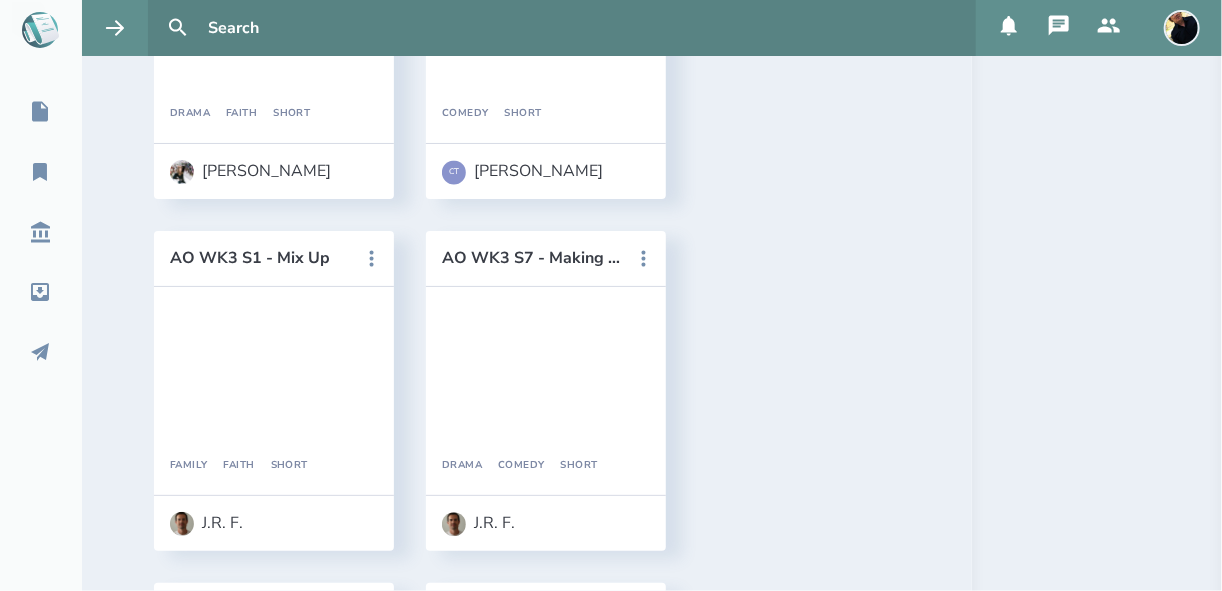 drag, startPoint x: 453, startPoint y: 305, endPoint x: 420, endPoint y: 331, distance: 42.0119 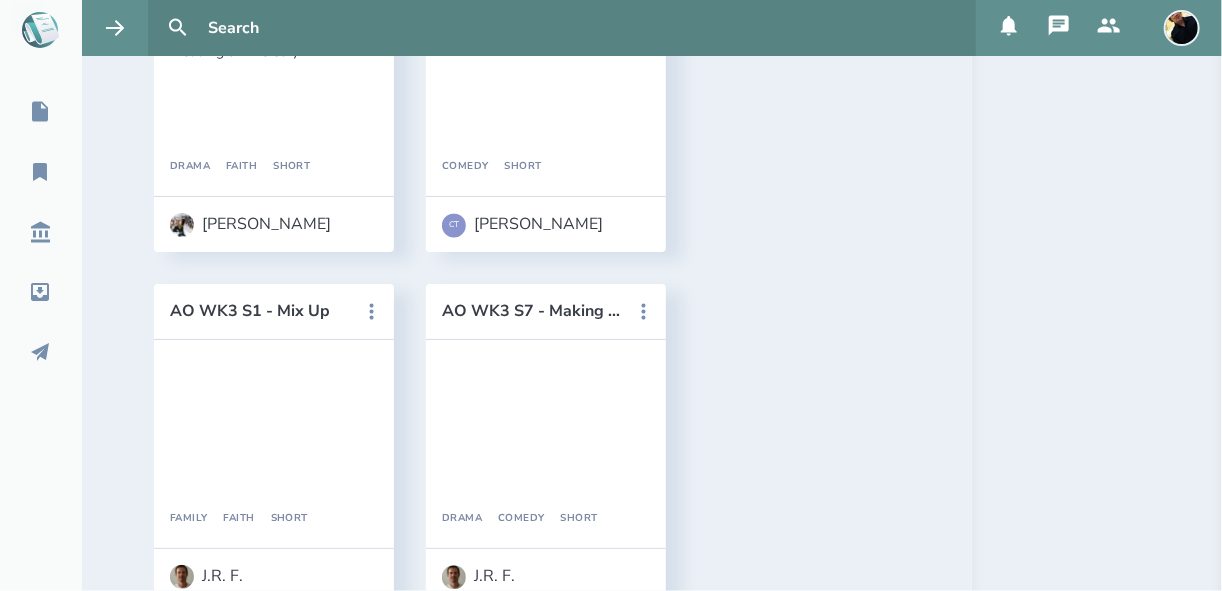 scroll, scrollTop: 4654, scrollLeft: 0, axis: vertical 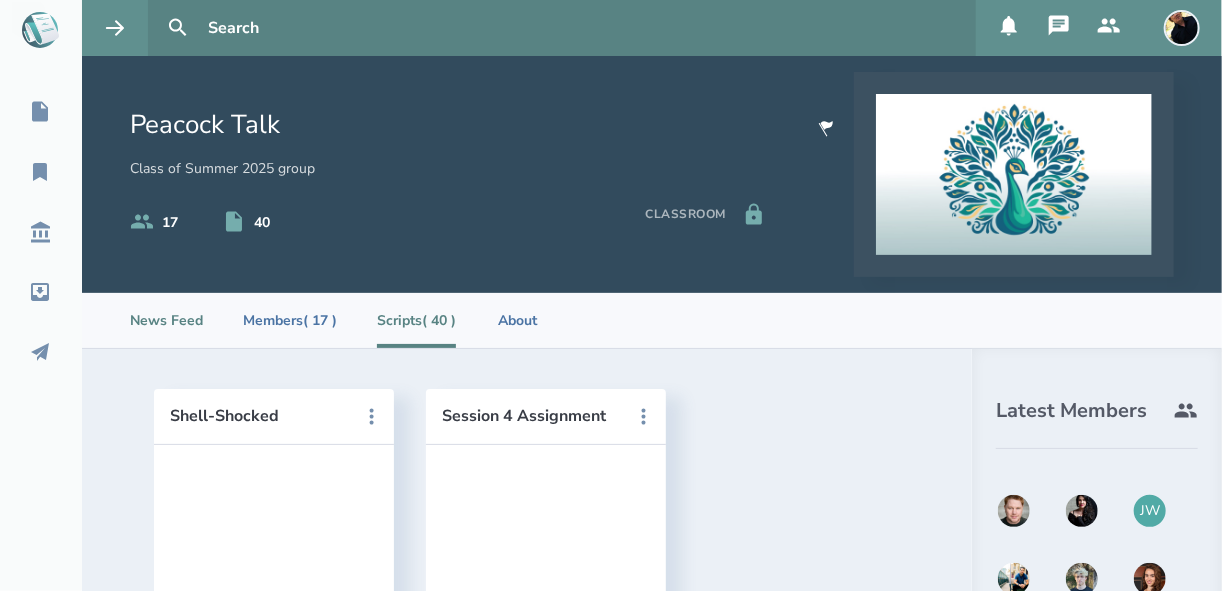 click on "News Feed" at bounding box center (166, 320) 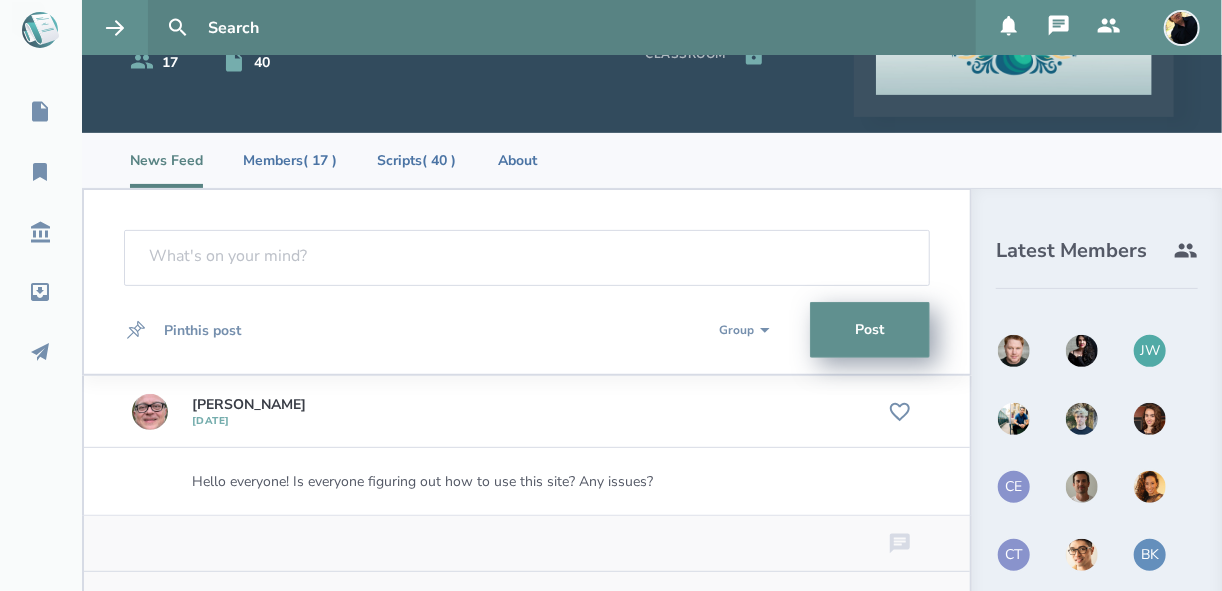 scroll, scrollTop: 240, scrollLeft: 0, axis: vertical 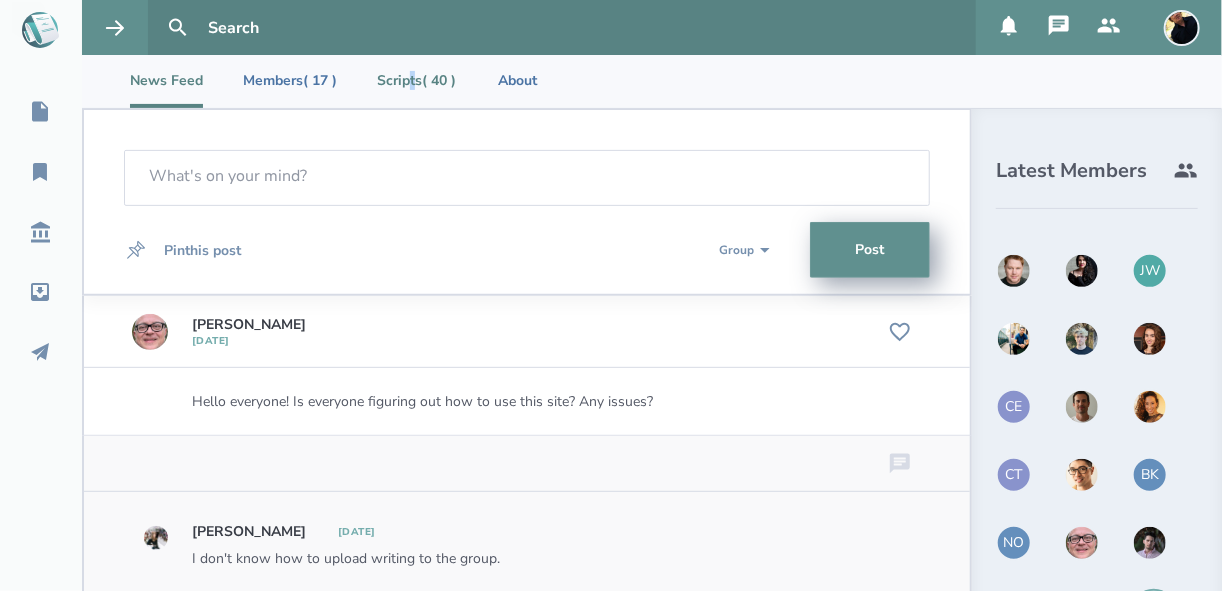 click on "Scripts  ( 40 )" at bounding box center (416, 80) 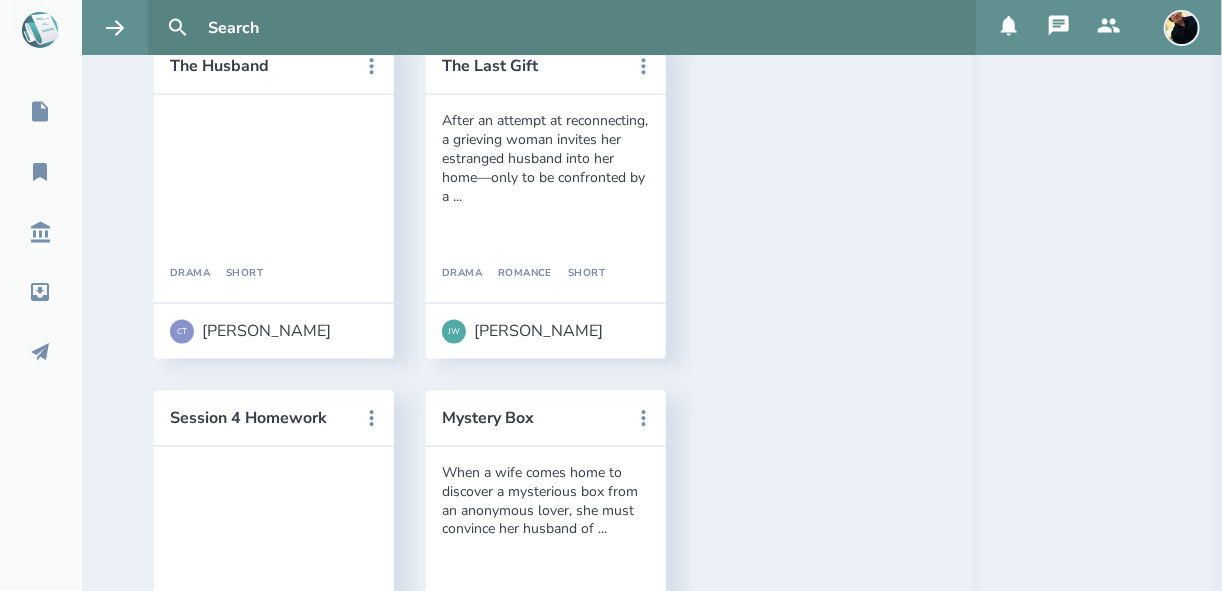 scroll, scrollTop: 960, scrollLeft: 0, axis: vertical 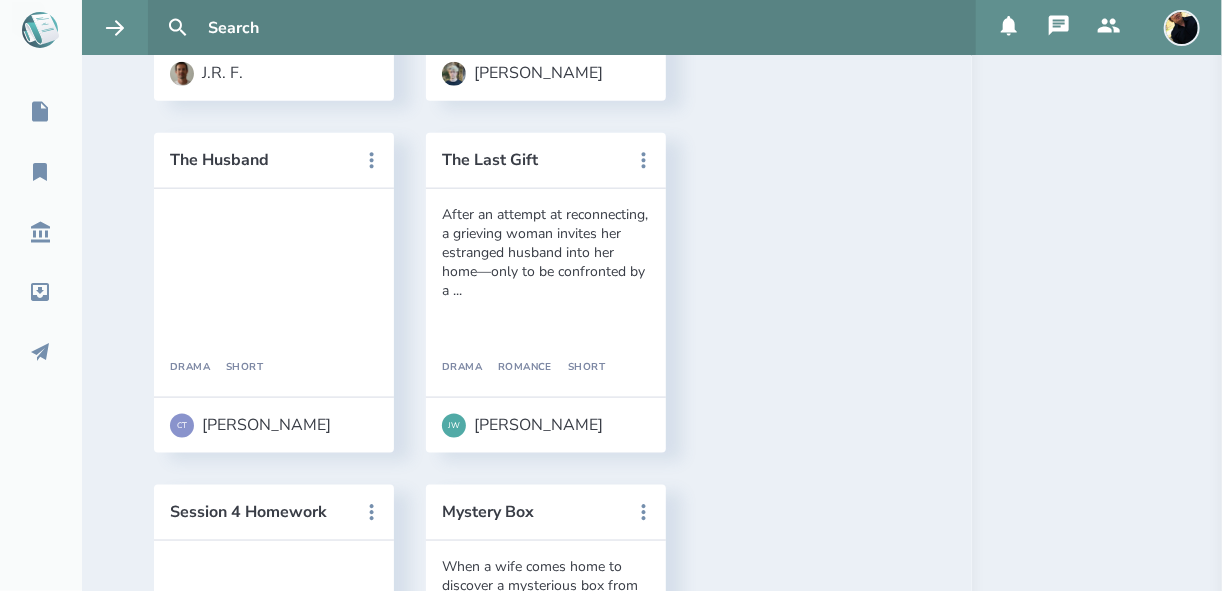 click at bounding box center (1182, 28) 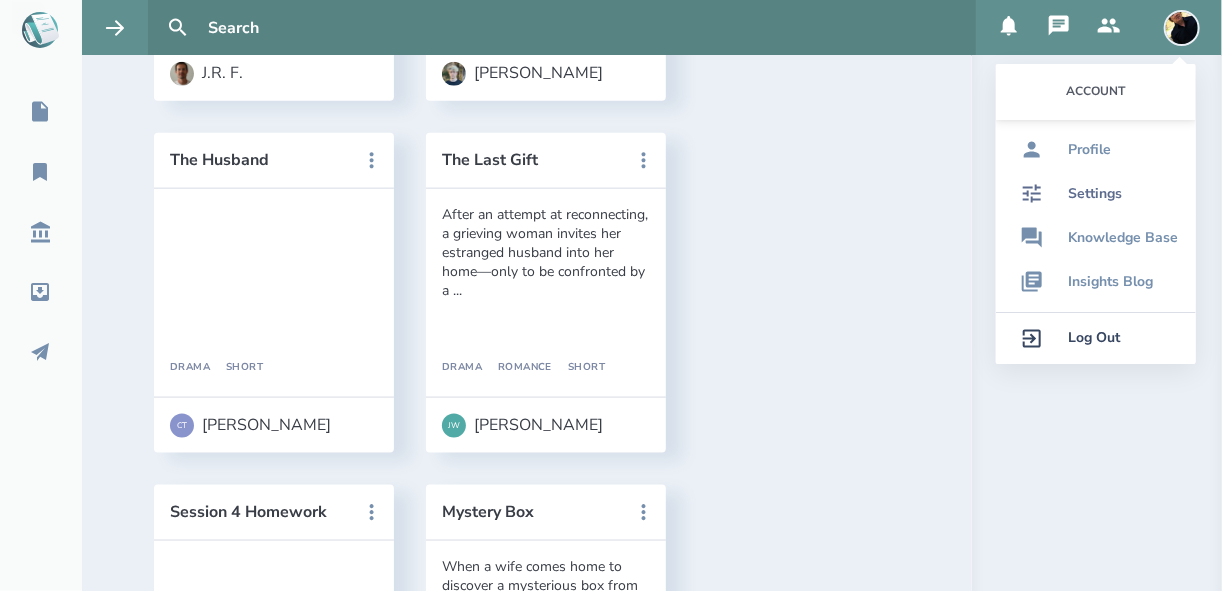 click on "Settings" at bounding box center (1095, 194) 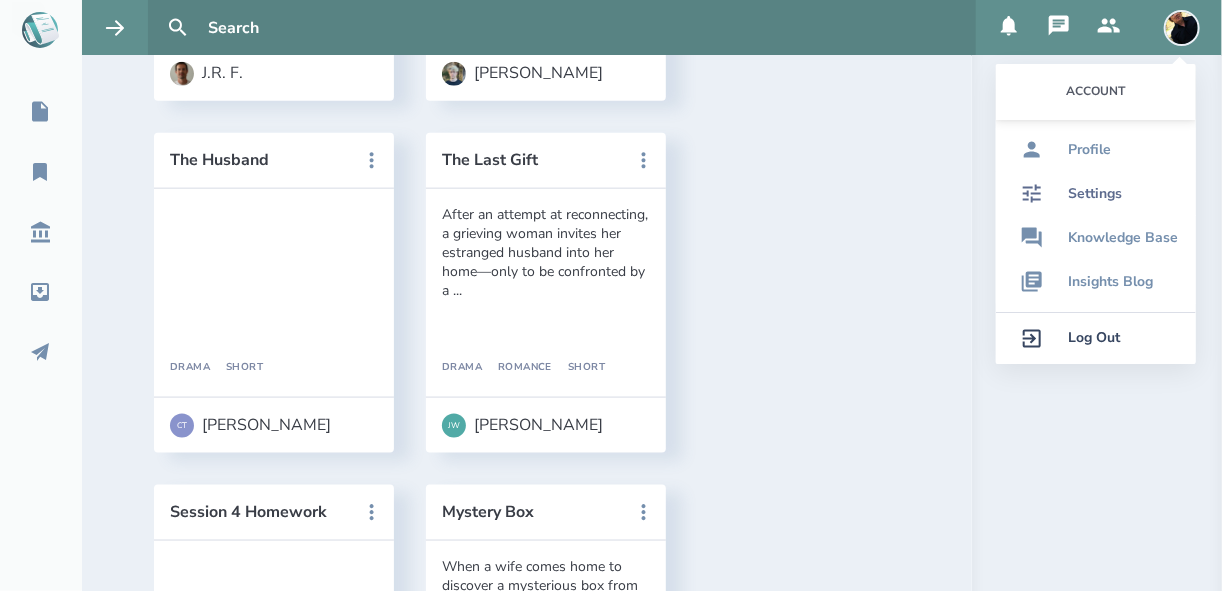 scroll, scrollTop: 195, scrollLeft: 0, axis: vertical 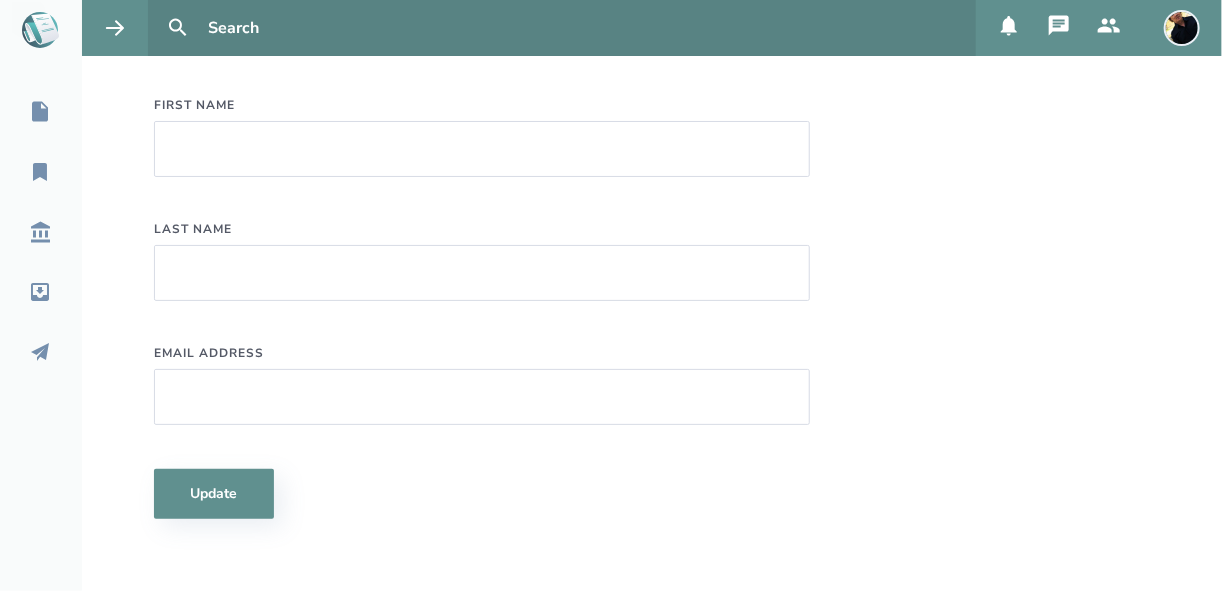 type on "[PERSON_NAME]" 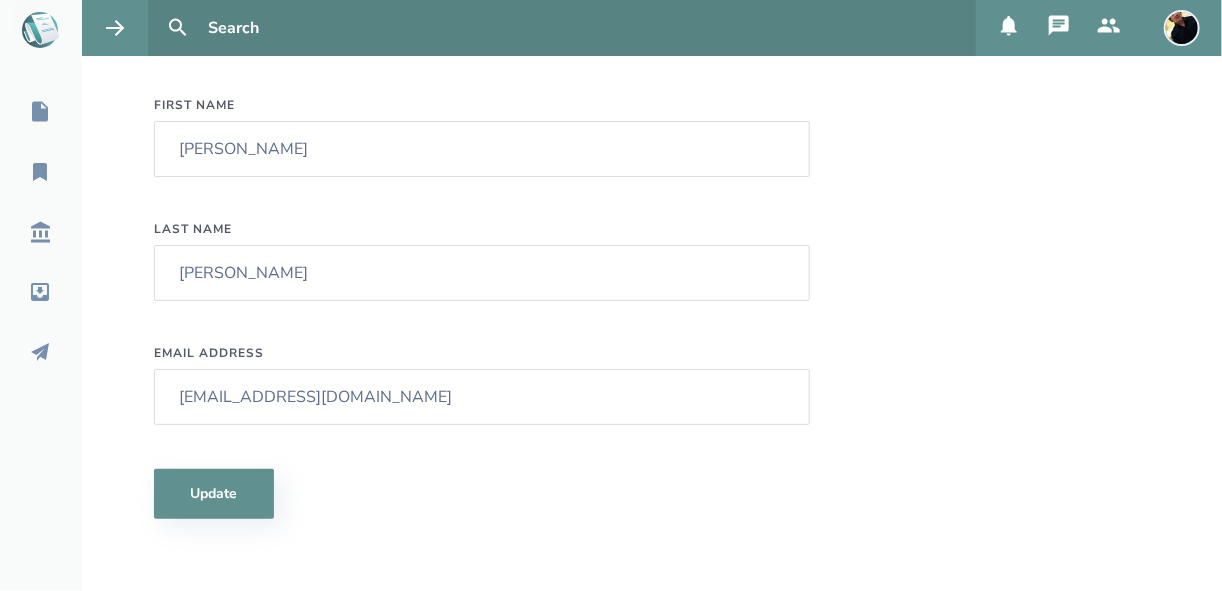 scroll, scrollTop: 35, scrollLeft: 0, axis: vertical 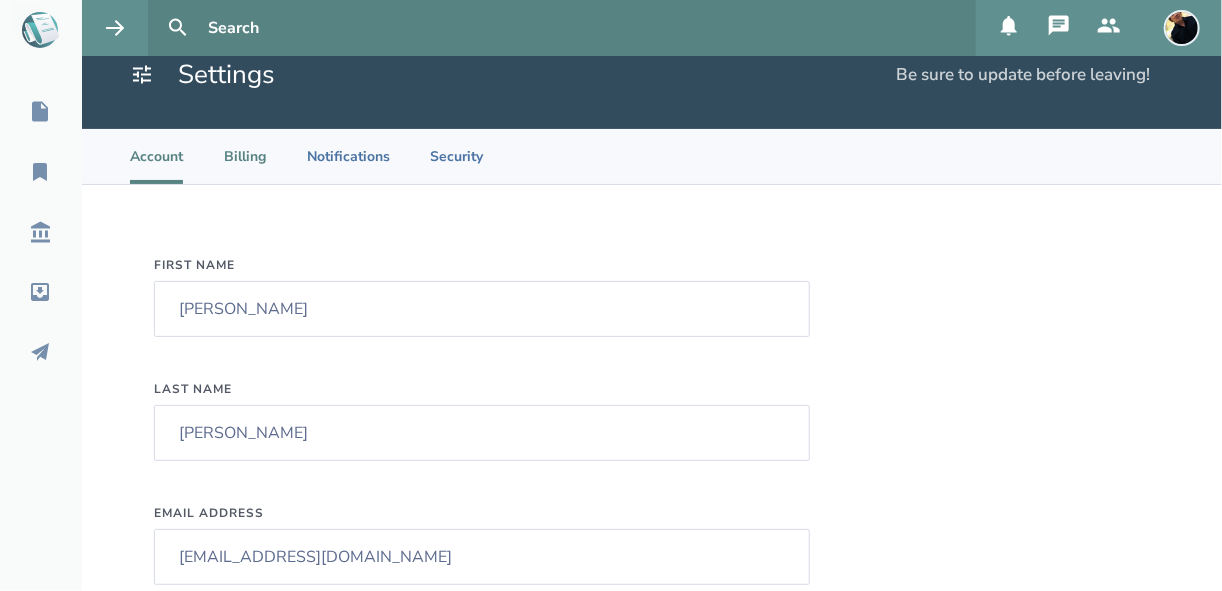 click on "Billing" at bounding box center [245, 156] 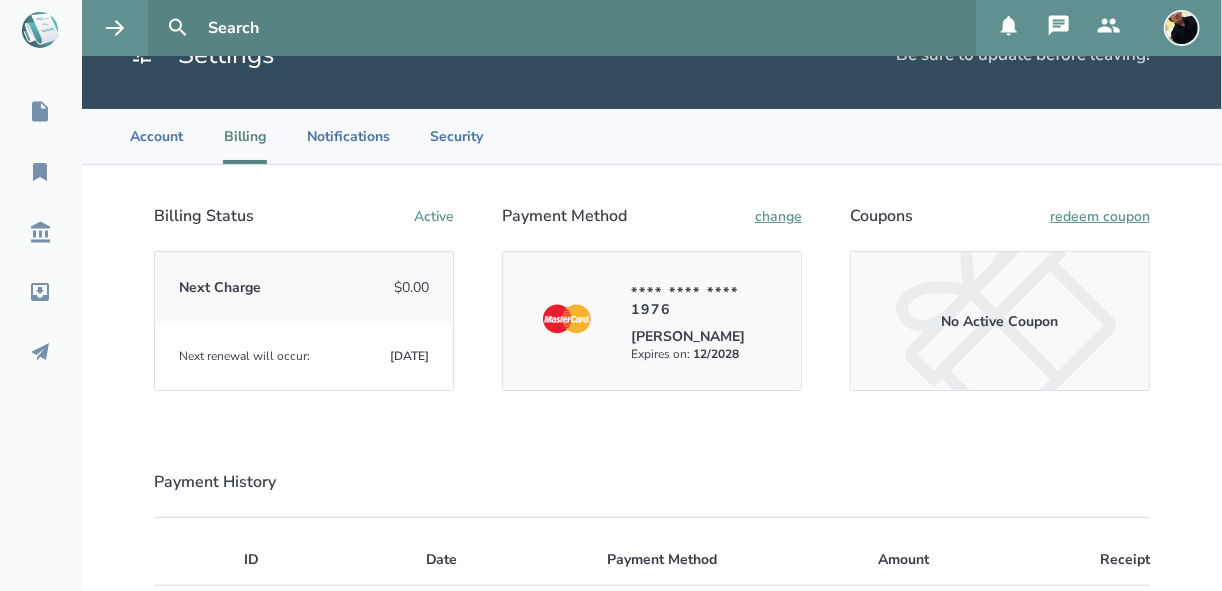 scroll, scrollTop: 0, scrollLeft: 0, axis: both 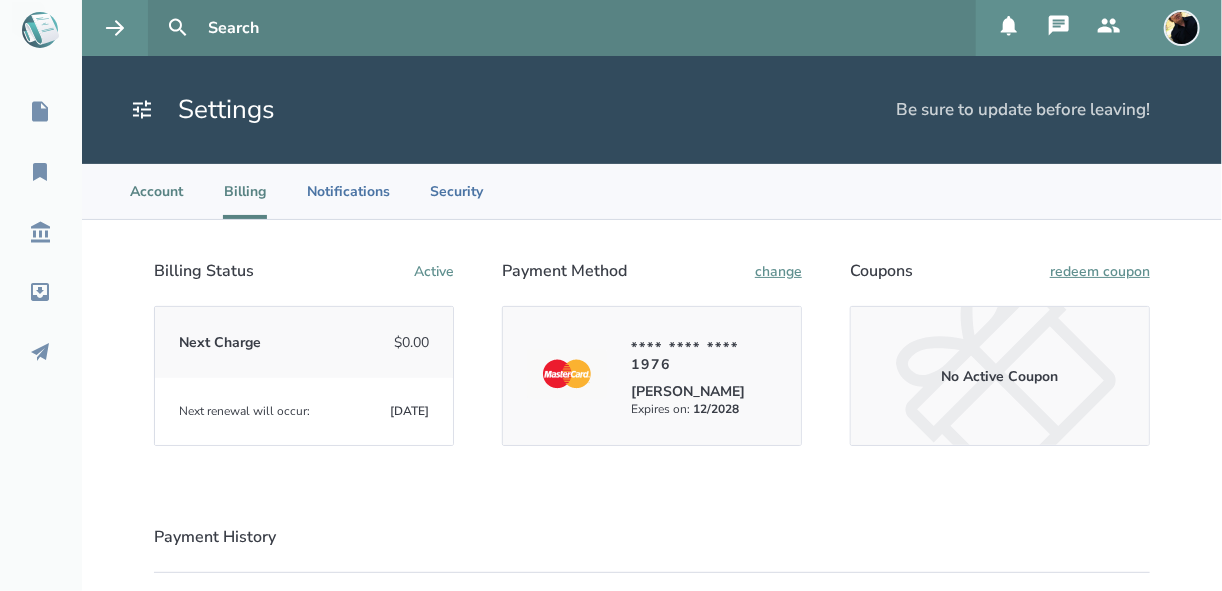 click on "Account" at bounding box center [156, 191] 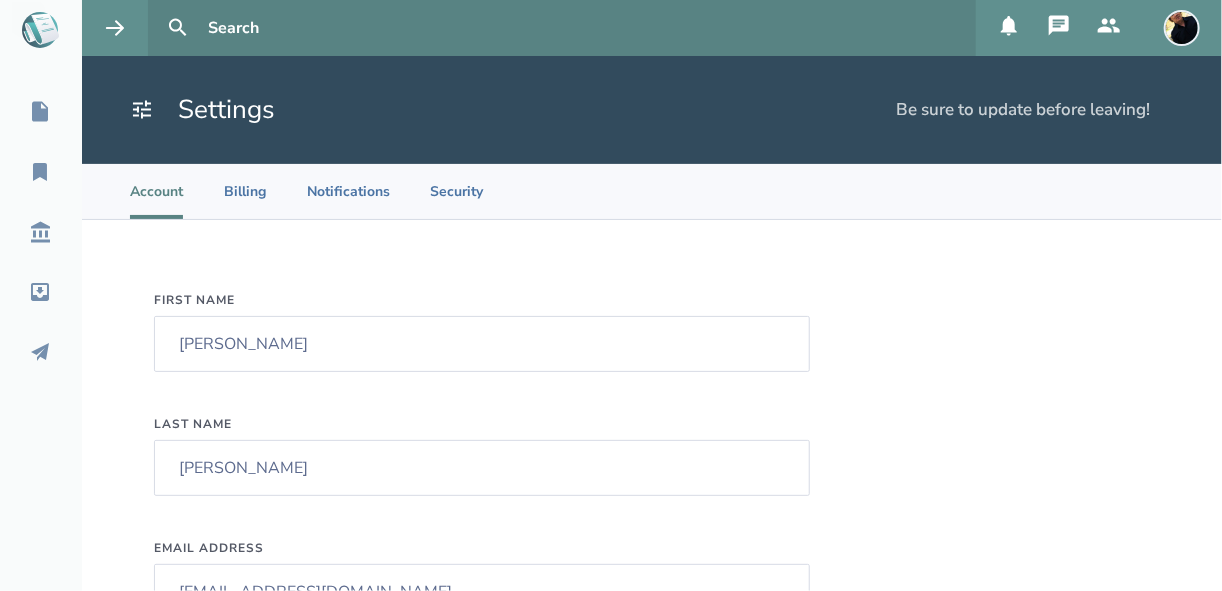 click at bounding box center (1182, 28) 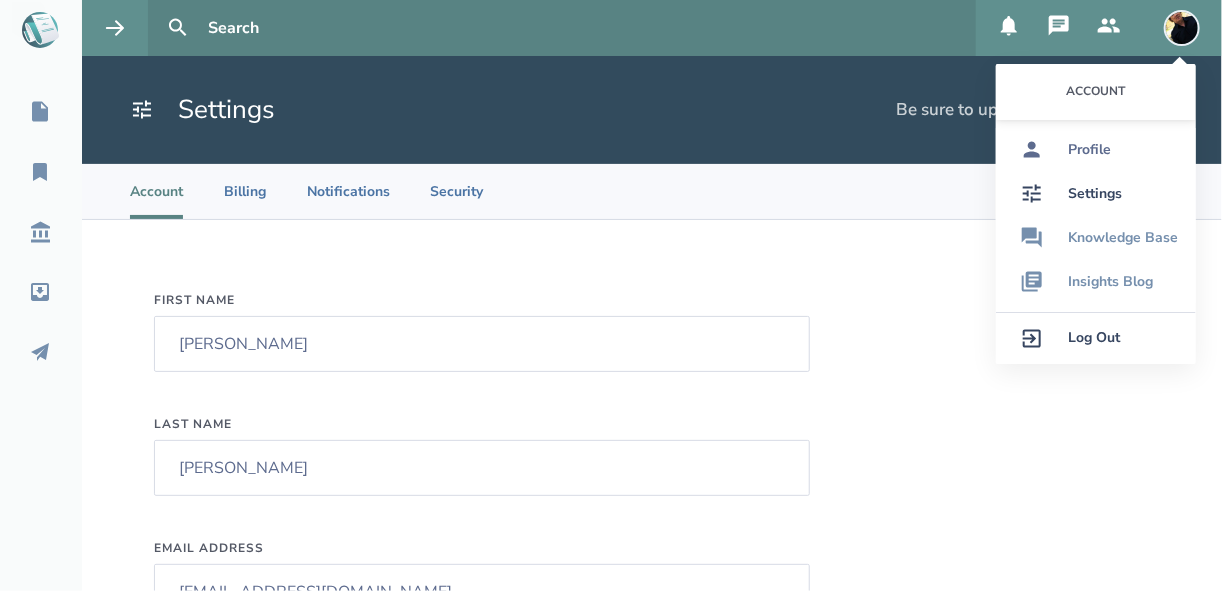 click on "Profile" at bounding box center (1089, 150) 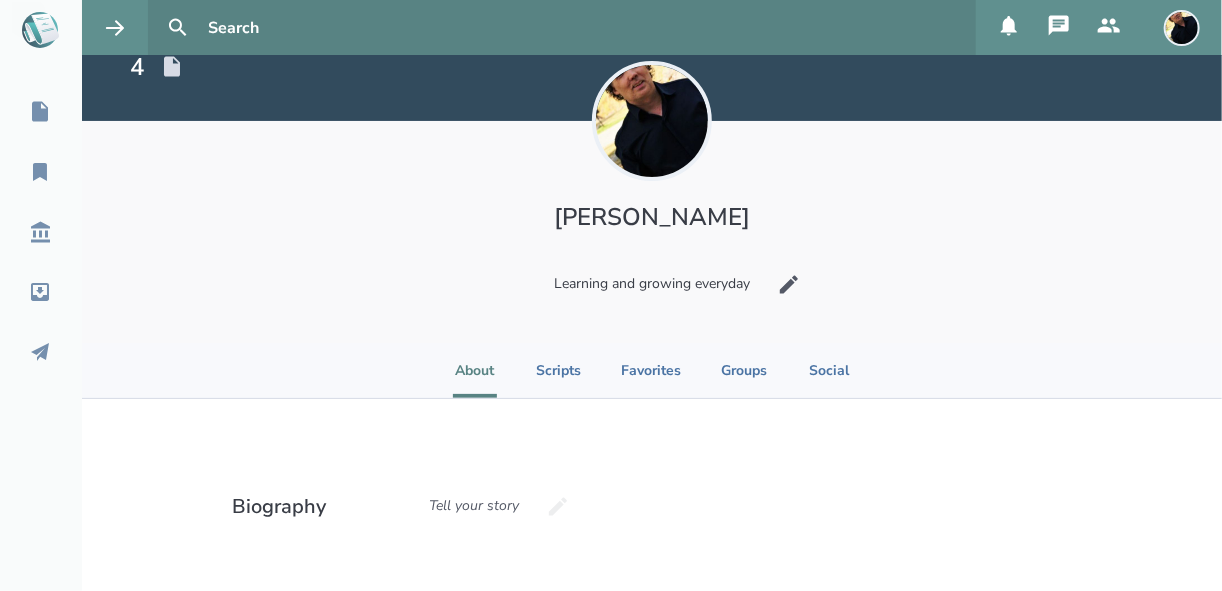 scroll, scrollTop: 80, scrollLeft: 0, axis: vertical 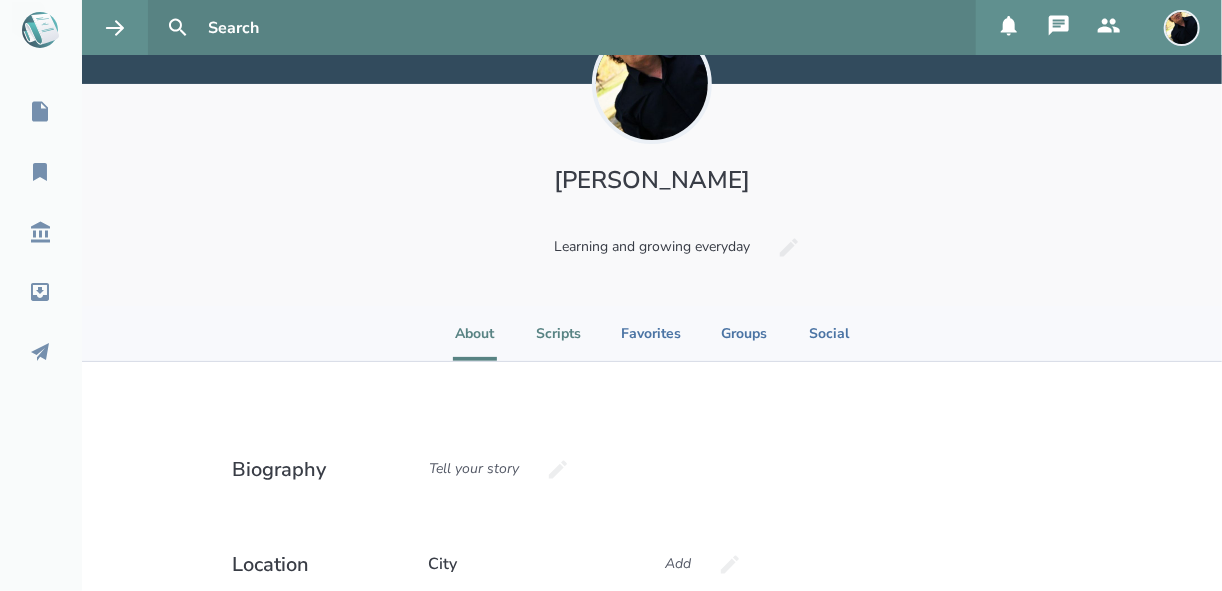 click on "Scripts" at bounding box center (559, 333) 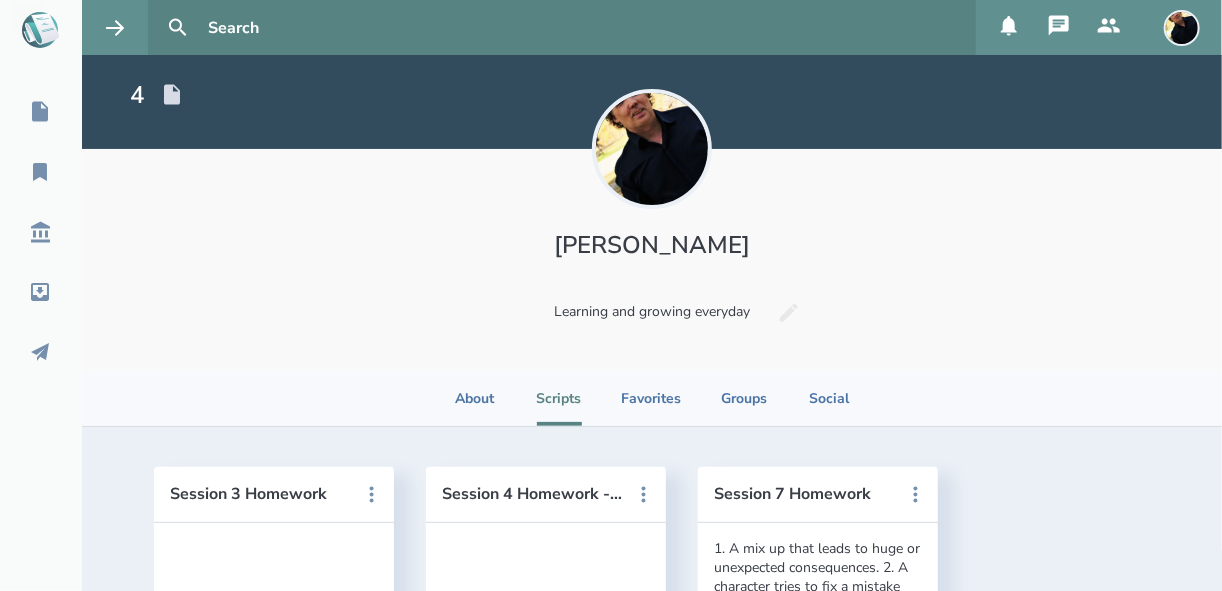 scroll, scrollTop: 0, scrollLeft: 0, axis: both 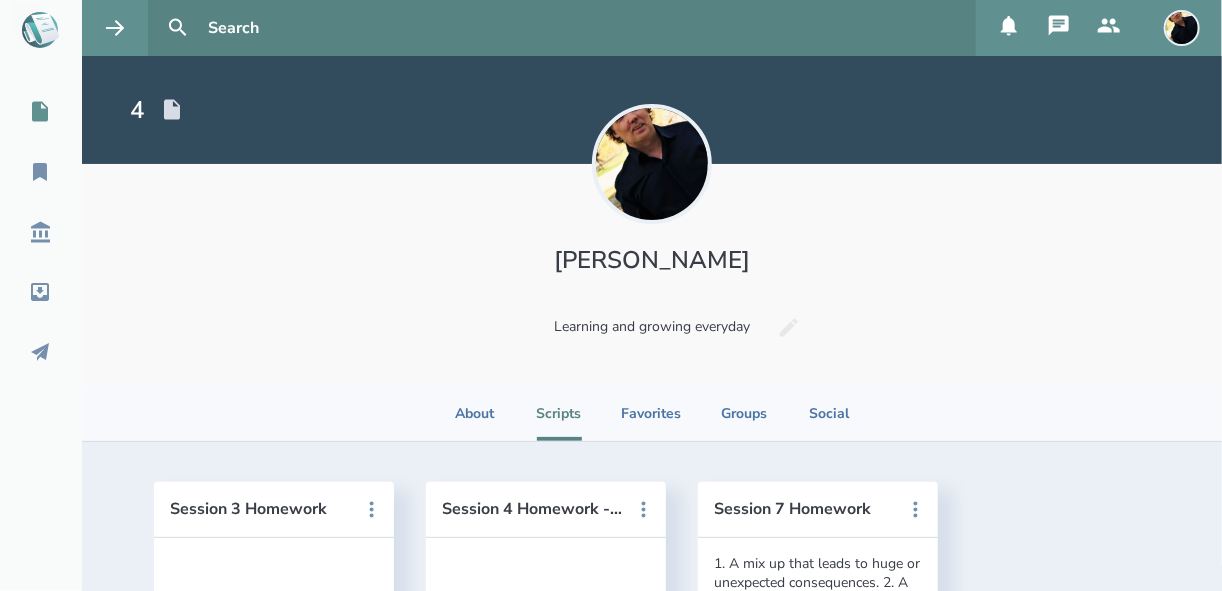 click 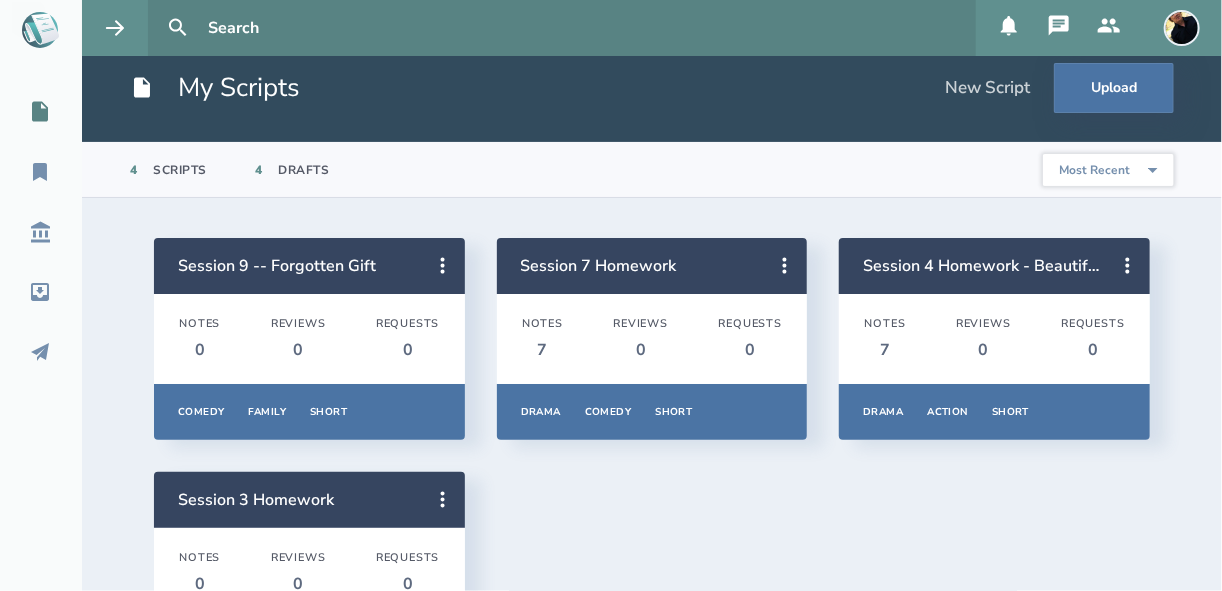 scroll, scrollTop: 0, scrollLeft: 0, axis: both 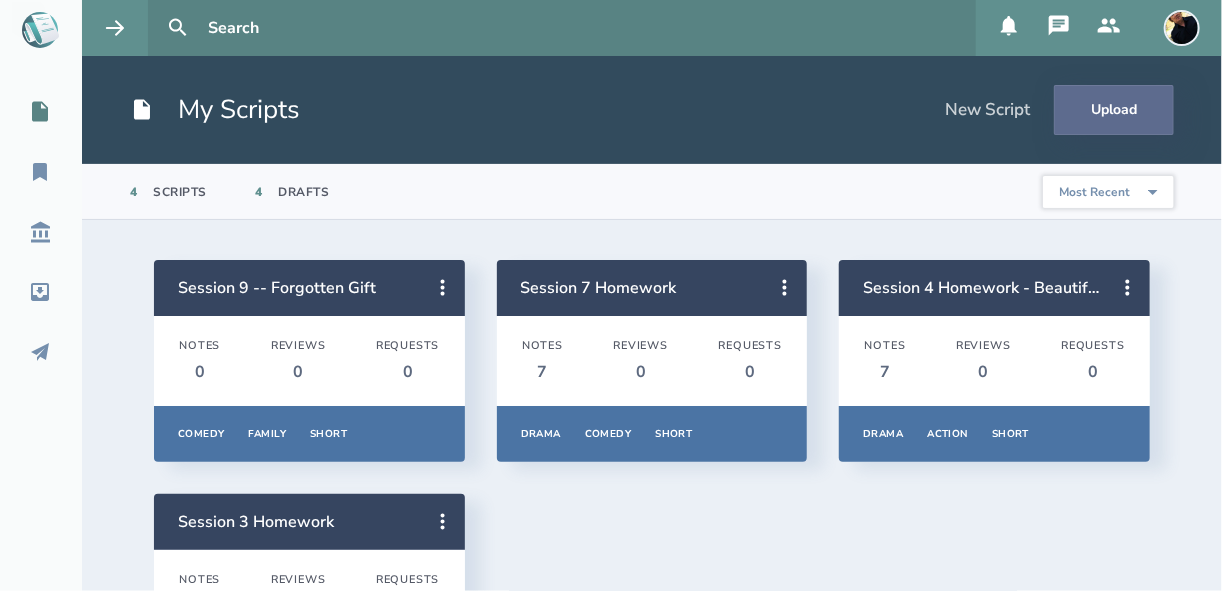 click on "Upload" at bounding box center (1114, 110) 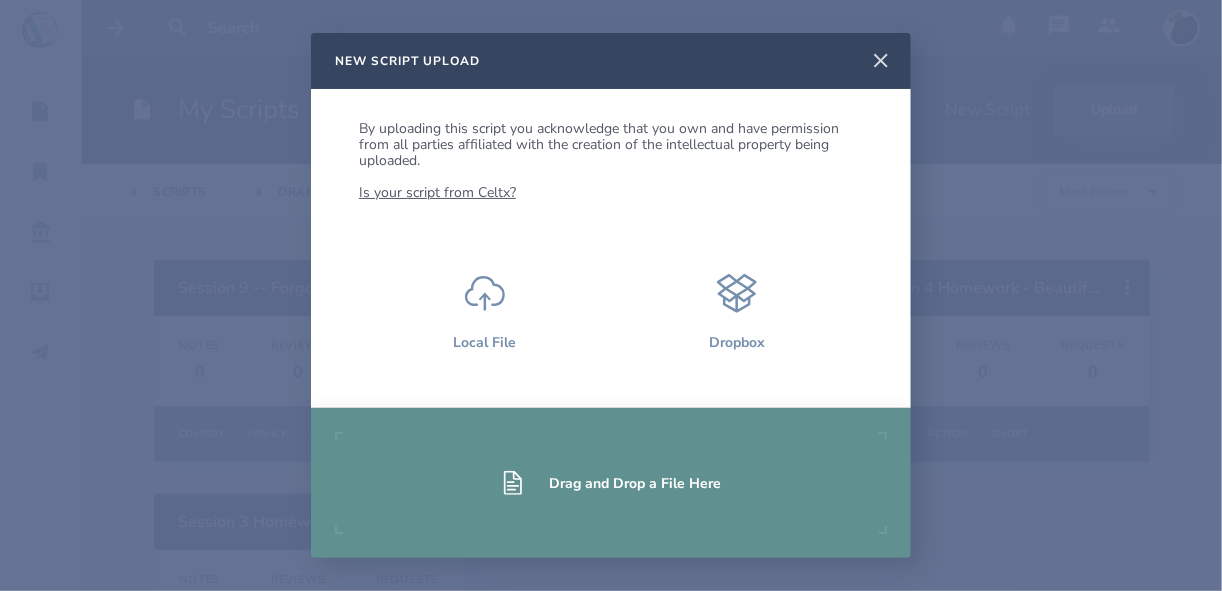 click 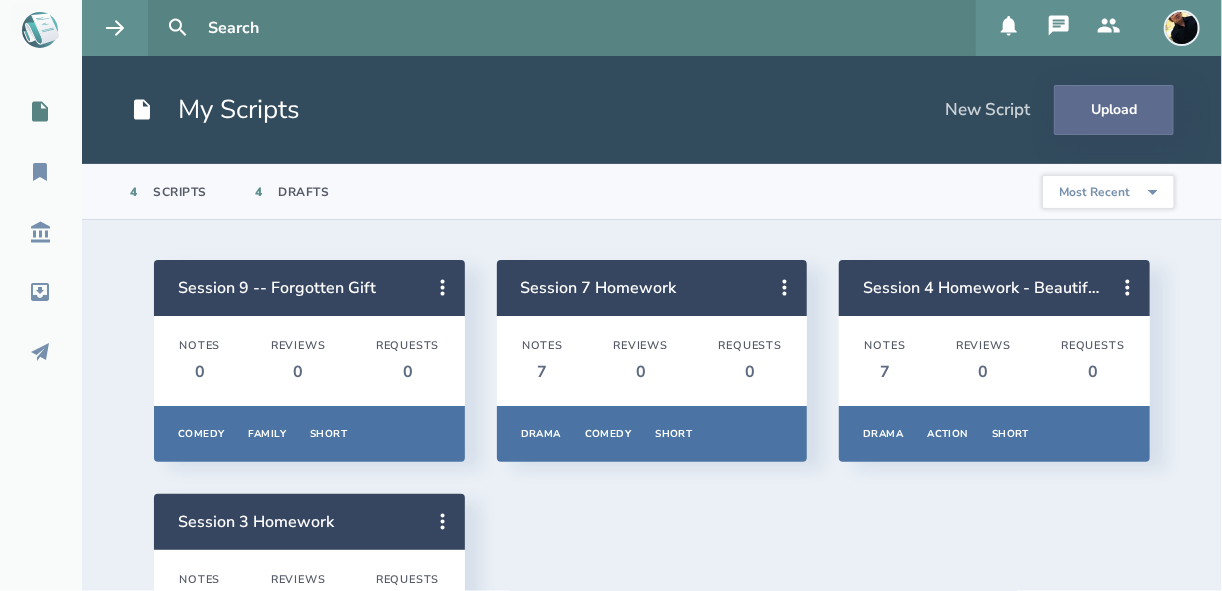 click on "Upload" at bounding box center [1114, 110] 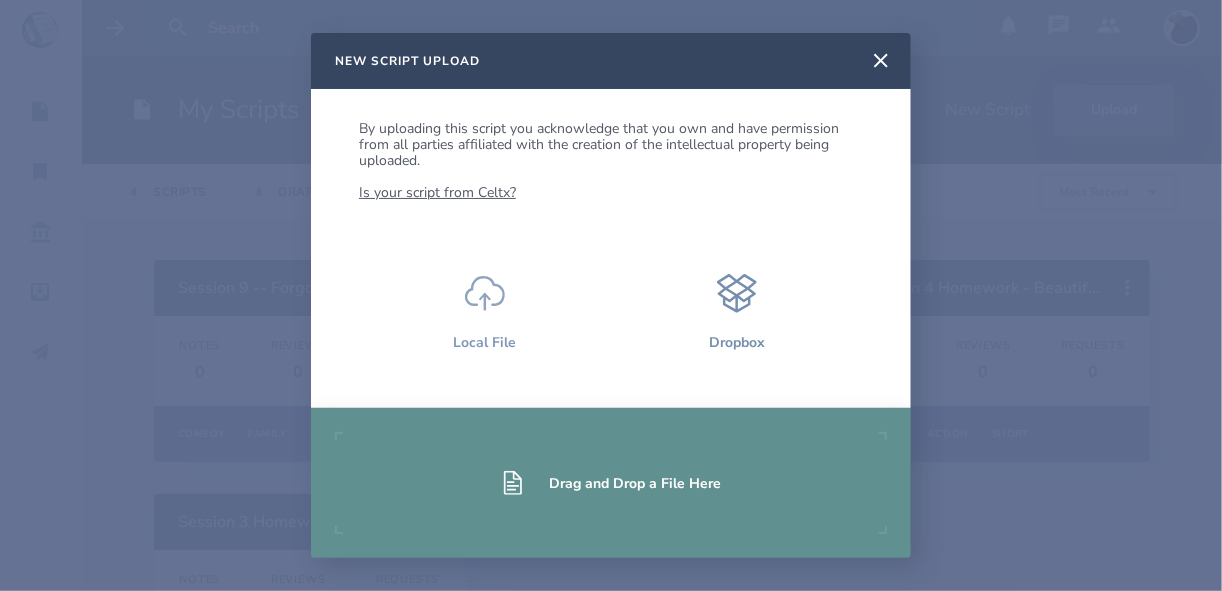 click on "Local File" at bounding box center [485, 342] 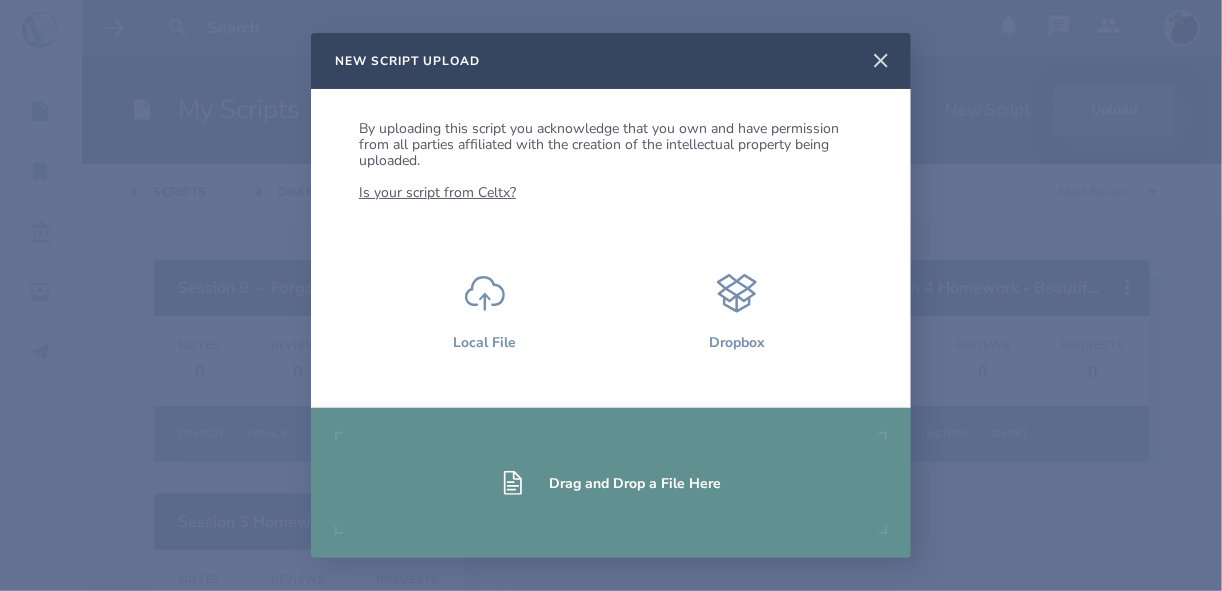 click 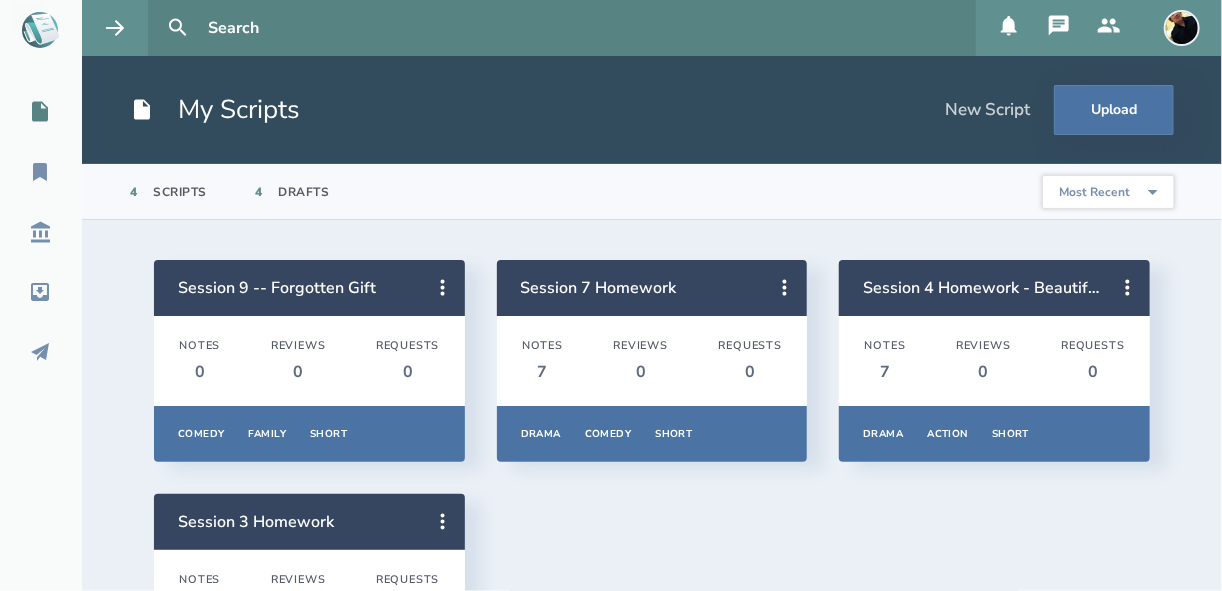 click 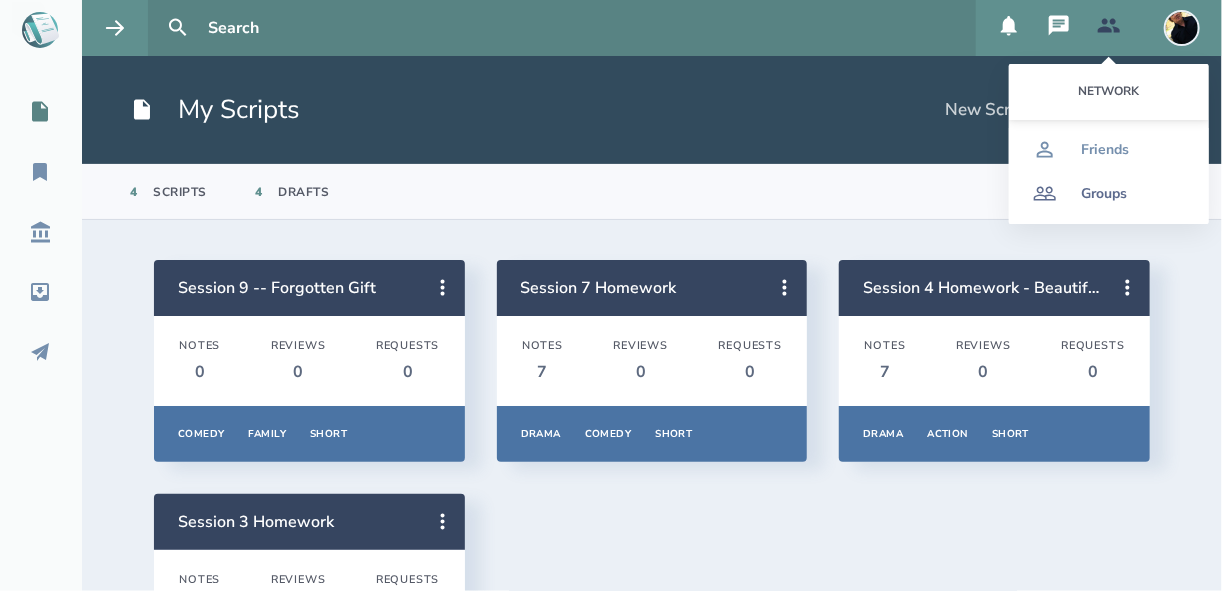 click on "Groups" at bounding box center (1104, 194) 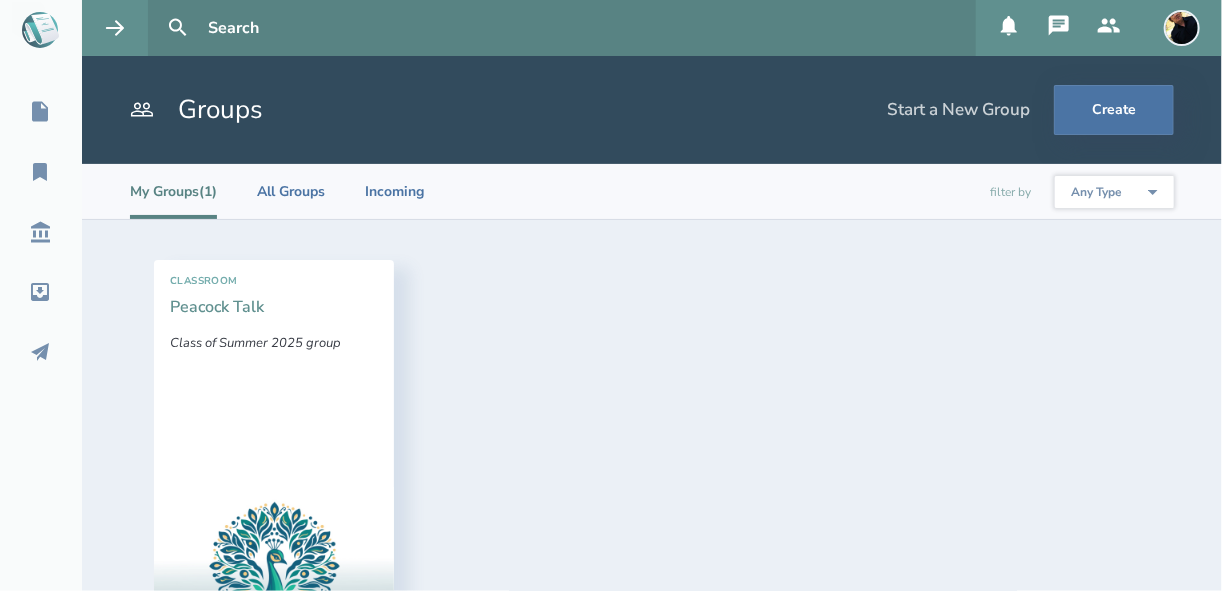 click on "Peacock Talk" at bounding box center [217, 307] 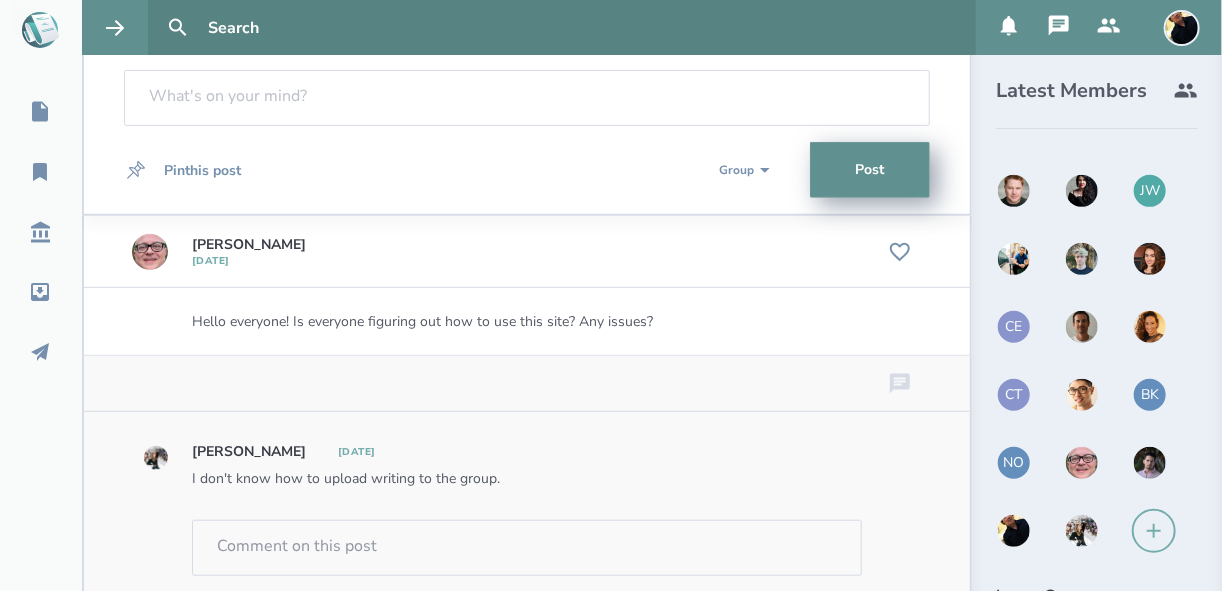 scroll, scrollTop: 160, scrollLeft: 0, axis: vertical 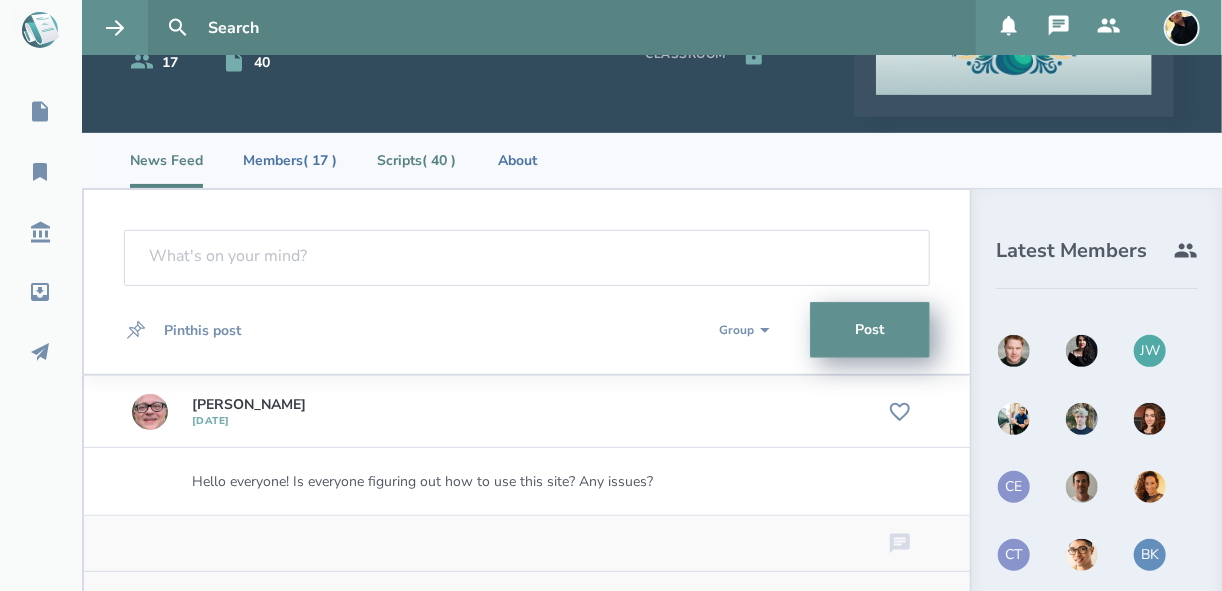 click on "Scripts  ( 40 )" at bounding box center (416, 160) 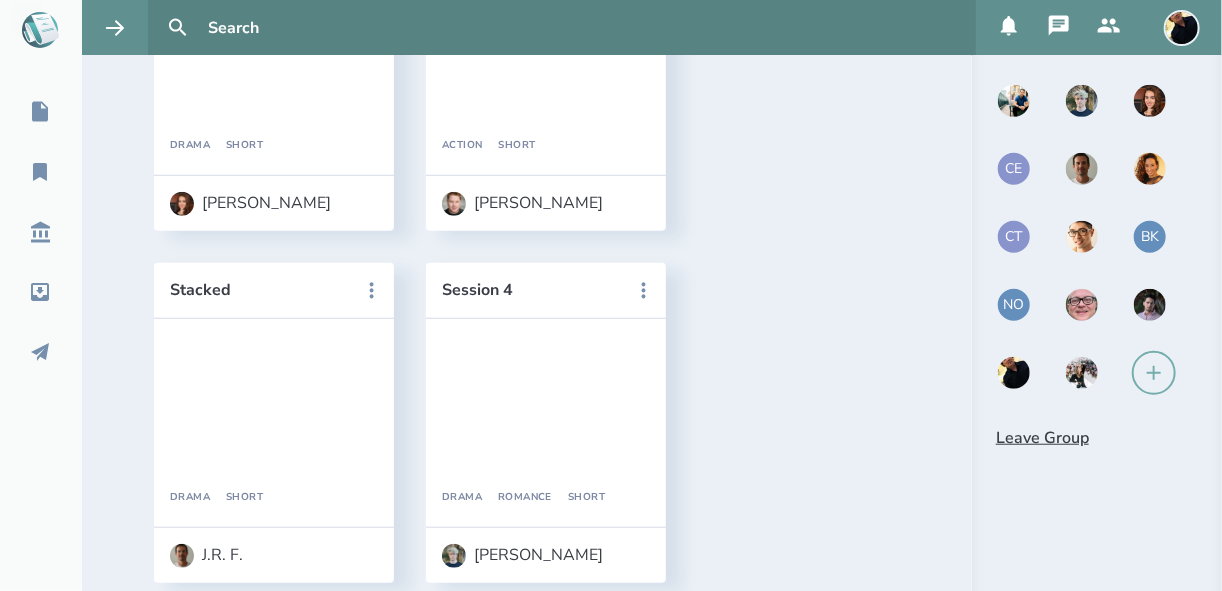 scroll, scrollTop: 254, scrollLeft: 0, axis: vertical 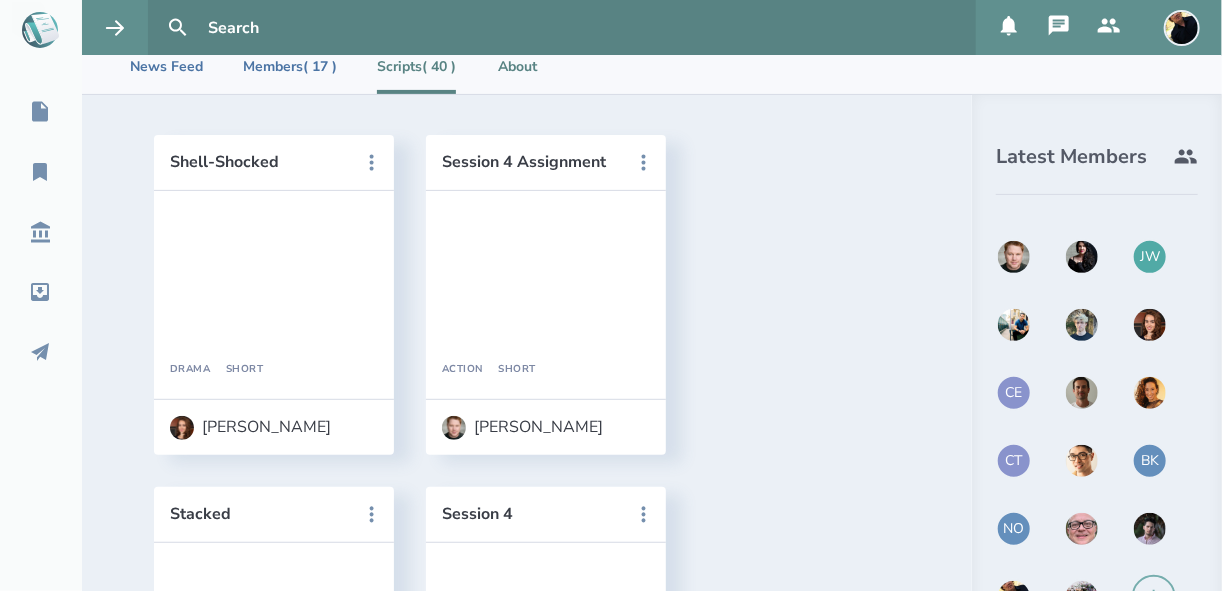 click on "About" at bounding box center (518, 66) 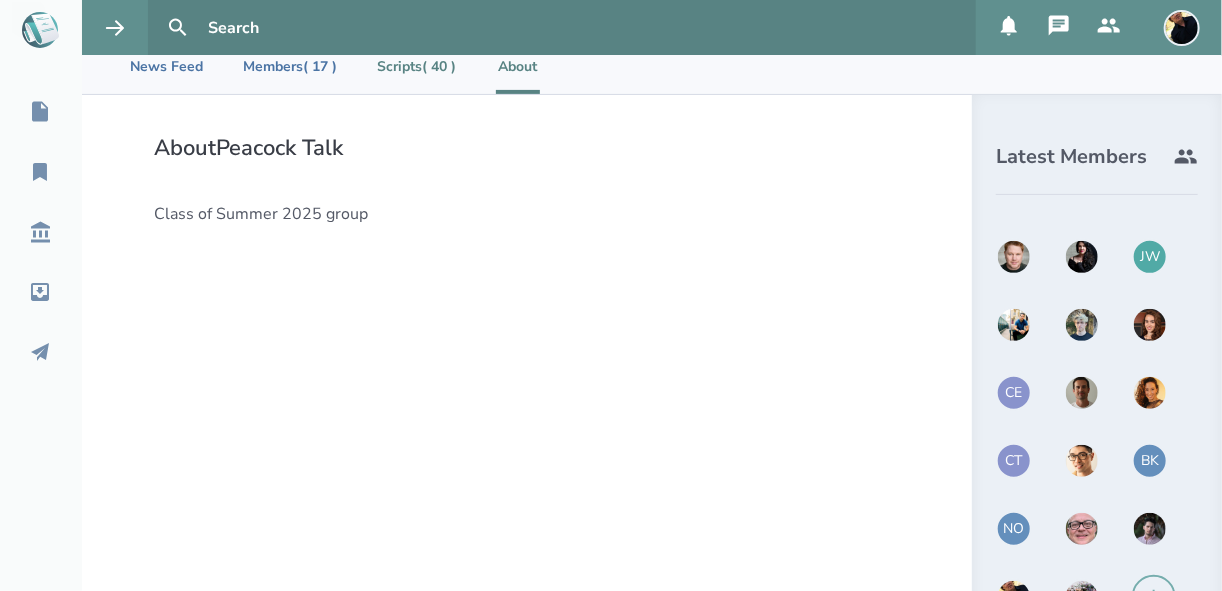 click on "Scripts  ( 40 )" at bounding box center [416, 66] 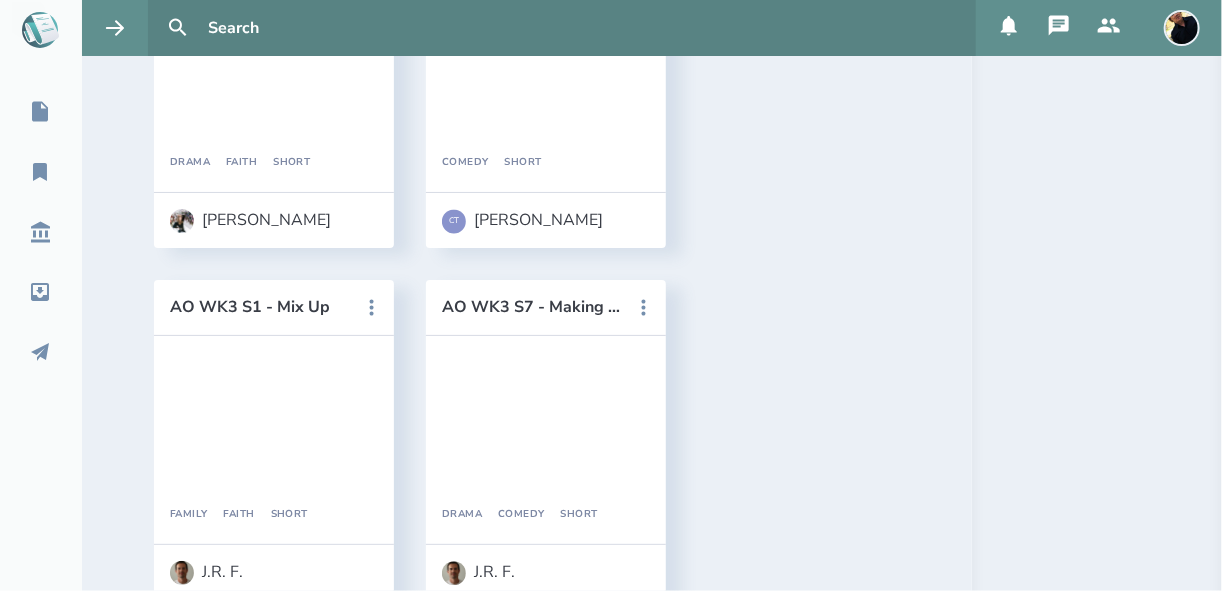 scroll, scrollTop: 4734, scrollLeft: 0, axis: vertical 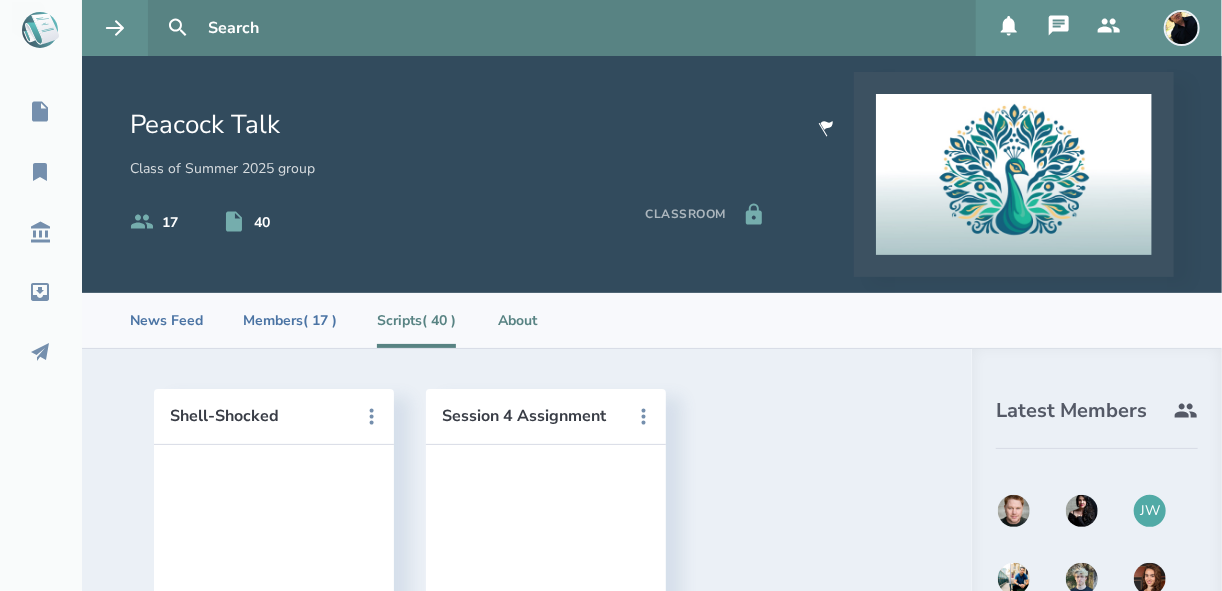 click on "About" at bounding box center [518, 320] 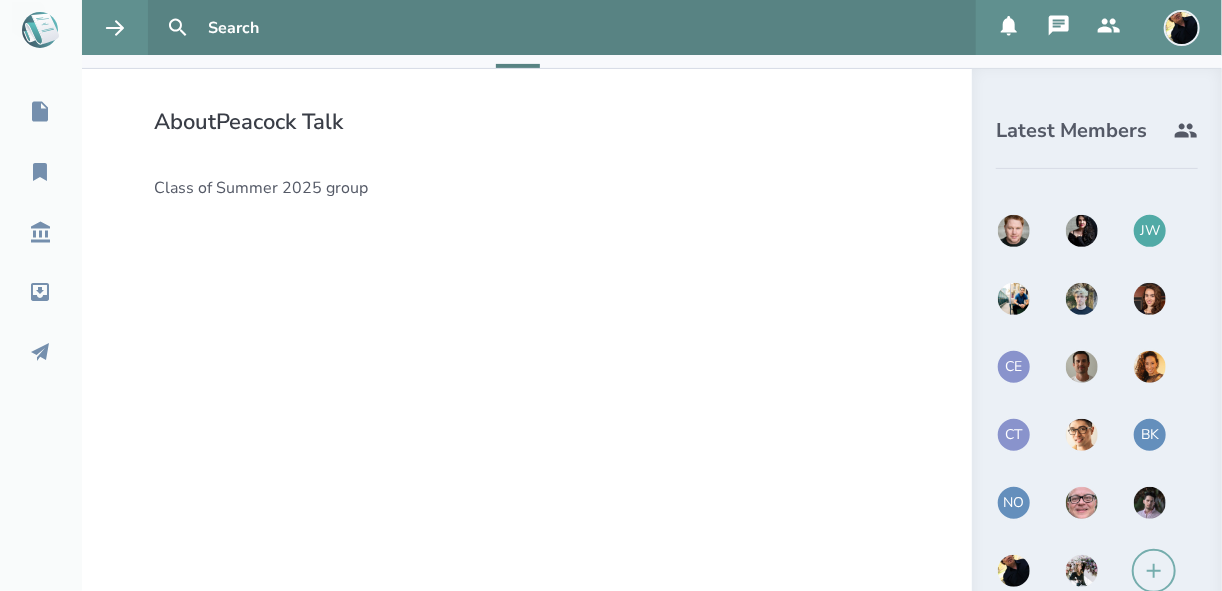 scroll, scrollTop: 145, scrollLeft: 0, axis: vertical 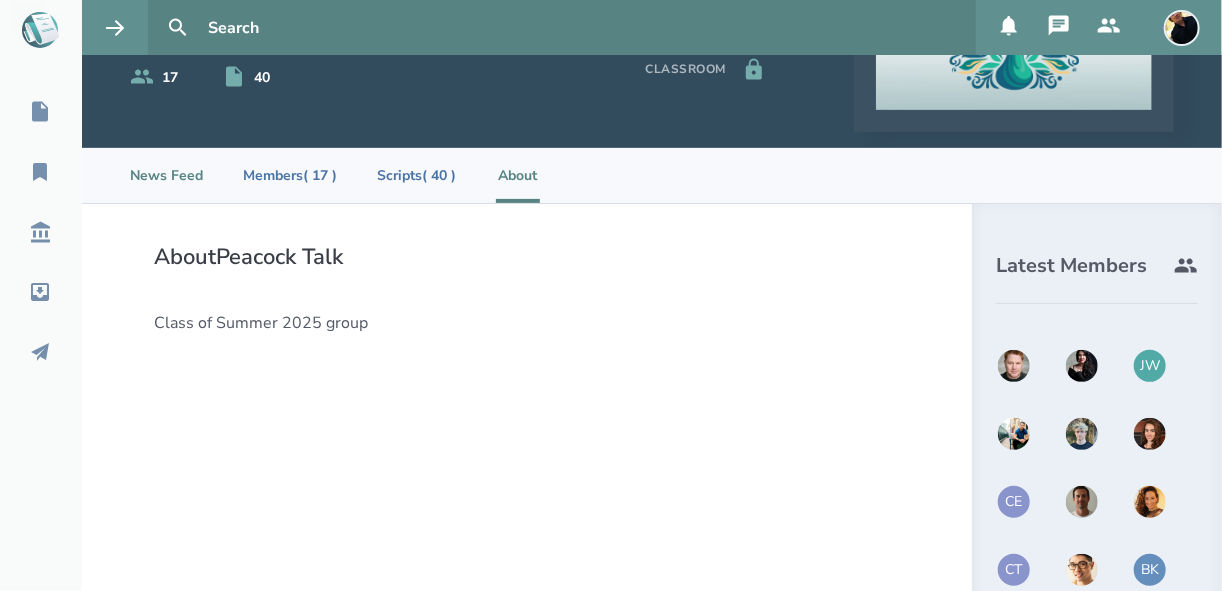 click on "News Feed" at bounding box center [166, 175] 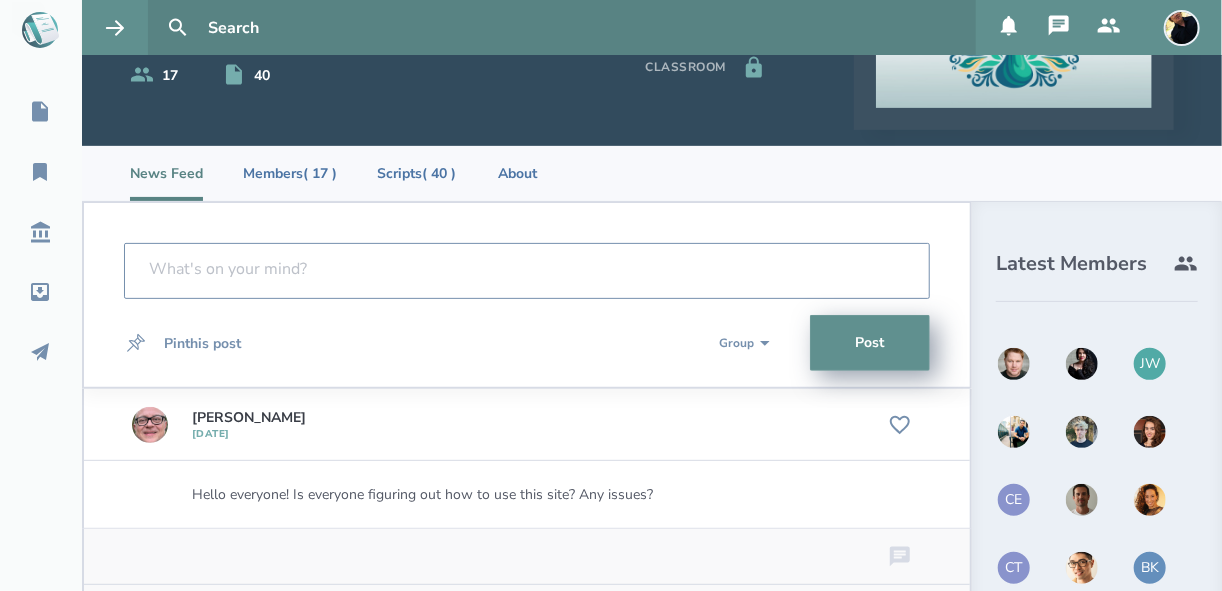 scroll, scrollTop: 145, scrollLeft: 0, axis: vertical 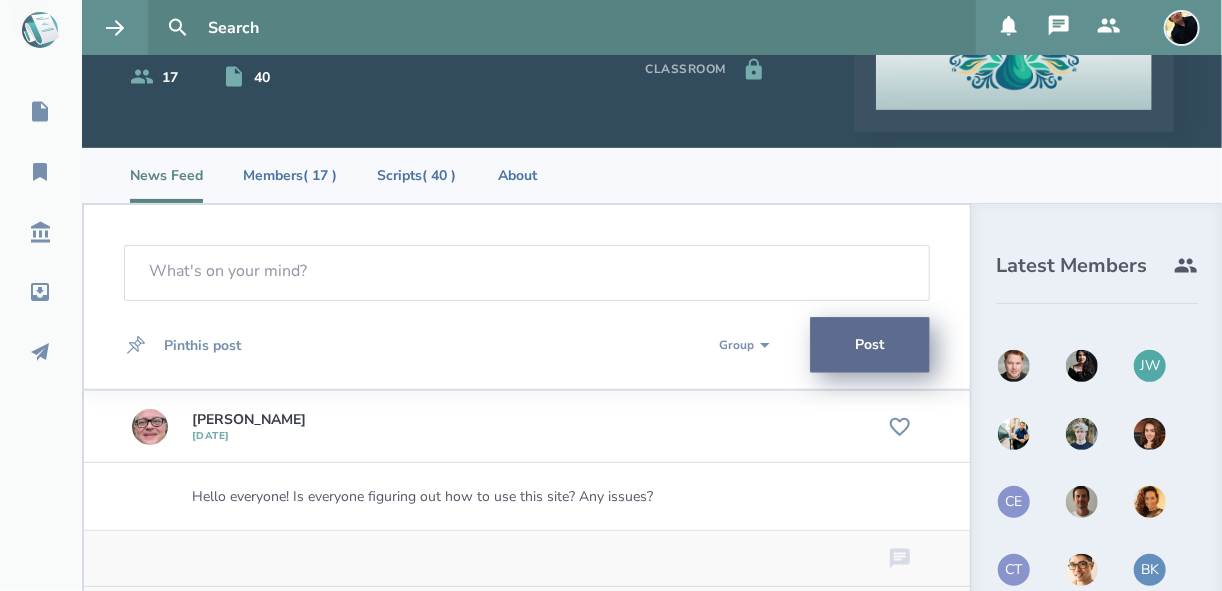 click on "Post" at bounding box center (870, 345) 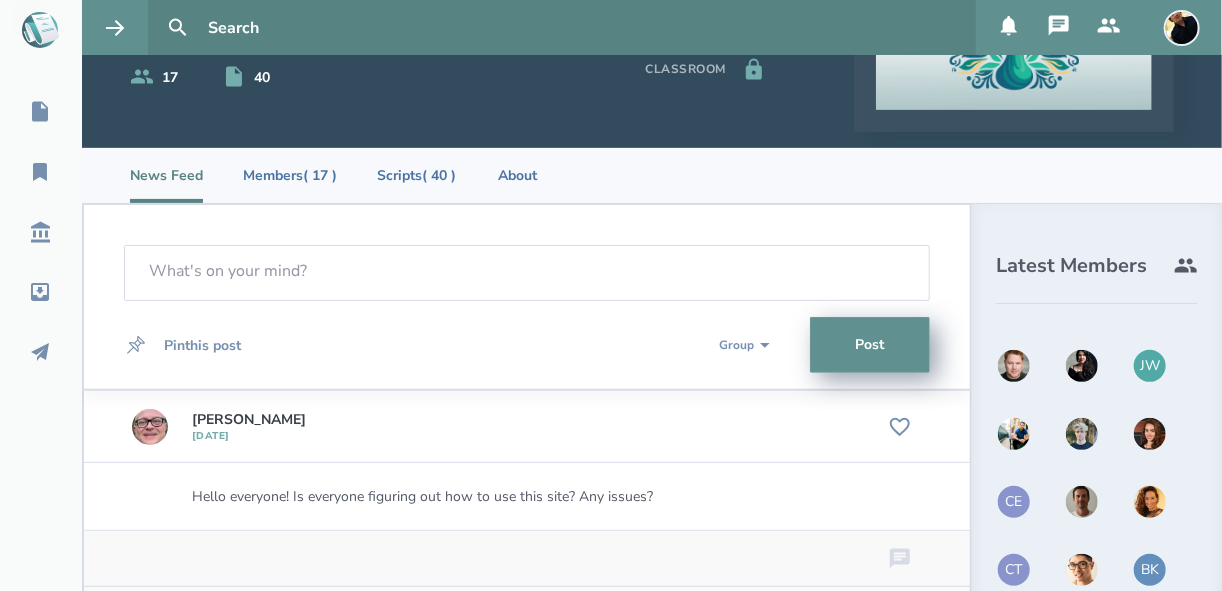 click on "Public Group" at bounding box center (744, 345) 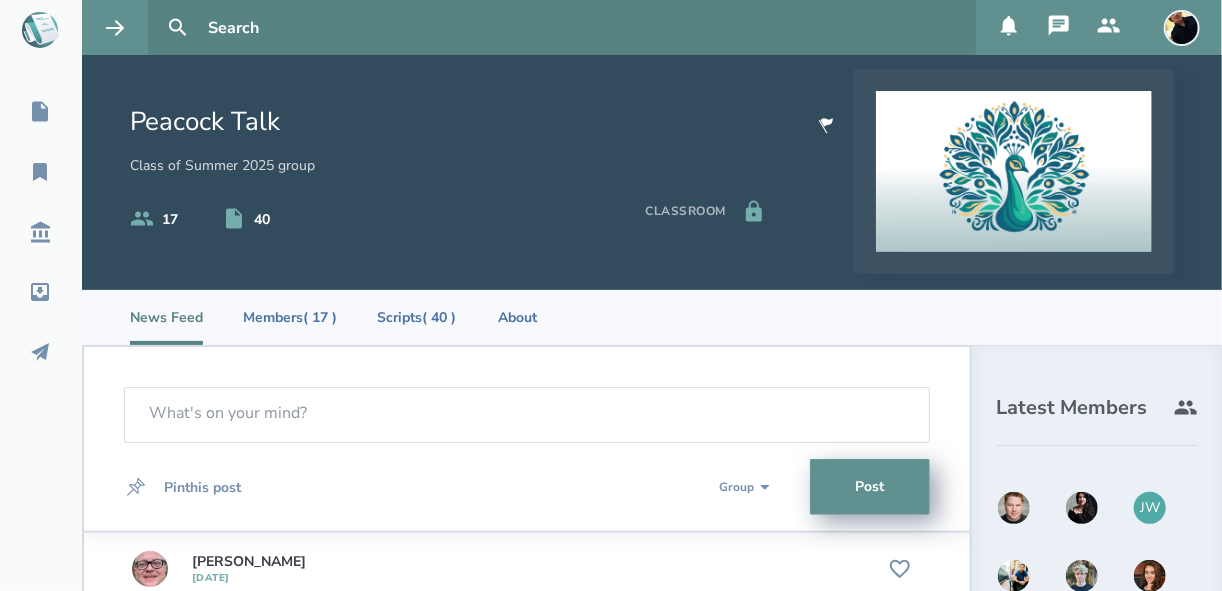 scroll, scrollTop: 0, scrollLeft: 0, axis: both 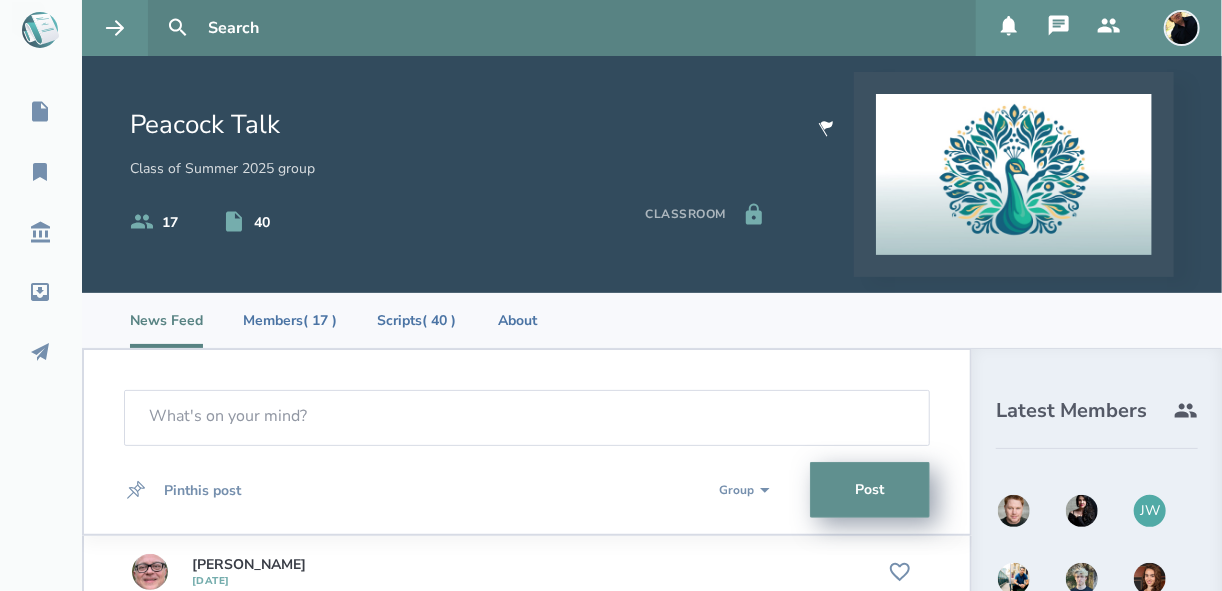 drag, startPoint x: 501, startPoint y: 146, endPoint x: 431, endPoint y: 225, distance: 105.550934 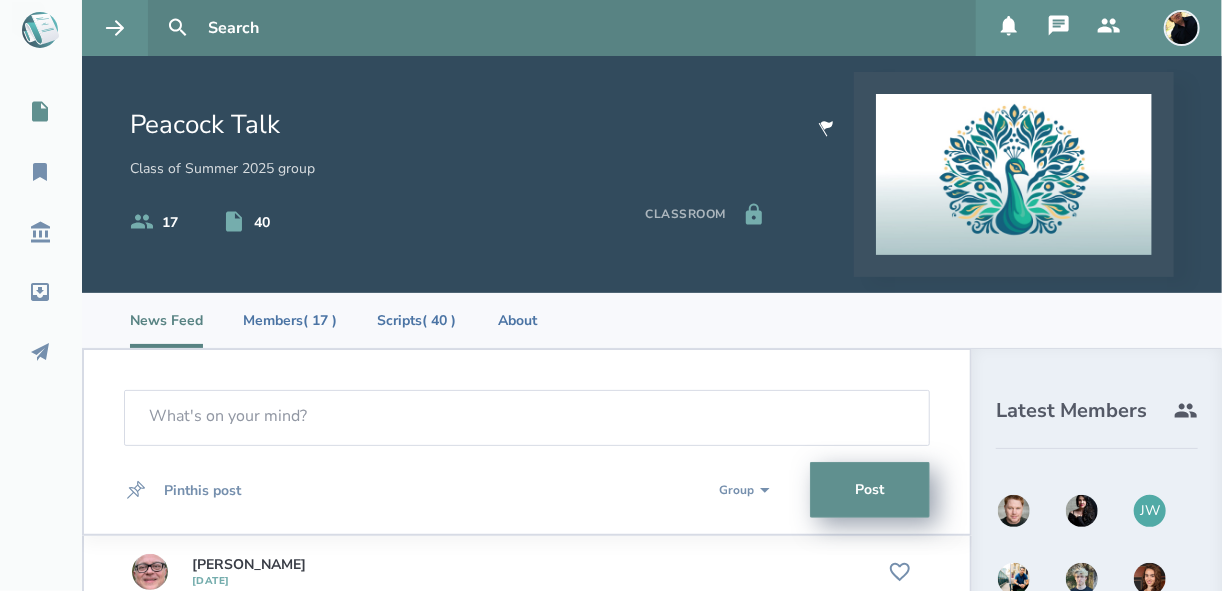 click 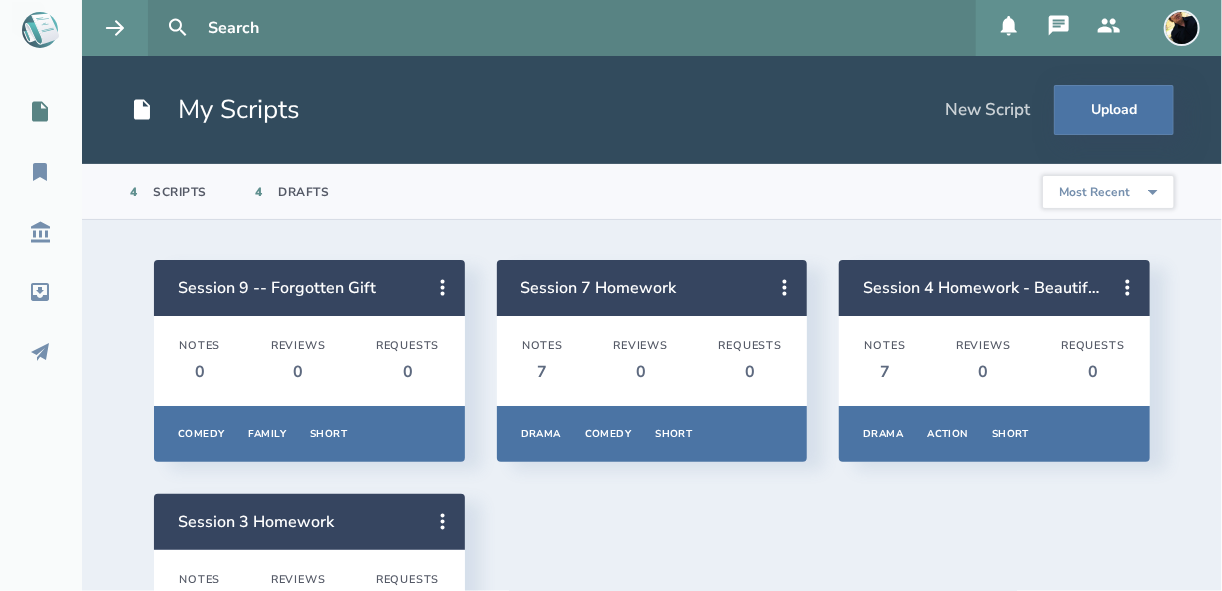 click at bounding box center [1182, 28] 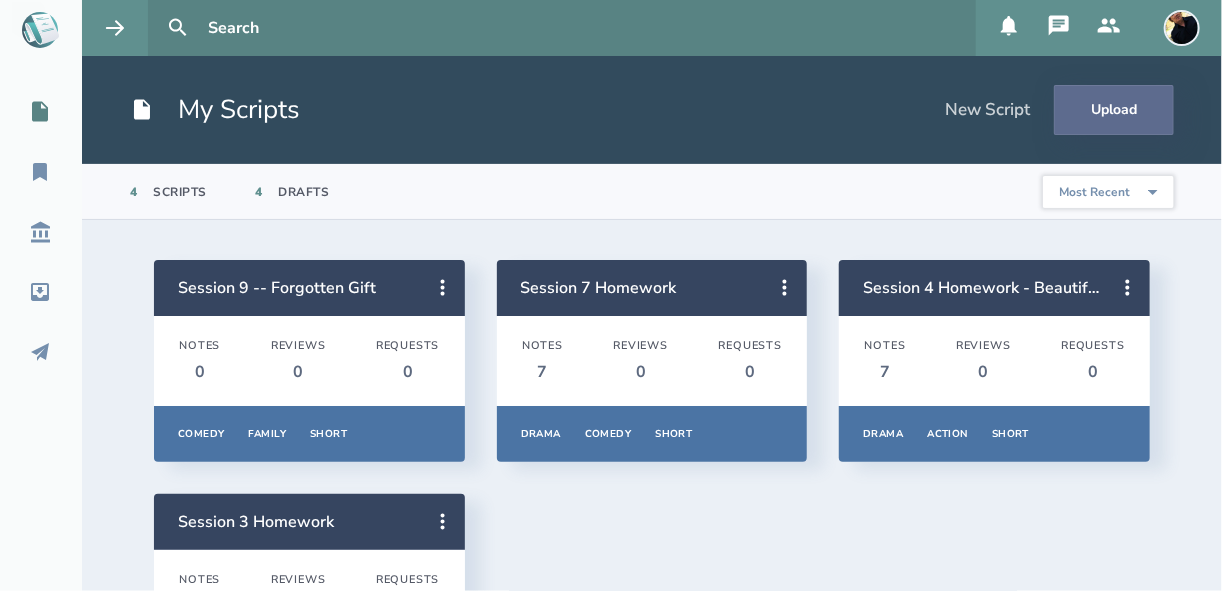 click on "Upload" at bounding box center [1114, 110] 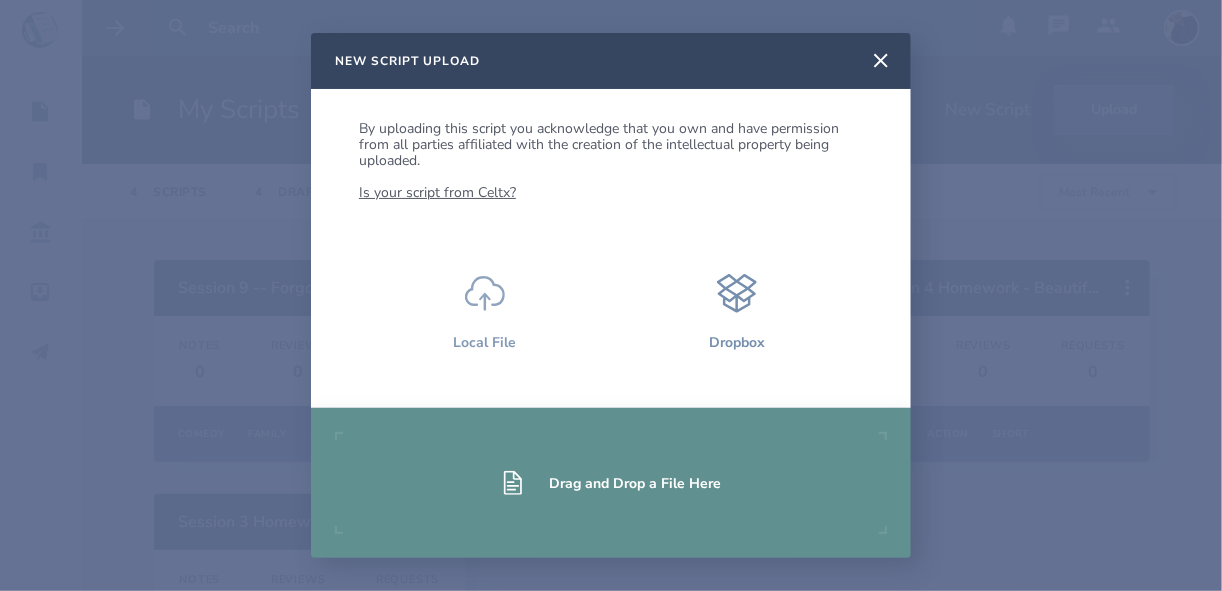 click on "Local File" at bounding box center [485, 342] 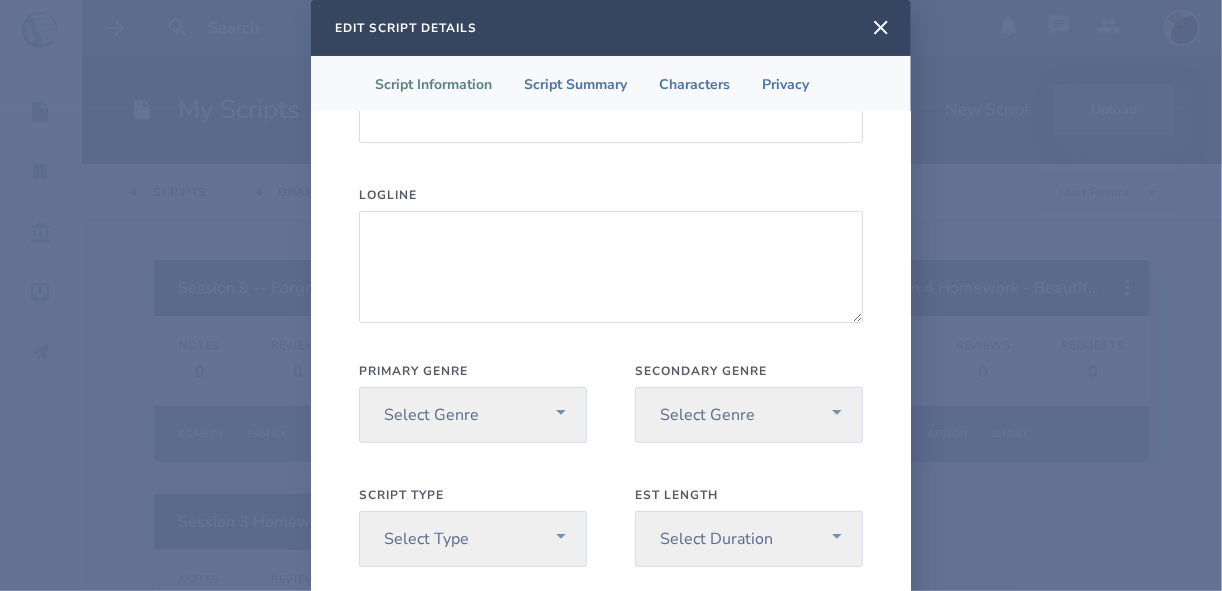 scroll, scrollTop: 145, scrollLeft: 0, axis: vertical 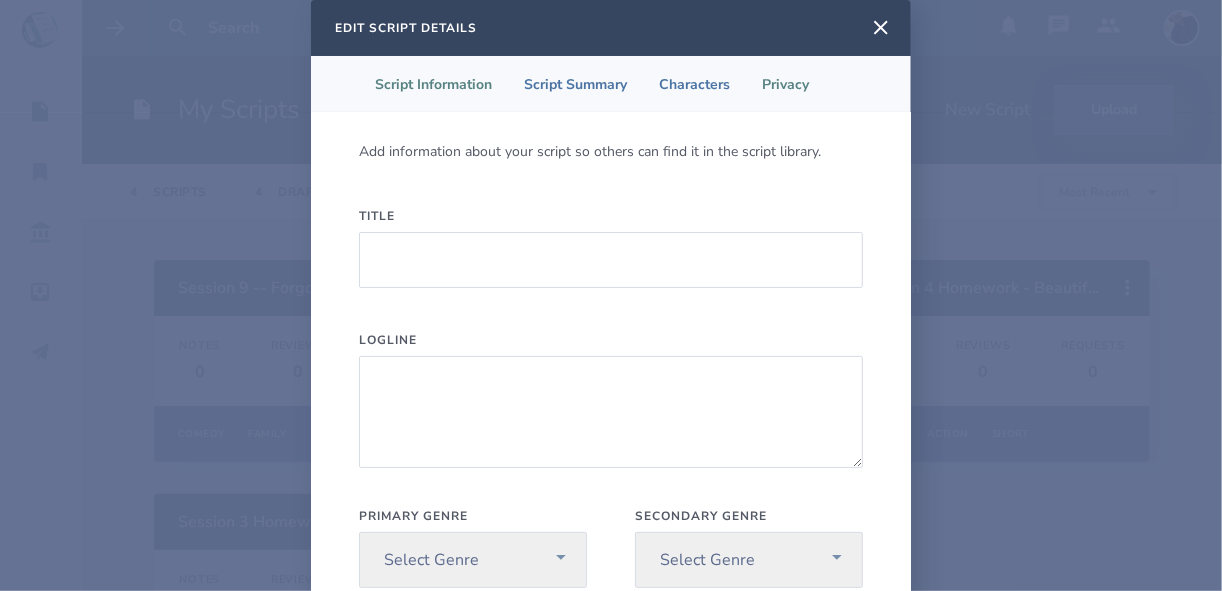 click on "Privacy" at bounding box center (785, 84) 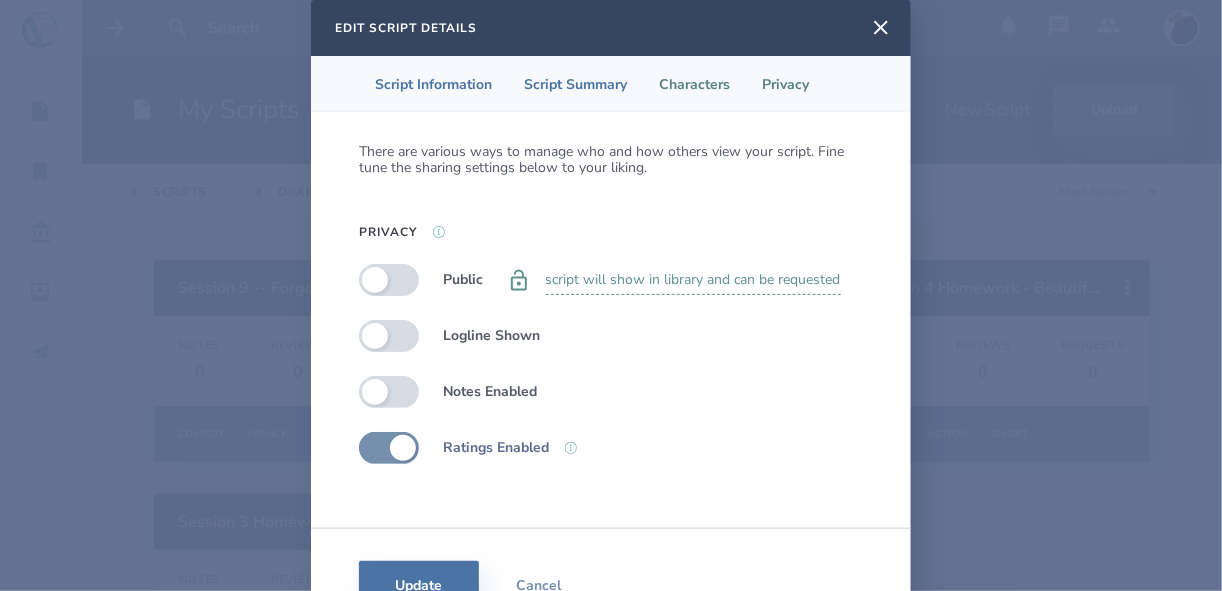click on "Characters" at bounding box center (694, 84) 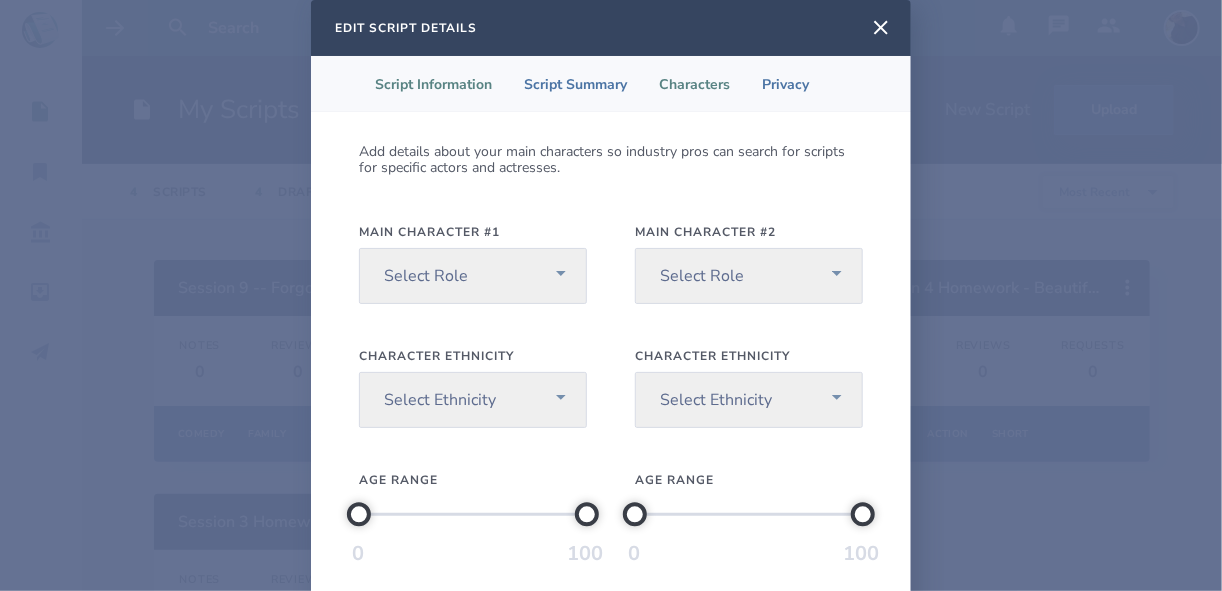 click on "Script Information" at bounding box center (433, 84) 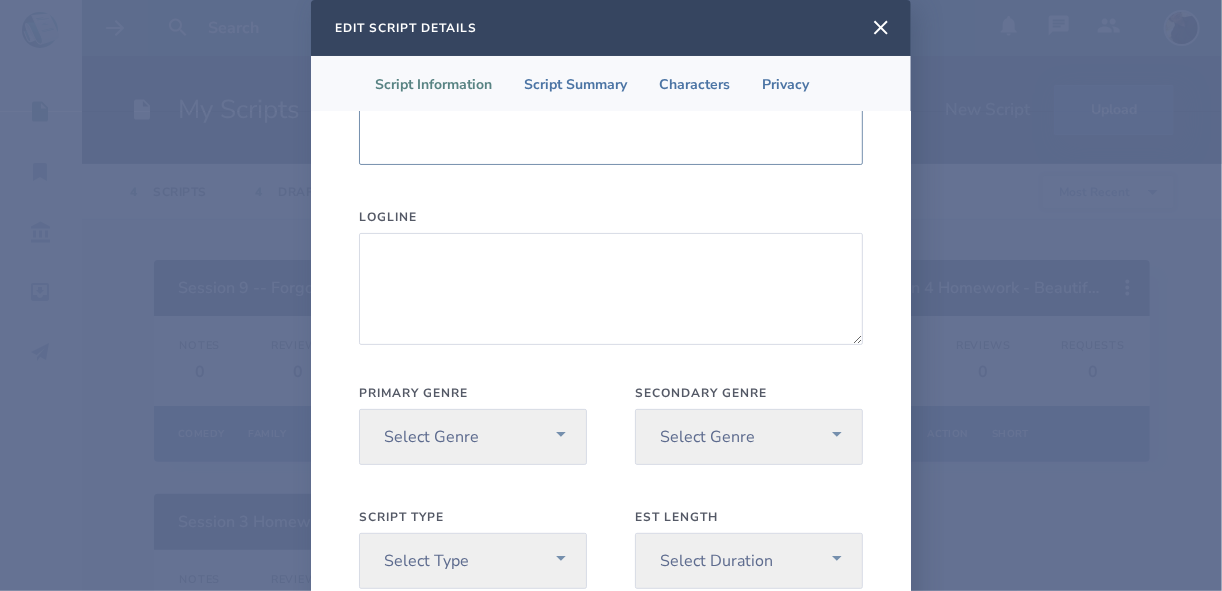 scroll, scrollTop: 145, scrollLeft: 0, axis: vertical 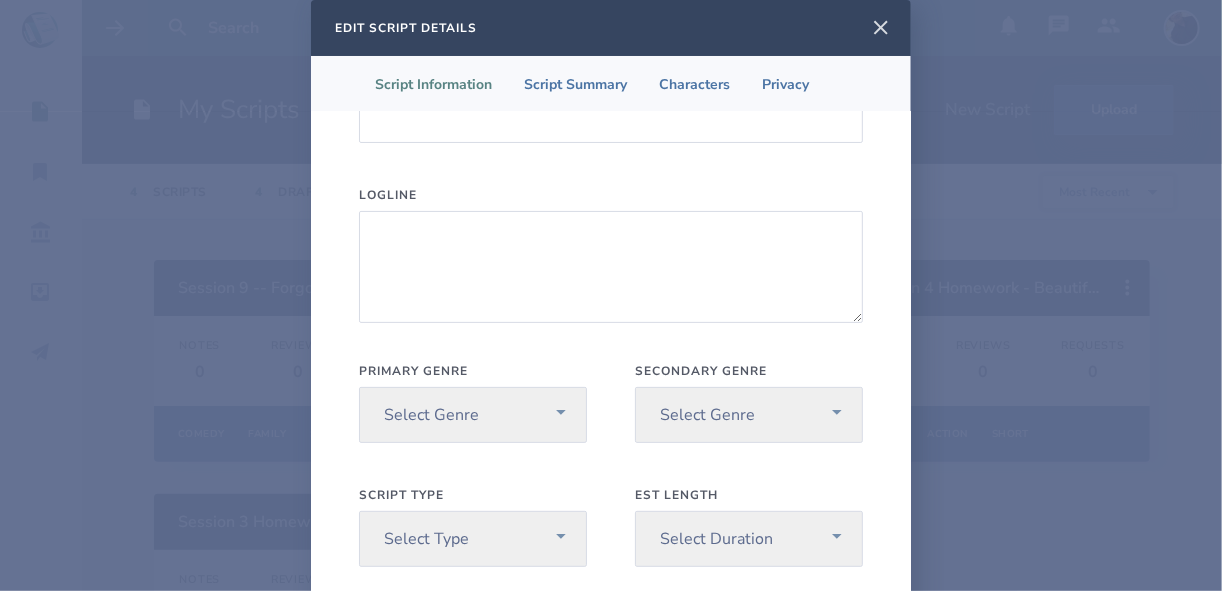 click 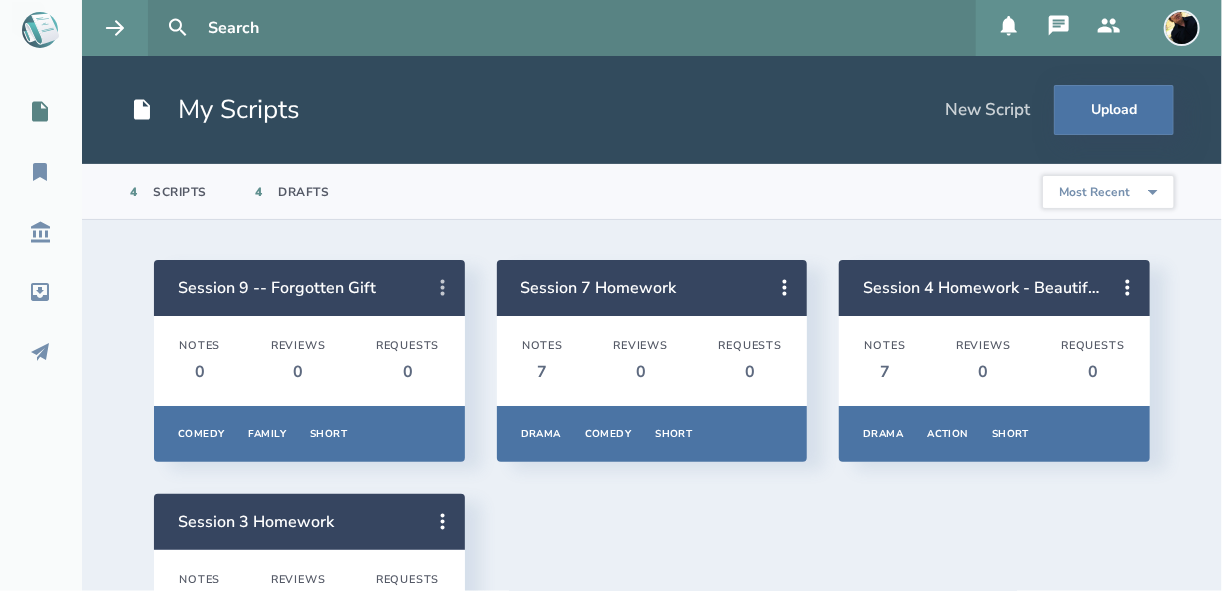 click 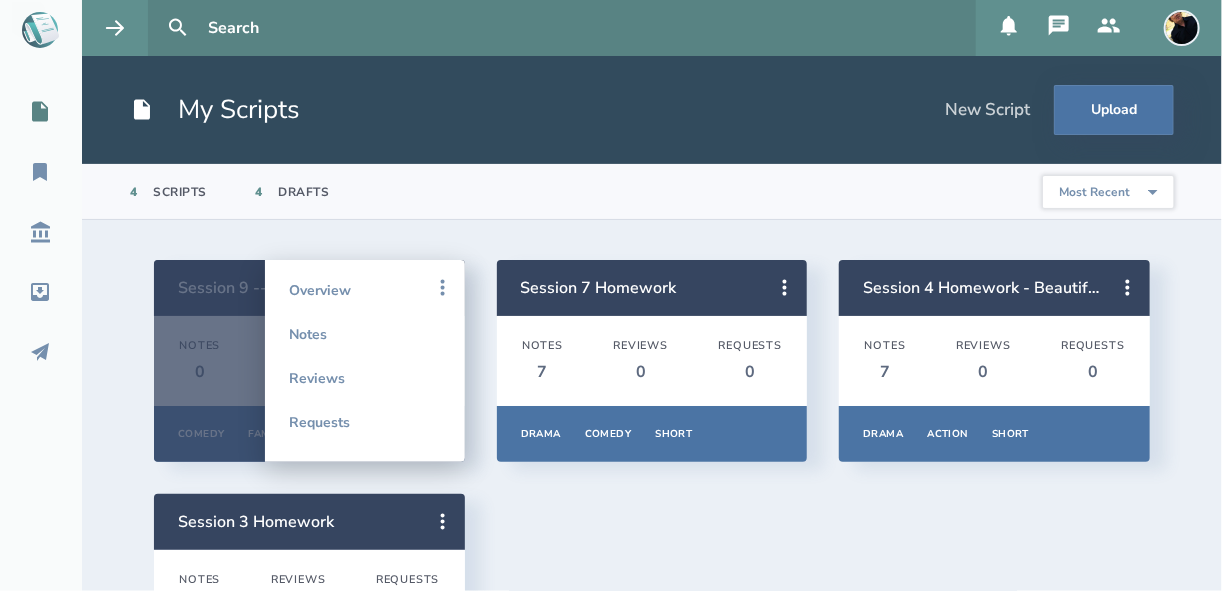 click on "My Scripts New Script Upload" at bounding box center [652, 110] 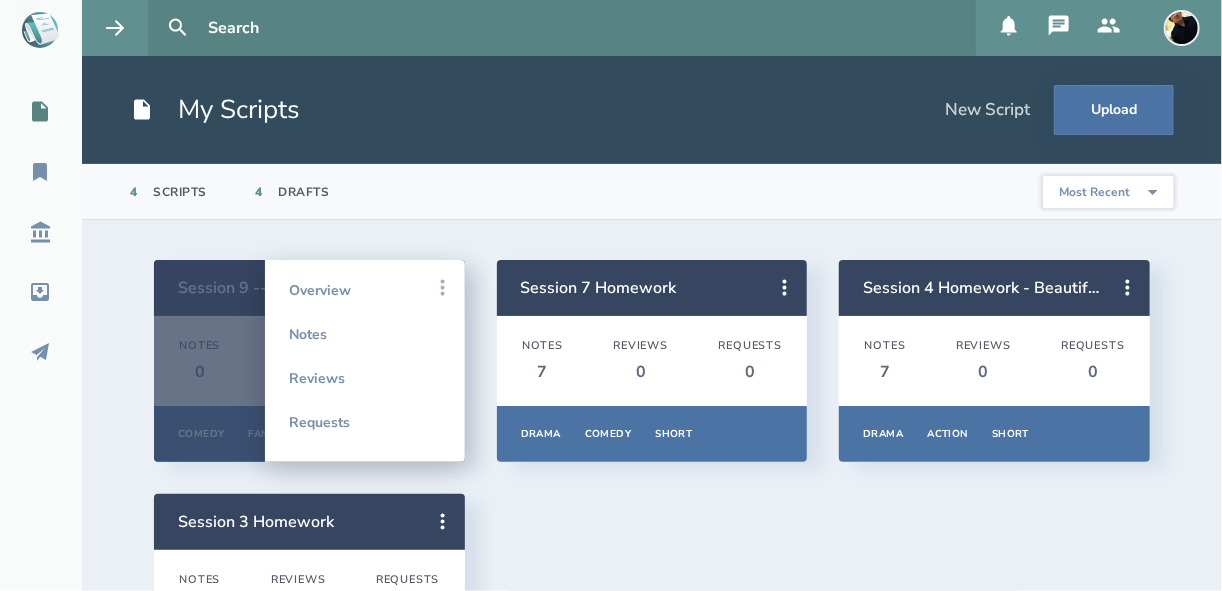 click 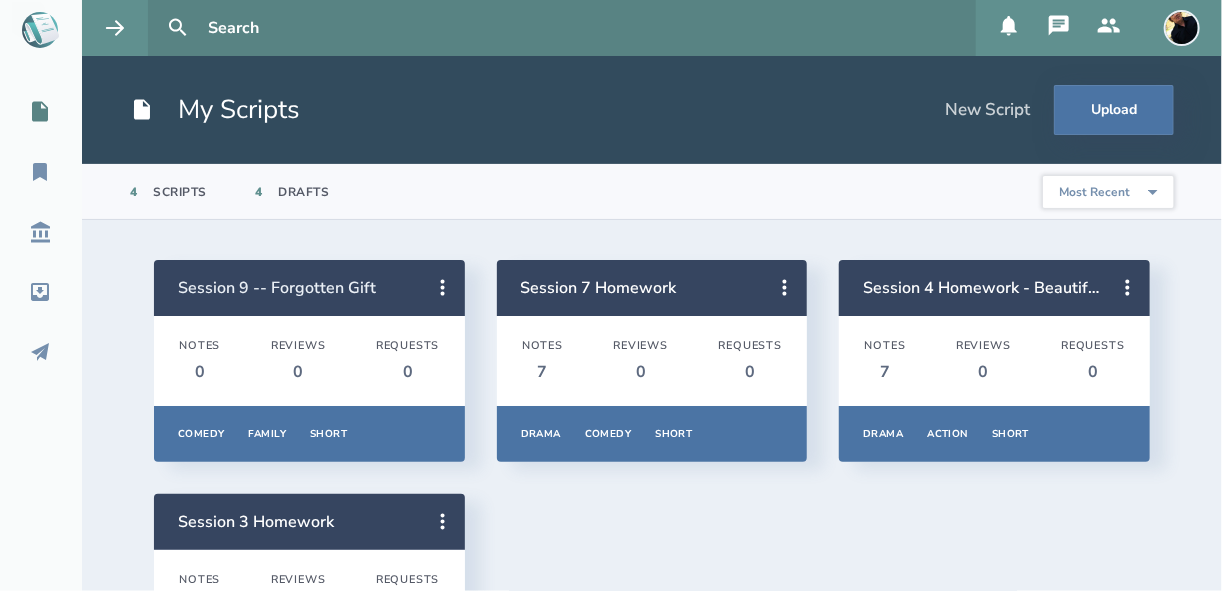 drag, startPoint x: 131, startPoint y: 288, endPoint x: 349, endPoint y: 294, distance: 218.08255 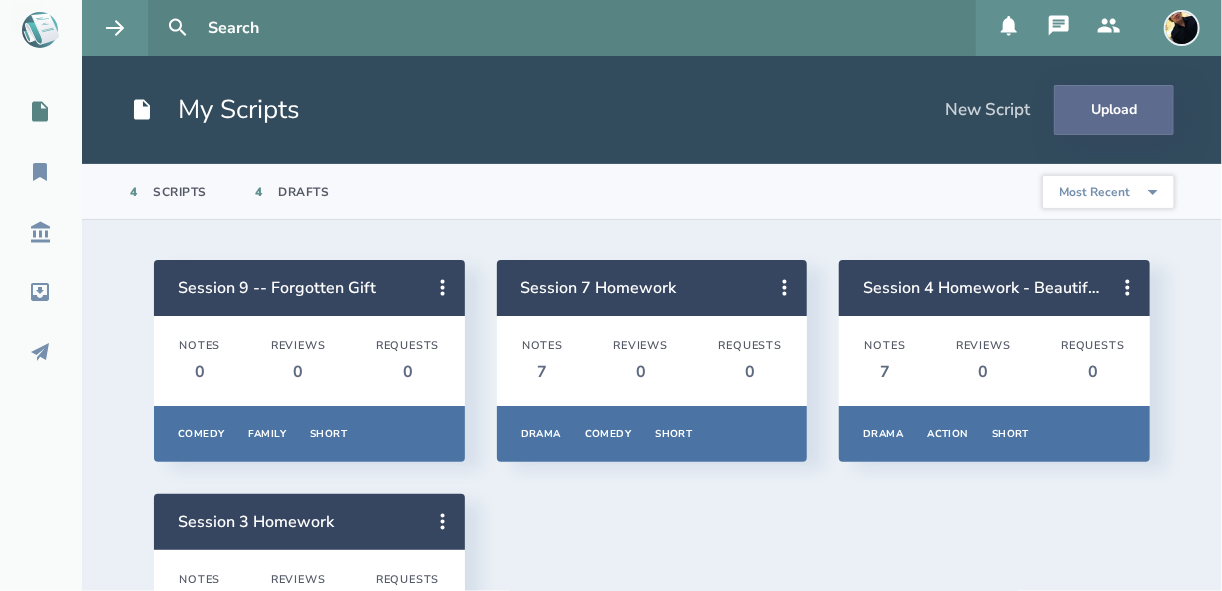 click on "Upload" at bounding box center [1114, 110] 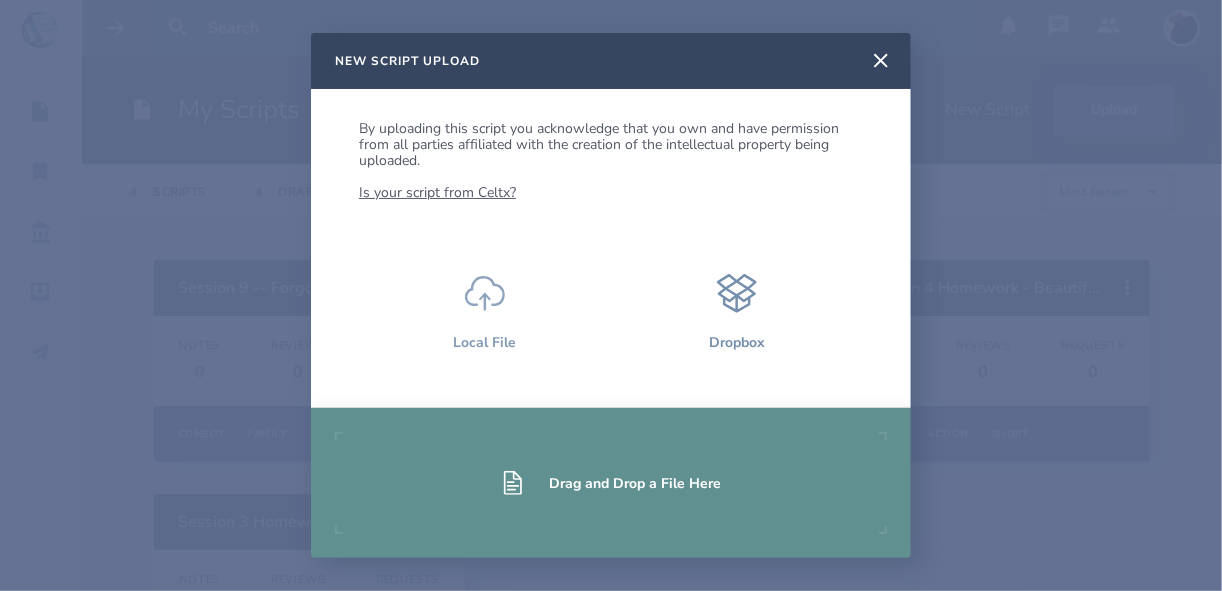 click on "Local File" at bounding box center (485, 342) 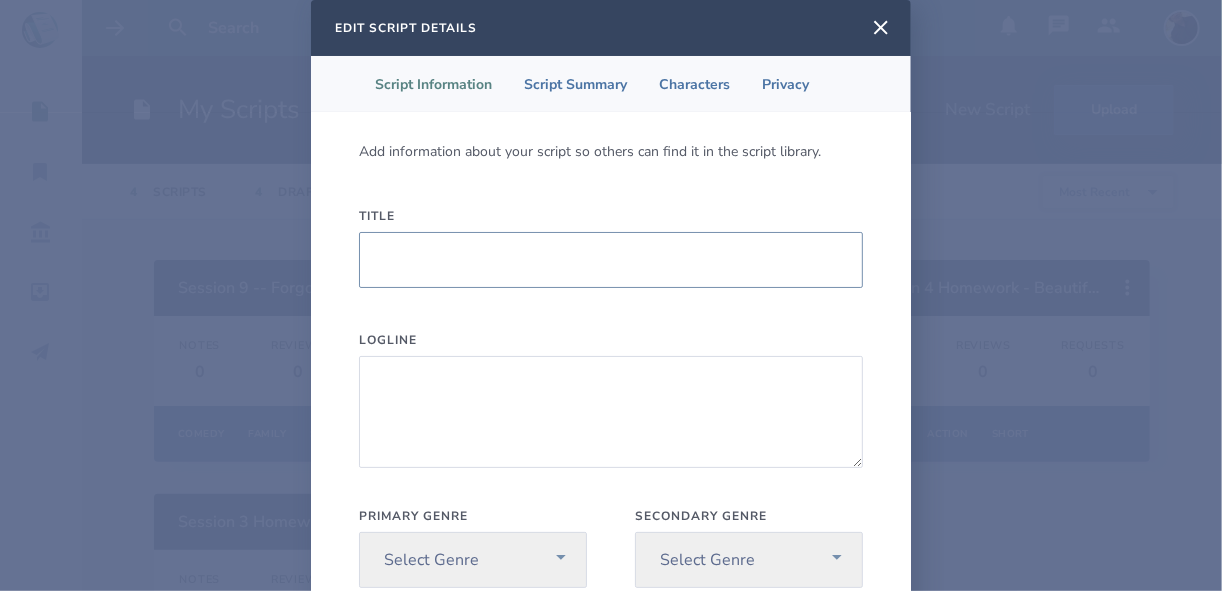 click on "Title" at bounding box center [611, 260] 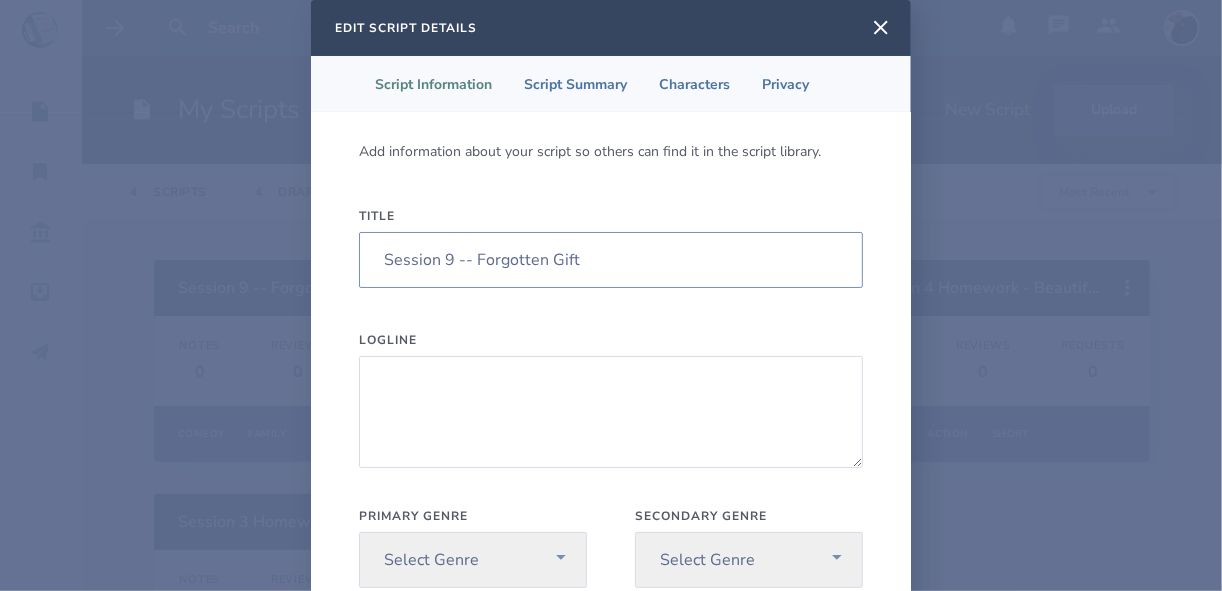 scroll, scrollTop: 1, scrollLeft: 0, axis: vertical 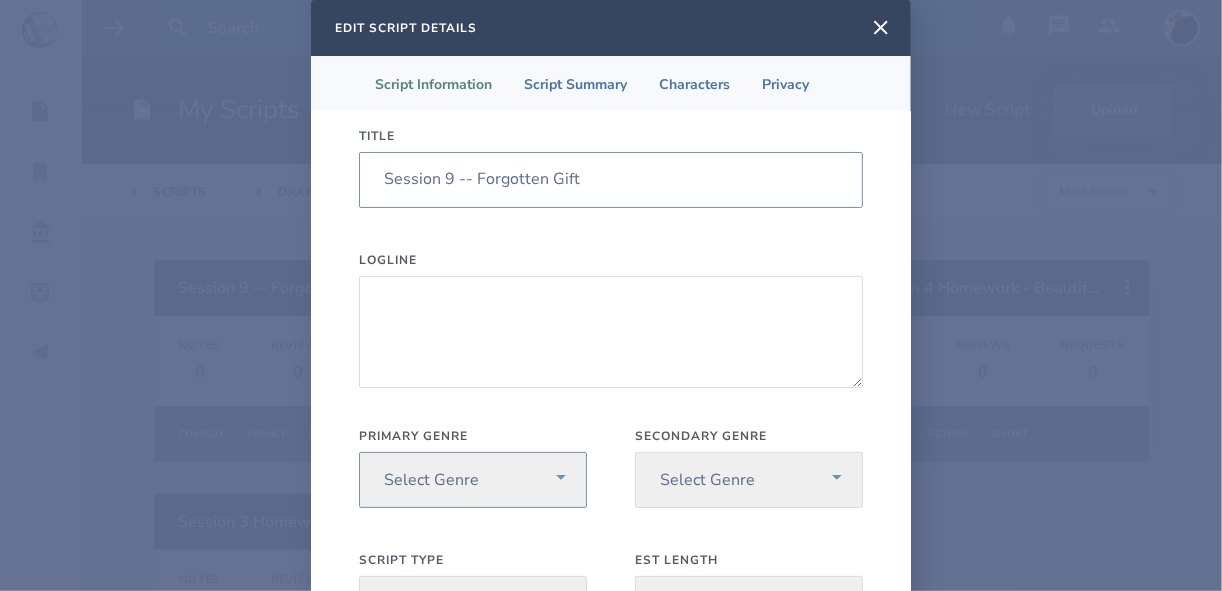 type on "Session 9 -- Forgotten Gift" 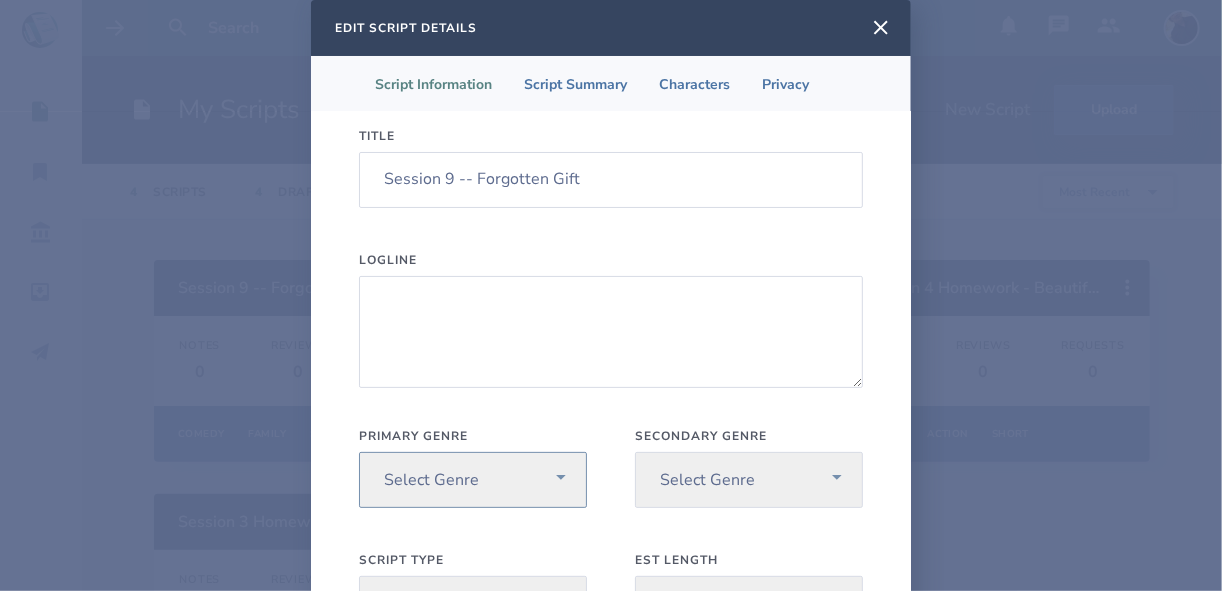scroll, scrollTop: 0, scrollLeft: 0, axis: both 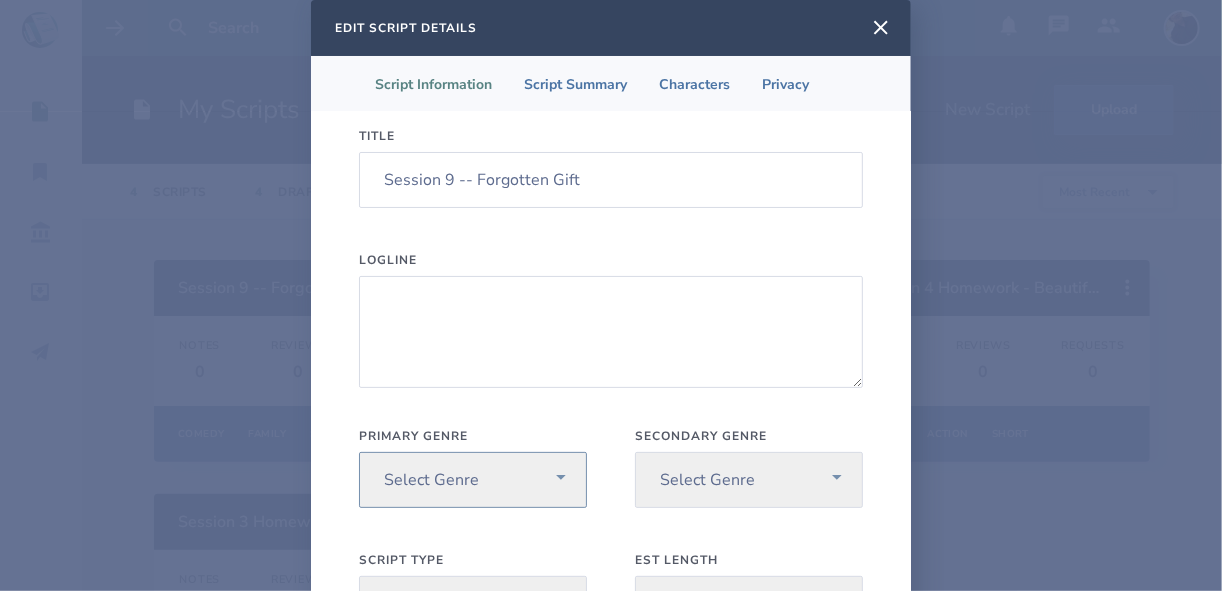 click on "Select Genre Action Adventure Animation Biography Christmas Comedy Crime Drama Faith Family Fantasy Film-Noir History Holiday Horror Music Musical Mystery Romance Sci-Fi Sport Thriller War Western" at bounding box center (473, 480) 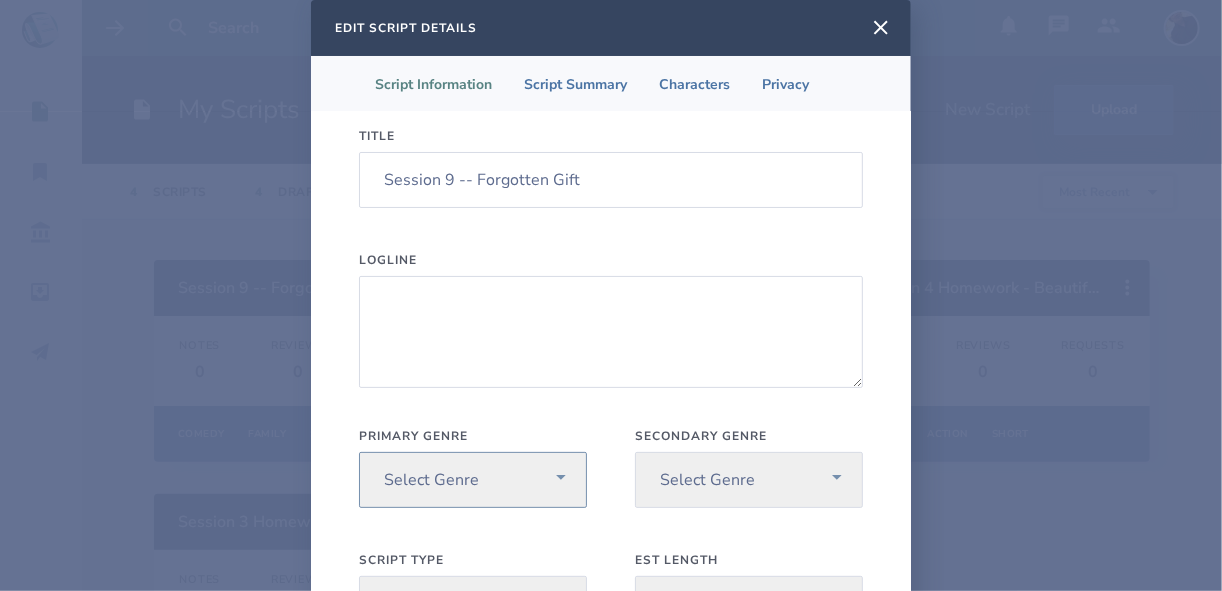 select on "5" 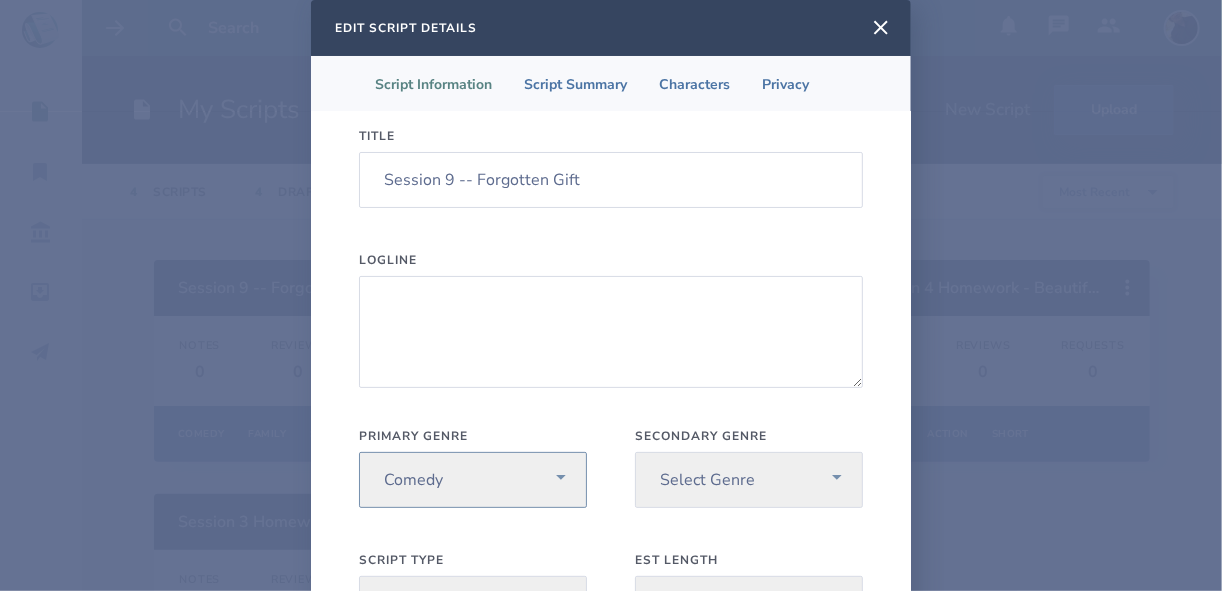 click on "Select Genre Action Adventure Animation Biography Christmas Comedy Crime Drama Faith Family Fantasy Film-Noir History Holiday Horror Music Musical Mystery Romance Sci-Fi Sport Thriller War Western" at bounding box center (473, 480) 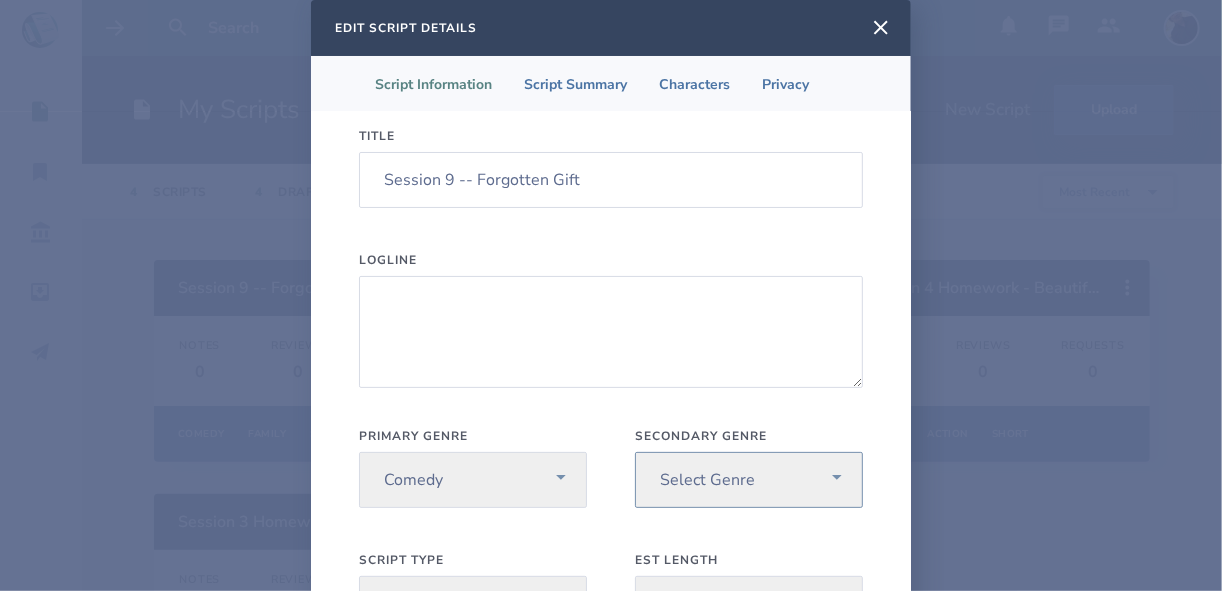 click on "Select Genre Action Adventure Animation Biography Christmas Comedy Crime Drama Faith Family Fantasy Film-Noir History Holiday Horror Music Musical Mystery Romance Sci-Fi Sport Thriller War Western" at bounding box center [749, 480] 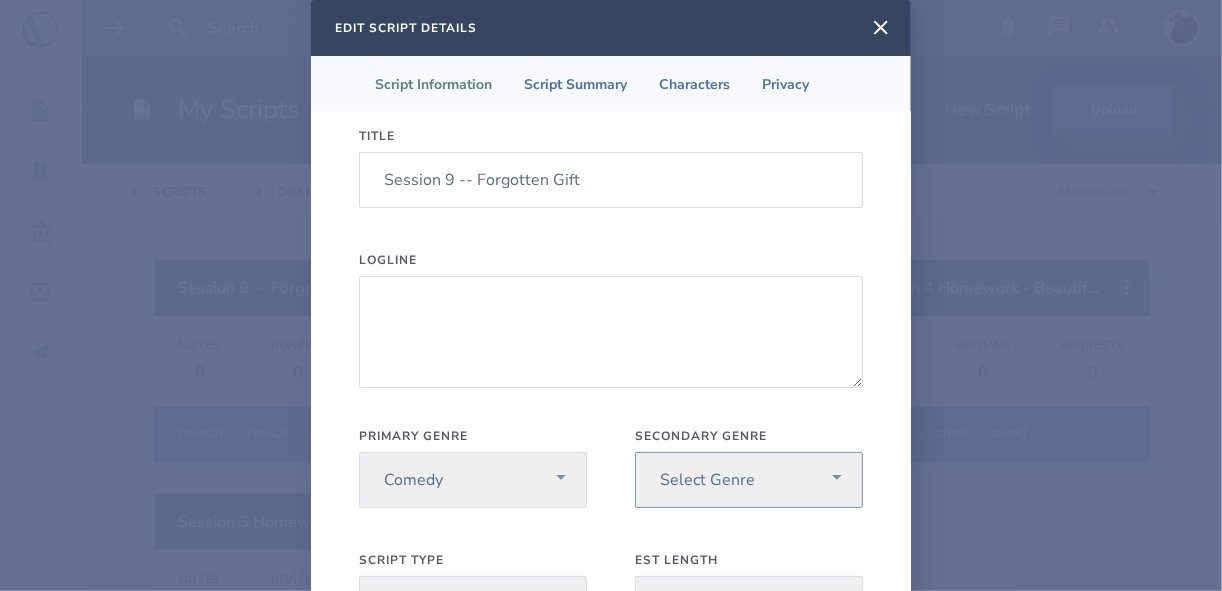 select on "7" 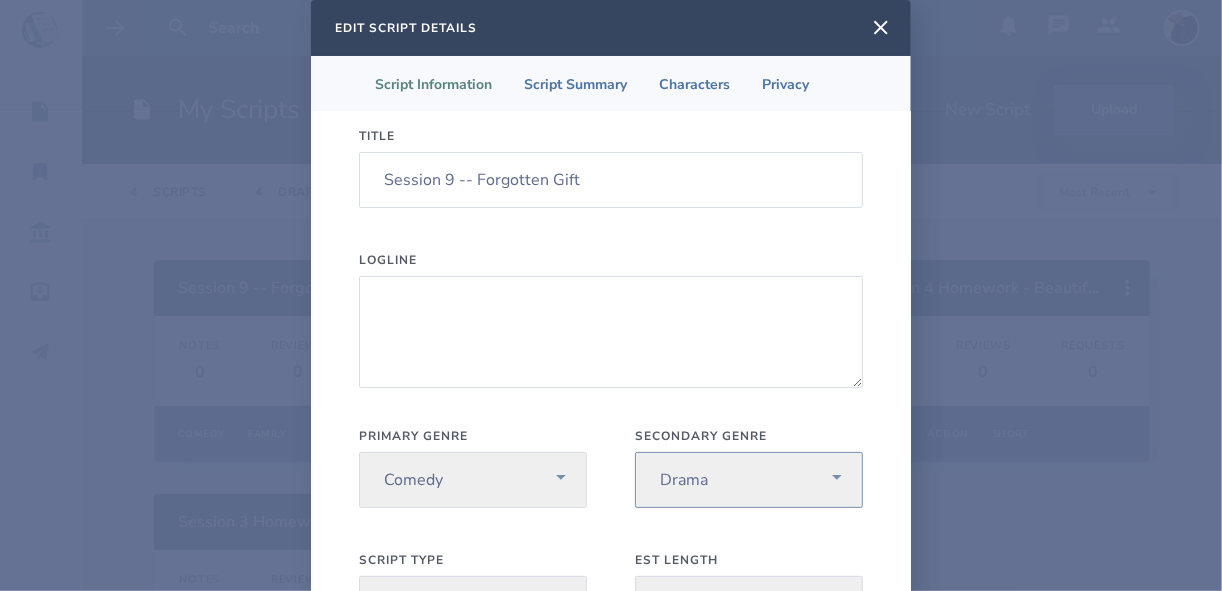 click on "Select Genre Action Adventure Animation Biography Christmas Comedy Crime Drama Faith Family Fantasy Film-Noir History Holiday Horror Music Musical Mystery Romance Sci-Fi Sport Thriller War Western" at bounding box center (749, 480) 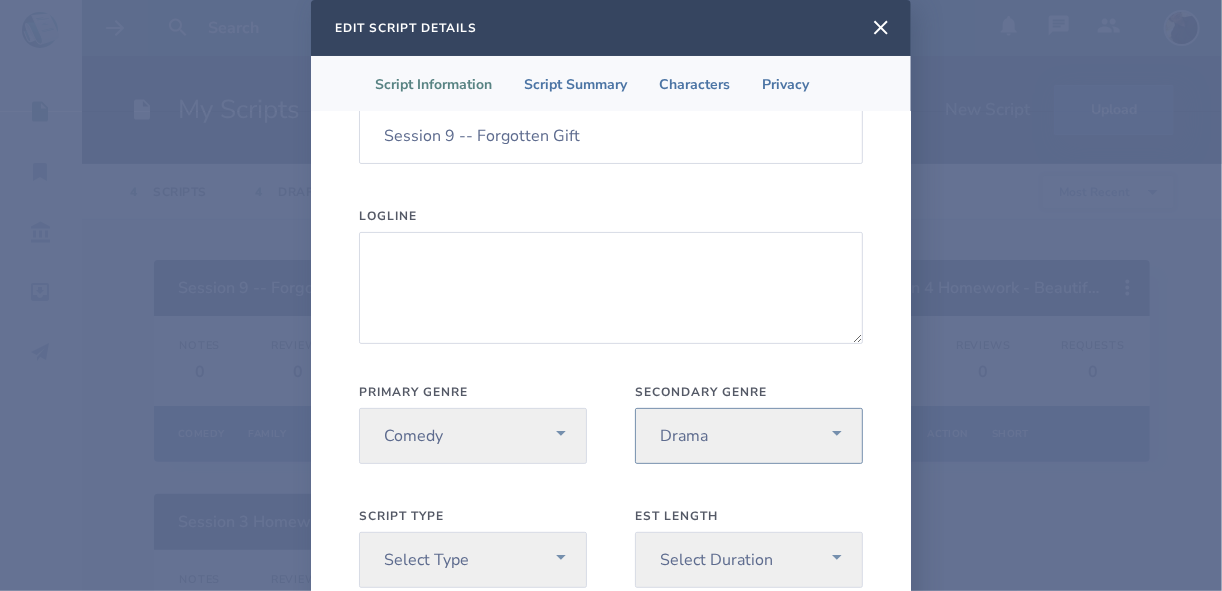 scroll, scrollTop: 145, scrollLeft: 0, axis: vertical 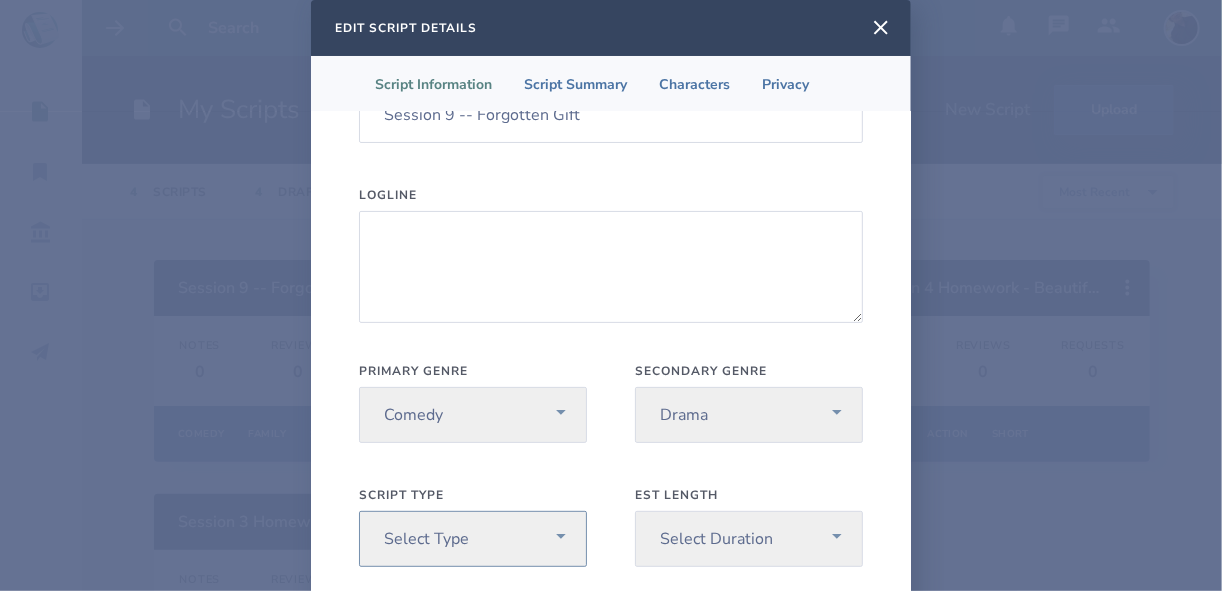 click on "Select Type Pilot Short Feature" at bounding box center (473, 539) 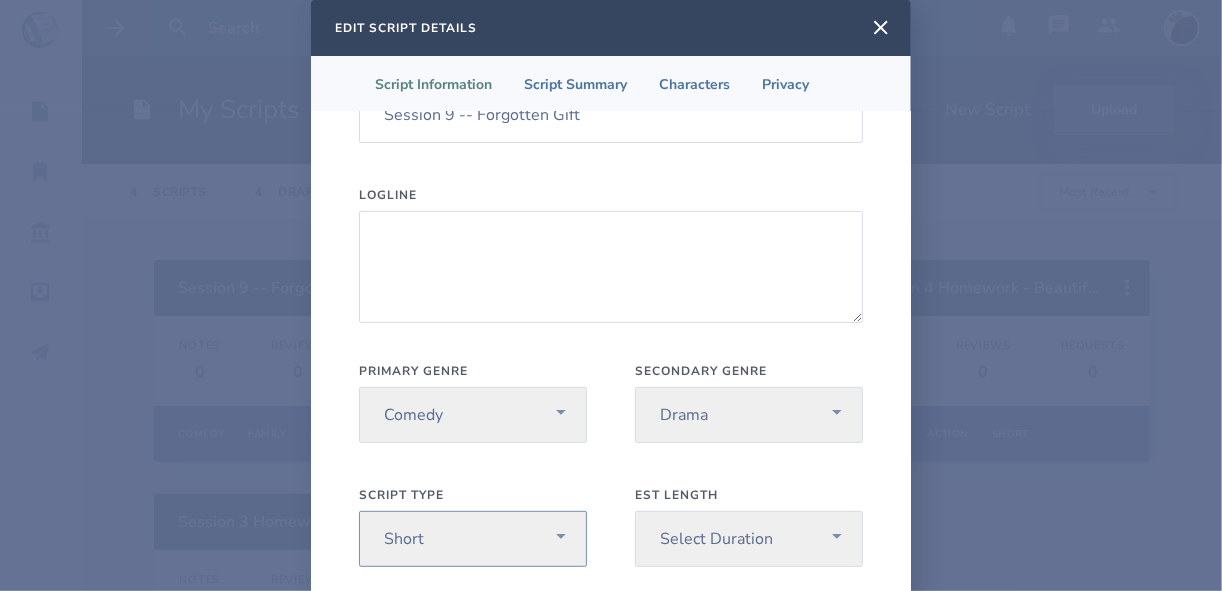 click on "Select Type Pilot Short Feature" at bounding box center [473, 539] 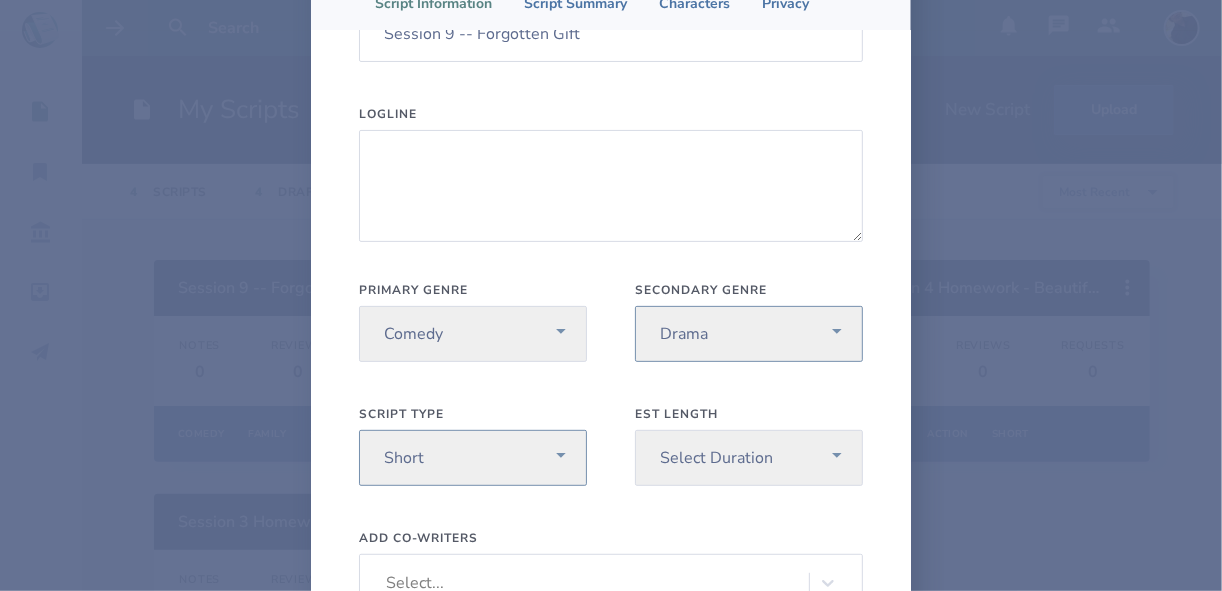 scroll, scrollTop: 160, scrollLeft: 0, axis: vertical 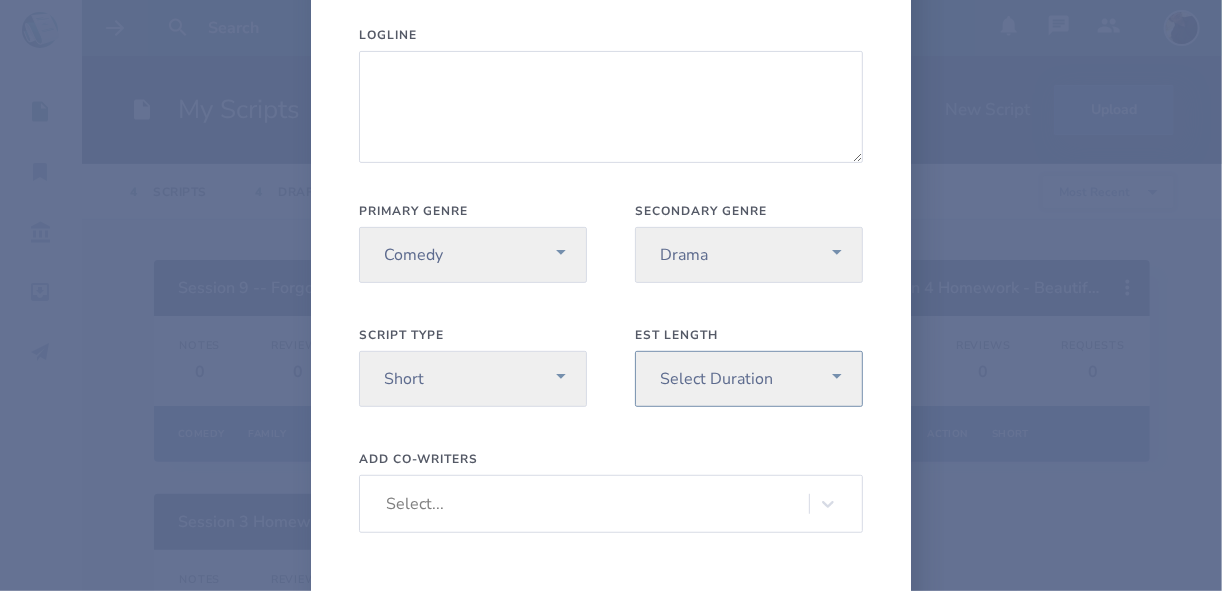 click on "Select Duration Under 30 min 30 min 60 min Feature Length" at bounding box center [749, 379] 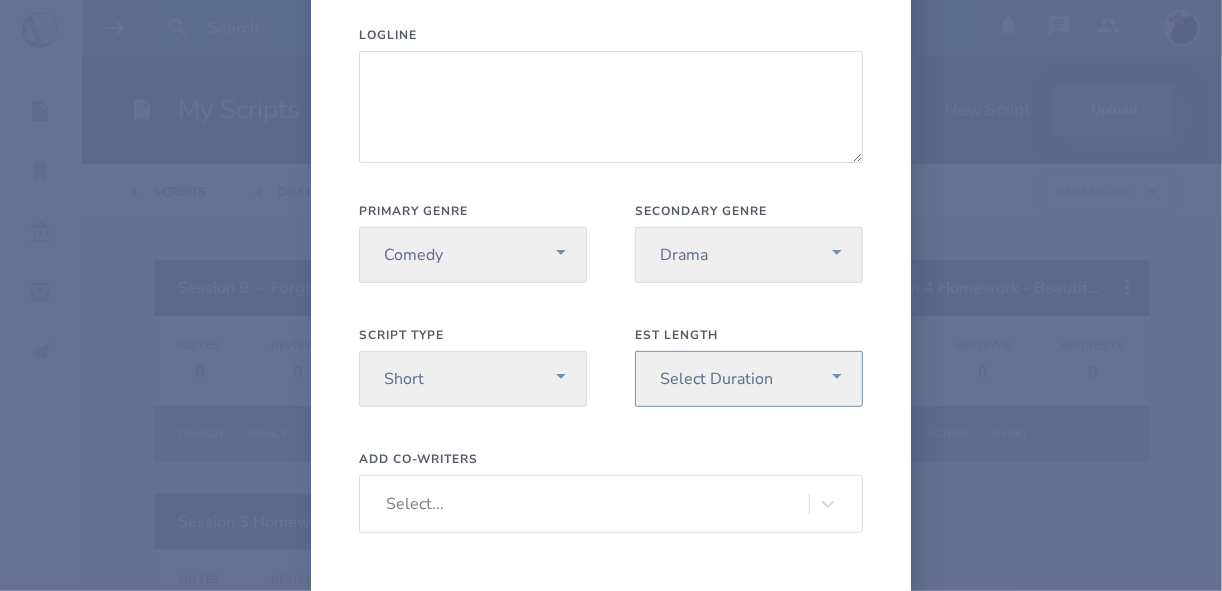 select on "1" 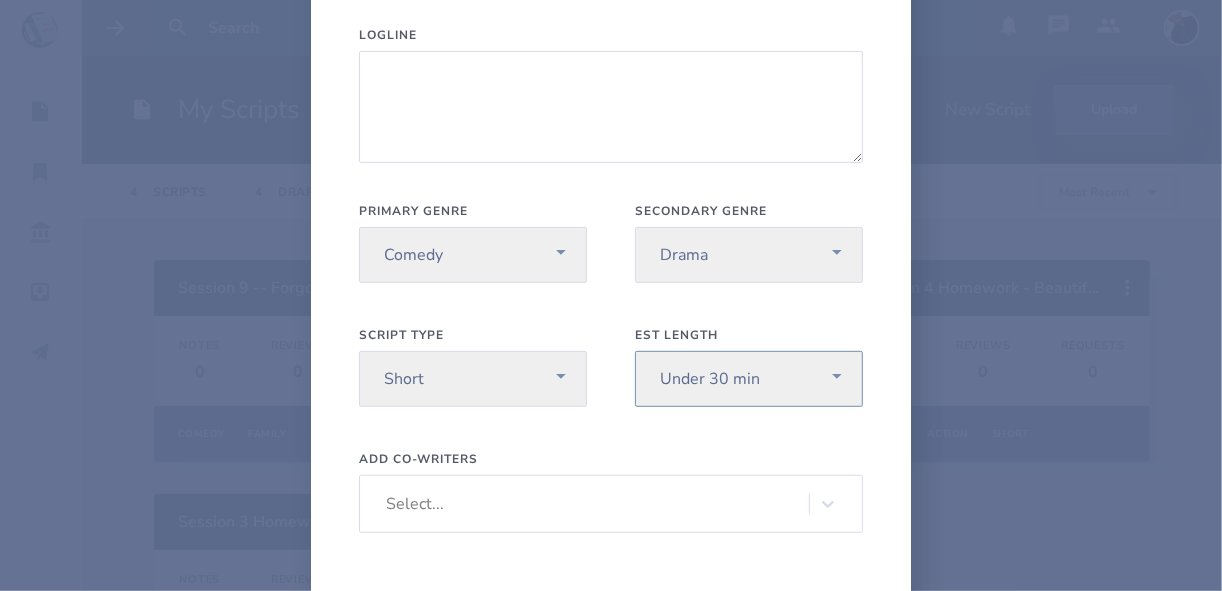 click on "Select Duration Under 30 min 30 min 60 min Feature Length" at bounding box center (749, 379) 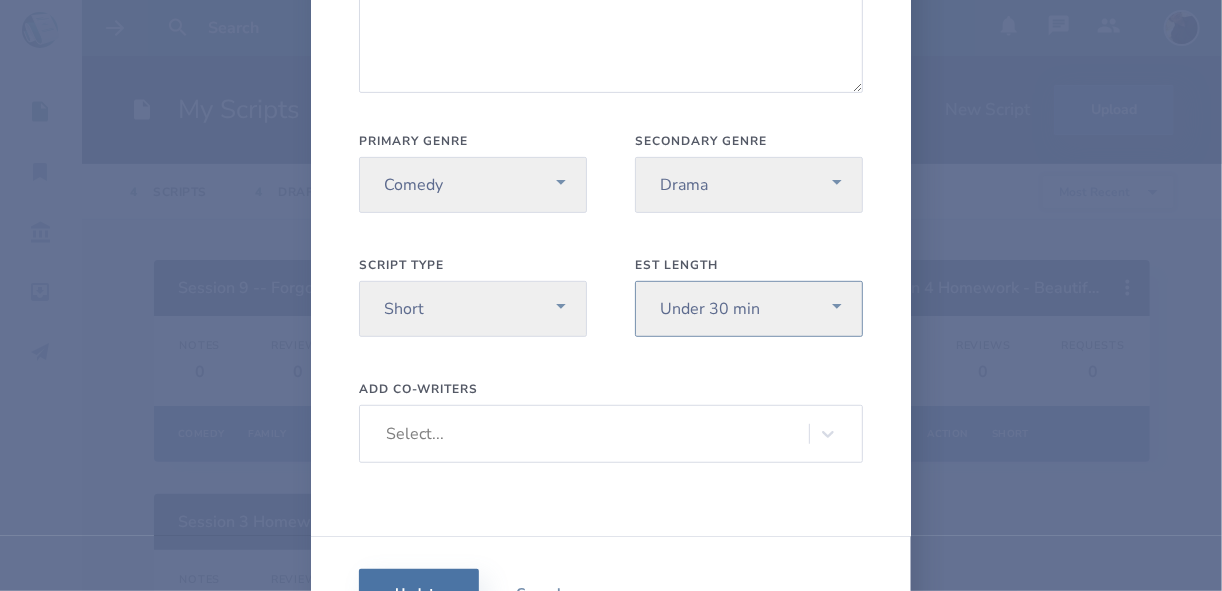 scroll, scrollTop: 289, scrollLeft: 0, axis: vertical 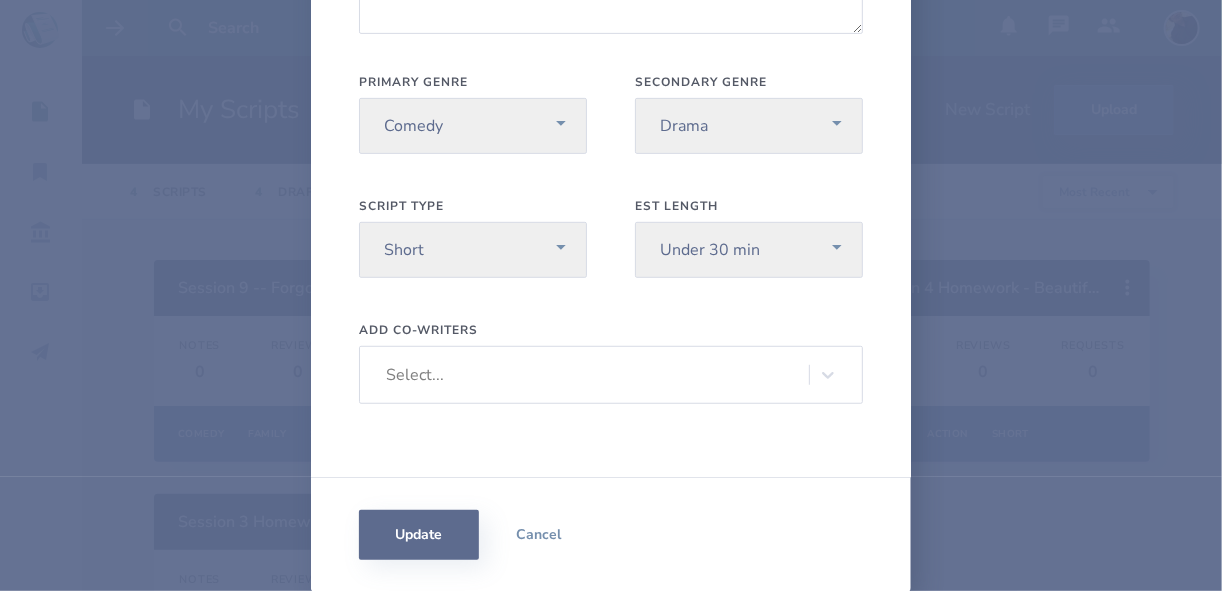 click on "Update" at bounding box center [419, 535] 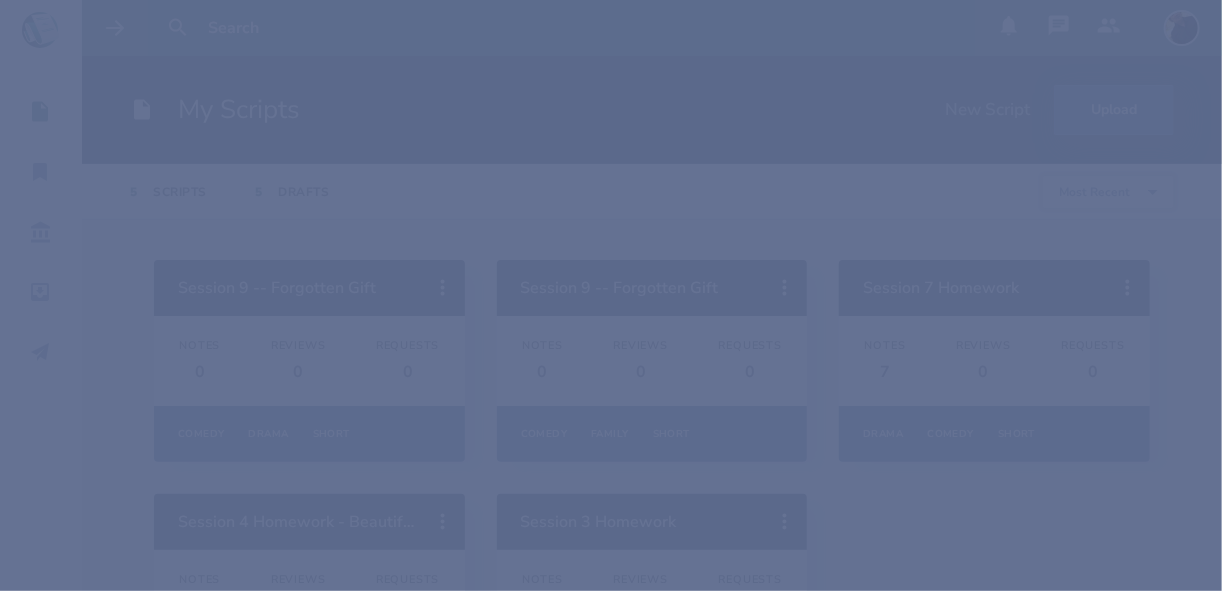 scroll, scrollTop: 0, scrollLeft: 0, axis: both 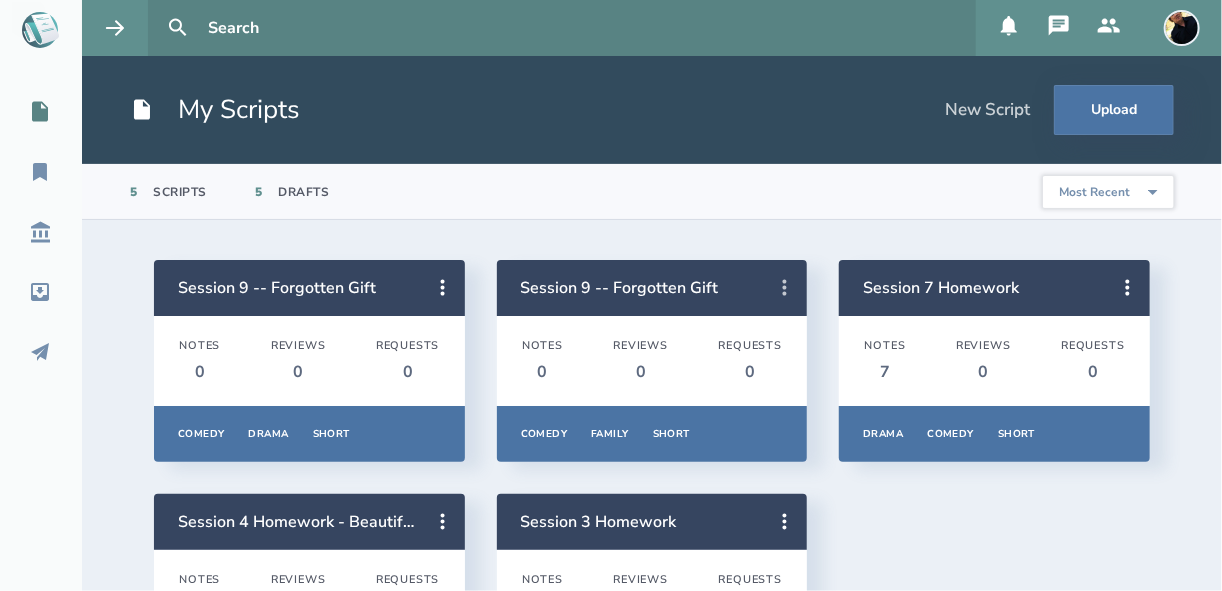 click 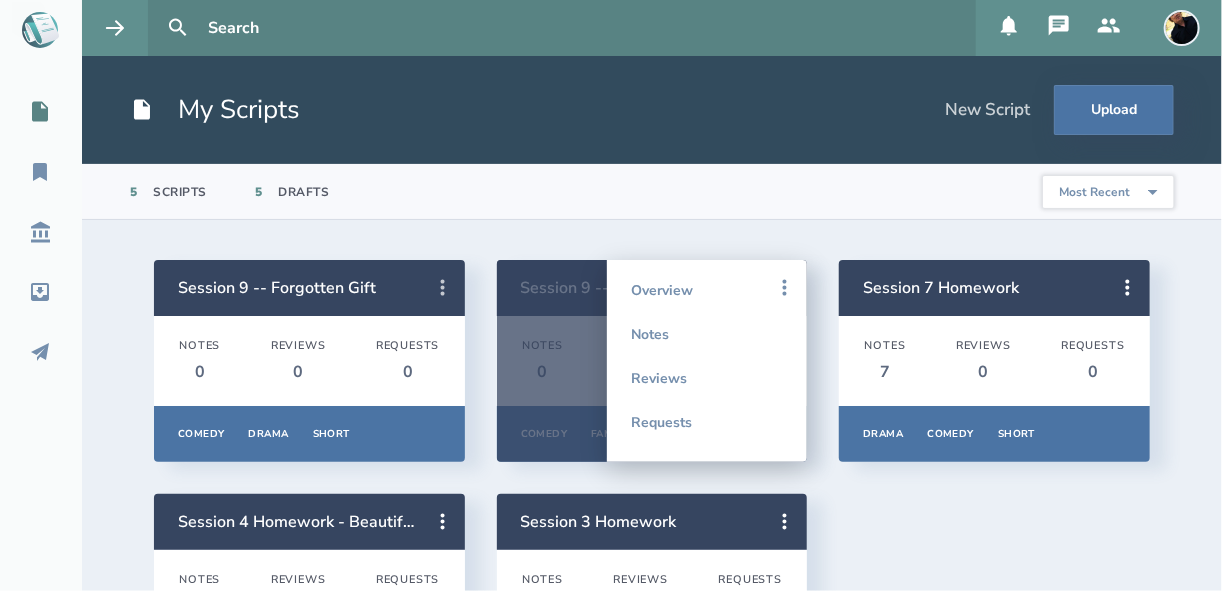 click 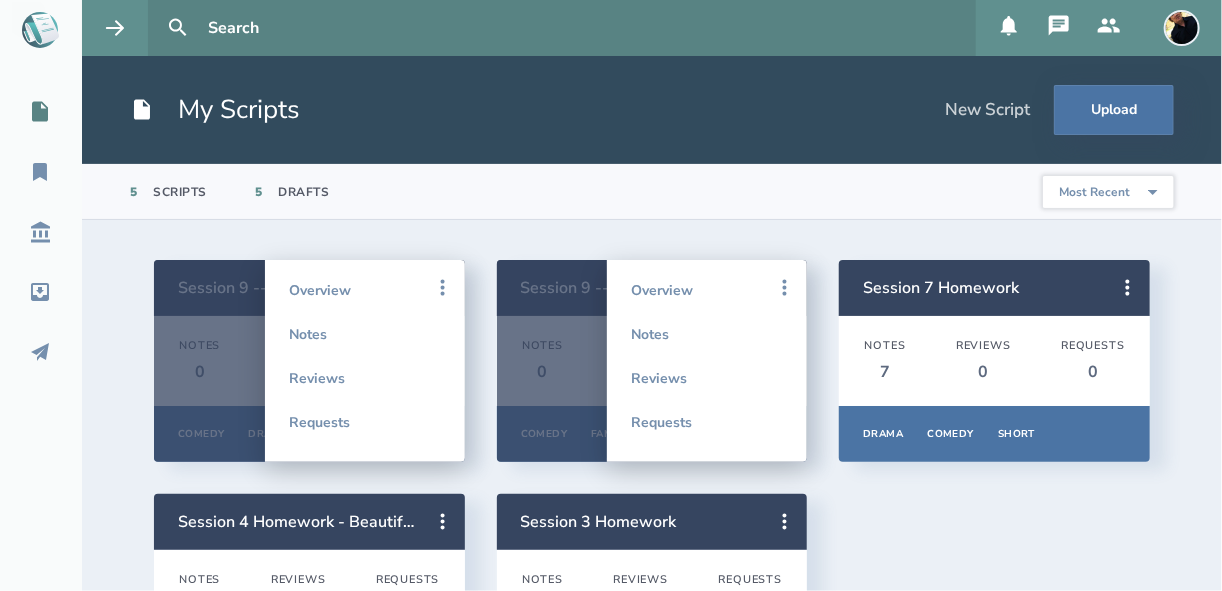 click on "5 Scripts 5 Drafts Most Recent Title Primary Genre Type Most Popular" at bounding box center [652, 192] 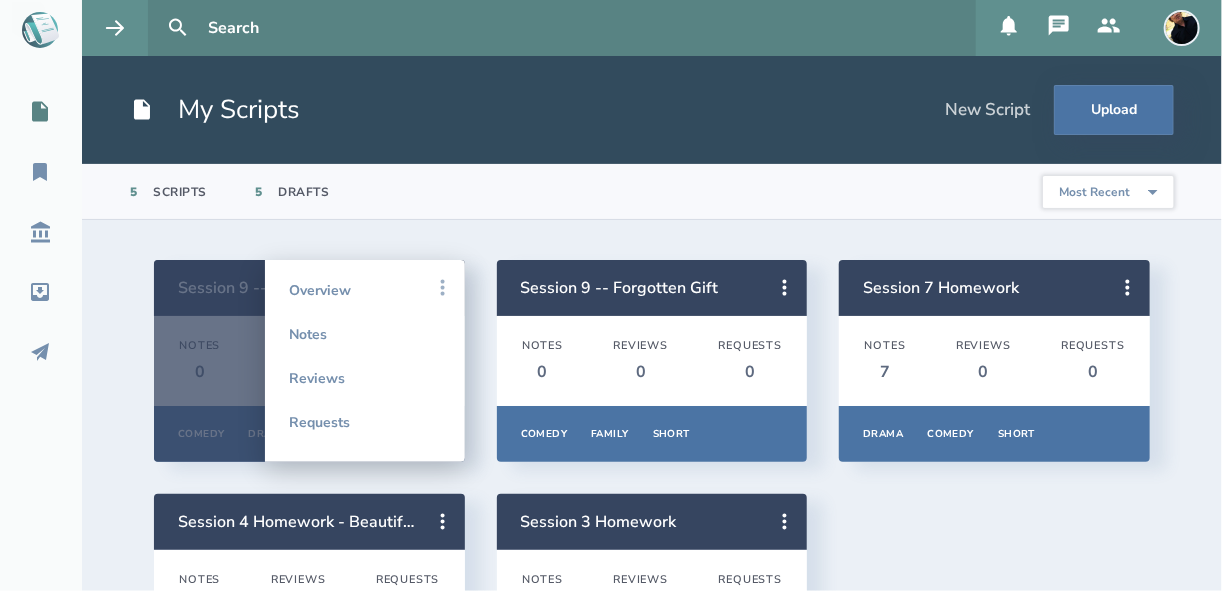click 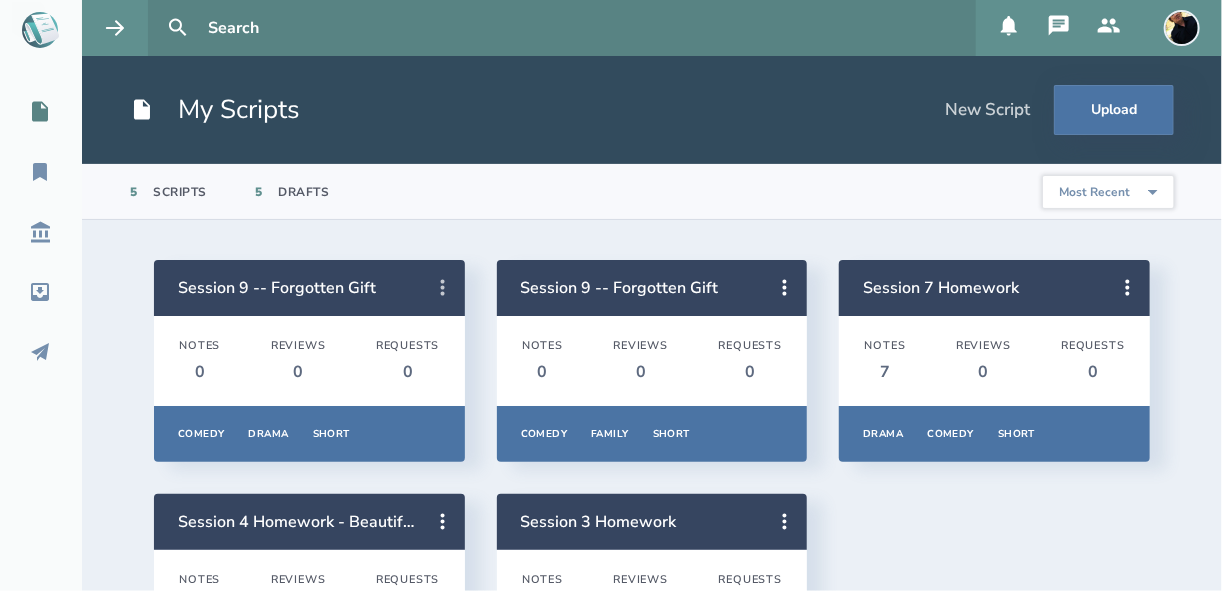 click 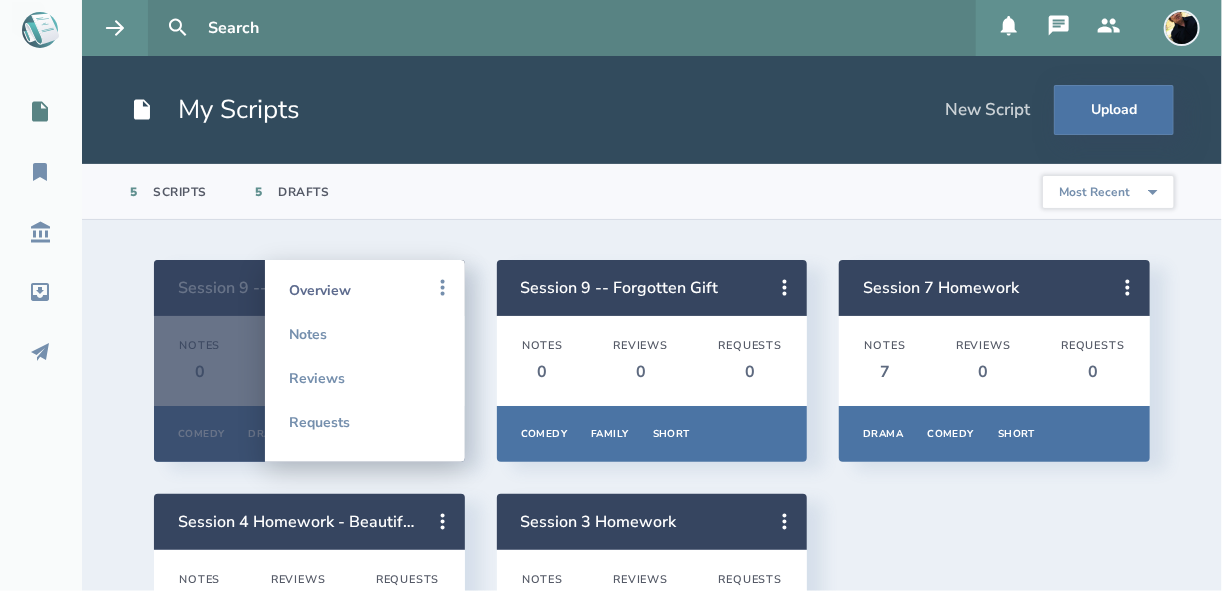 click on "Overview" at bounding box center (365, 290) 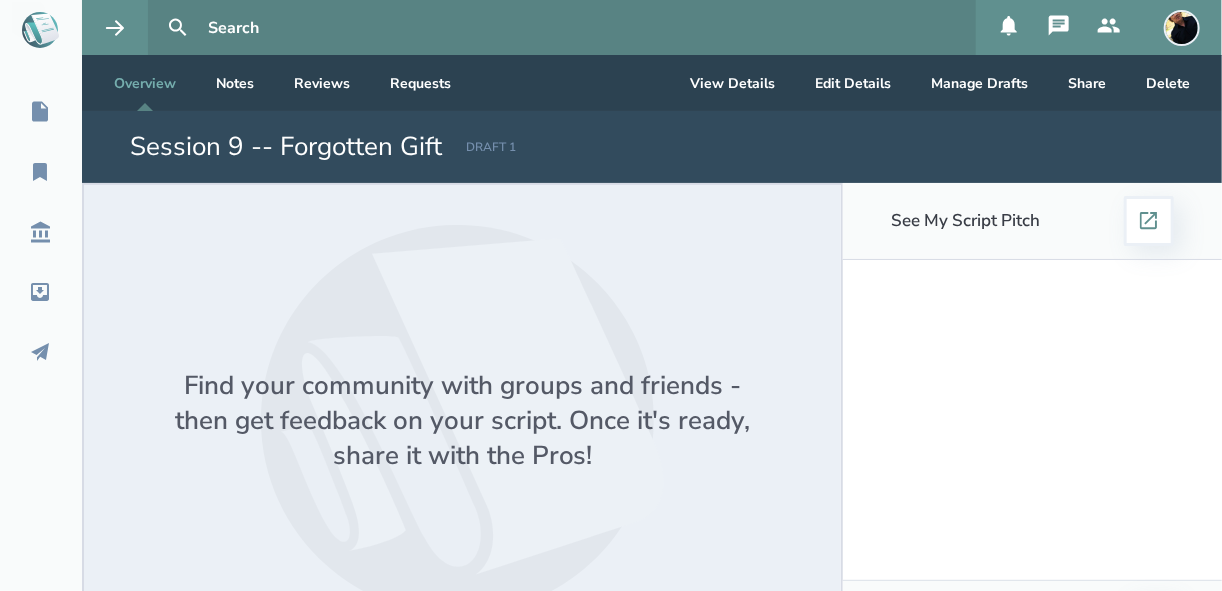 scroll, scrollTop: 0, scrollLeft: 0, axis: both 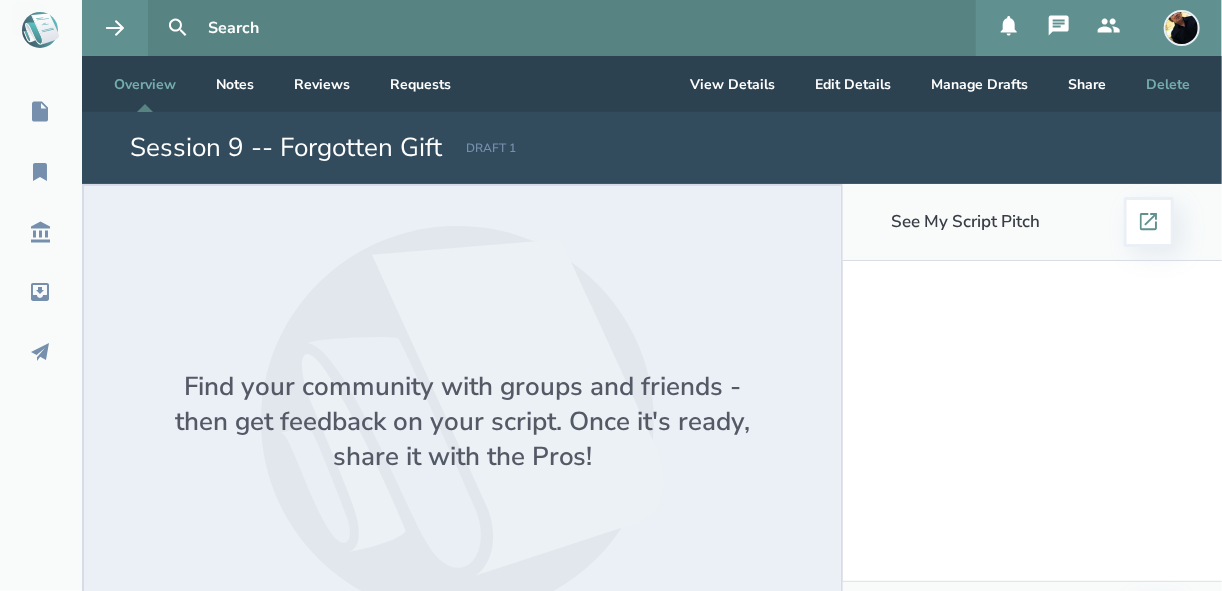 click on "Delete" at bounding box center (1168, 84) 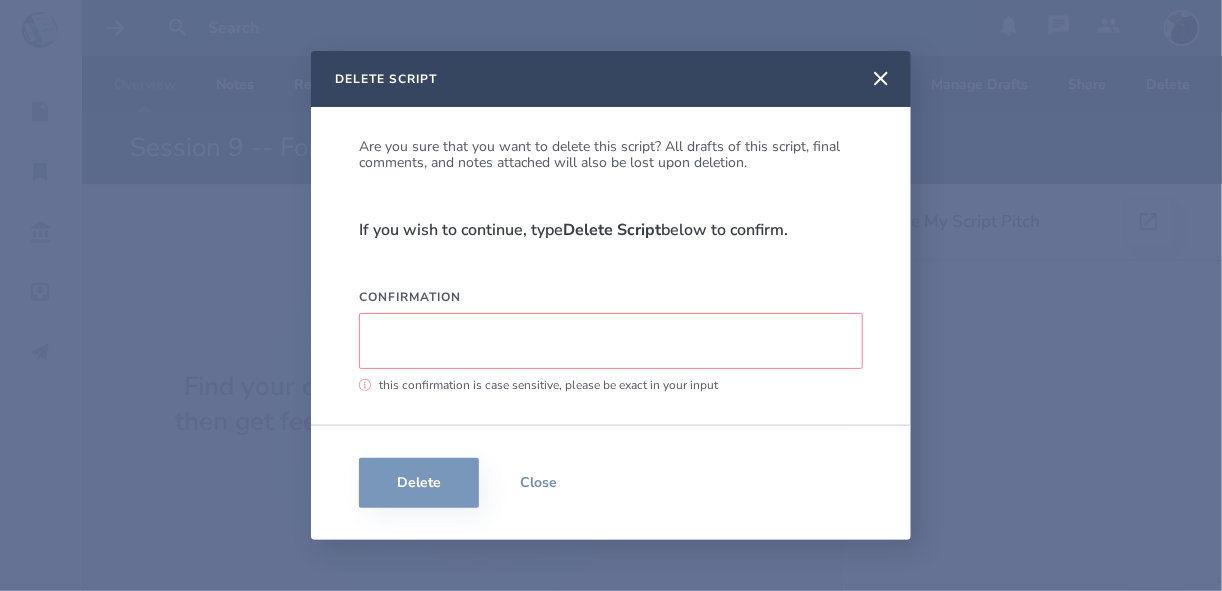 click on "Confirmation" at bounding box center (611, 341) 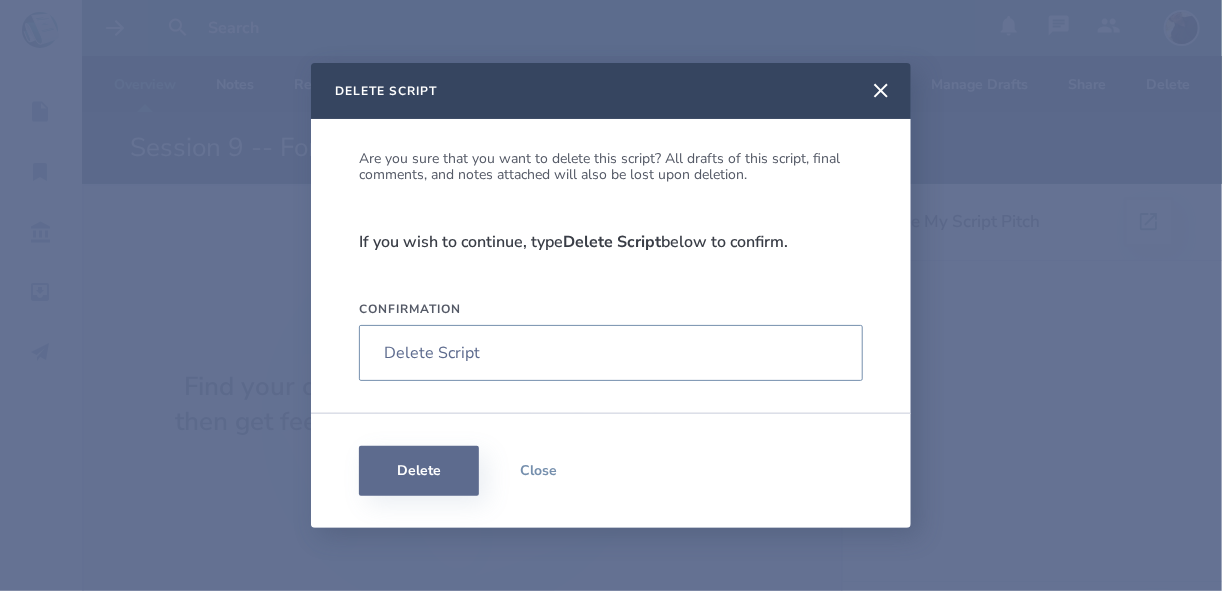 type on "Delete Script" 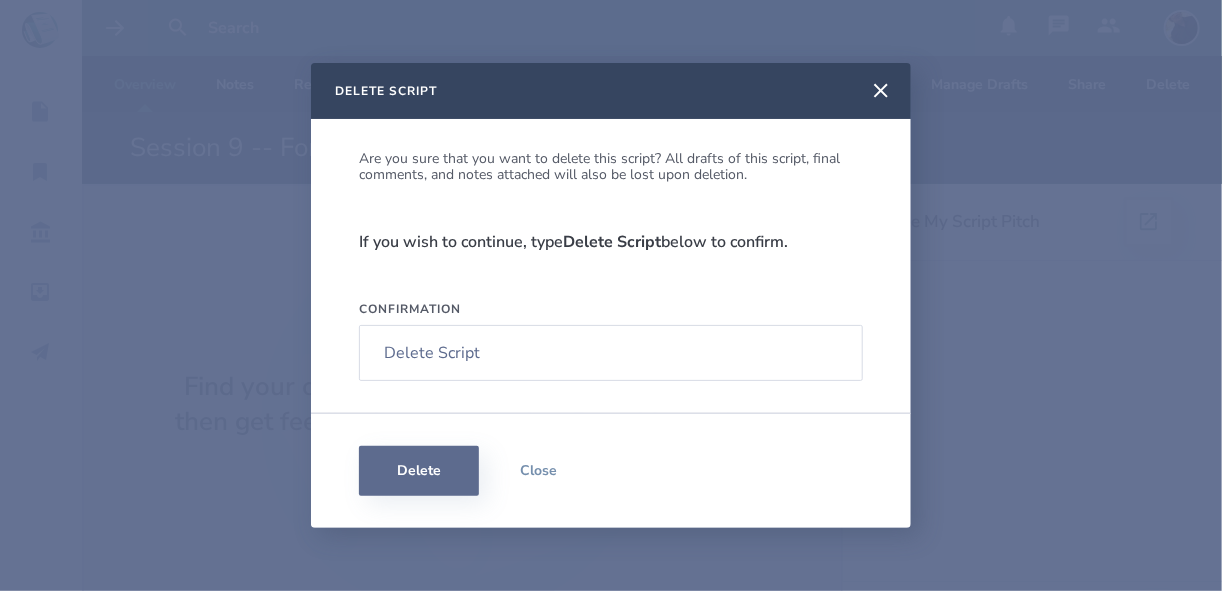 click on "Delete" at bounding box center (419, 471) 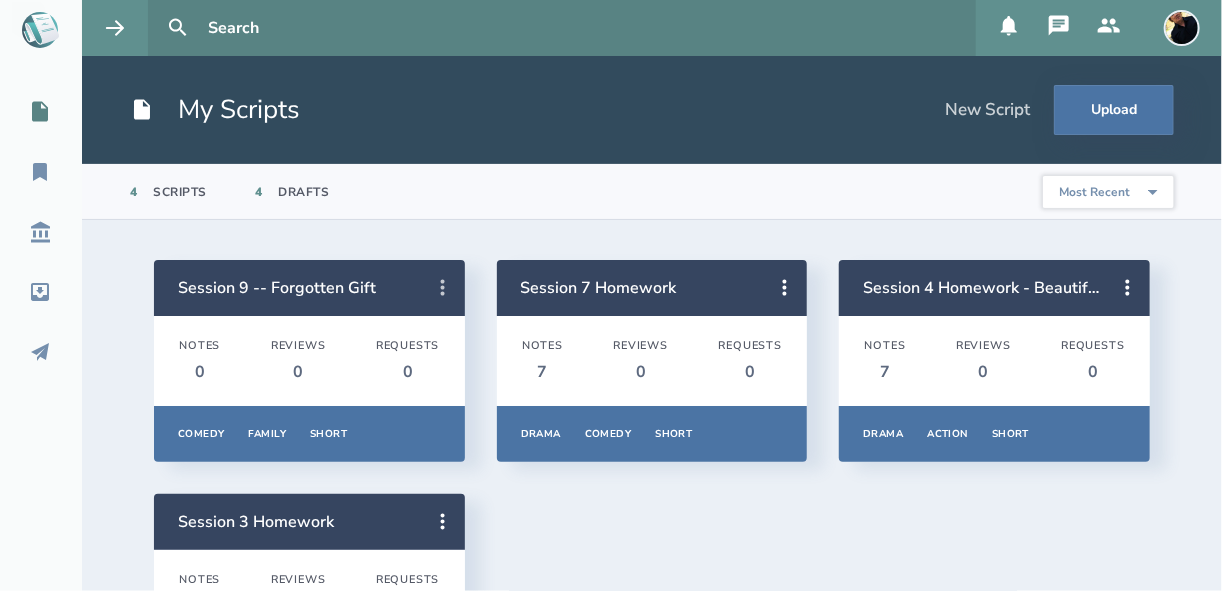 click 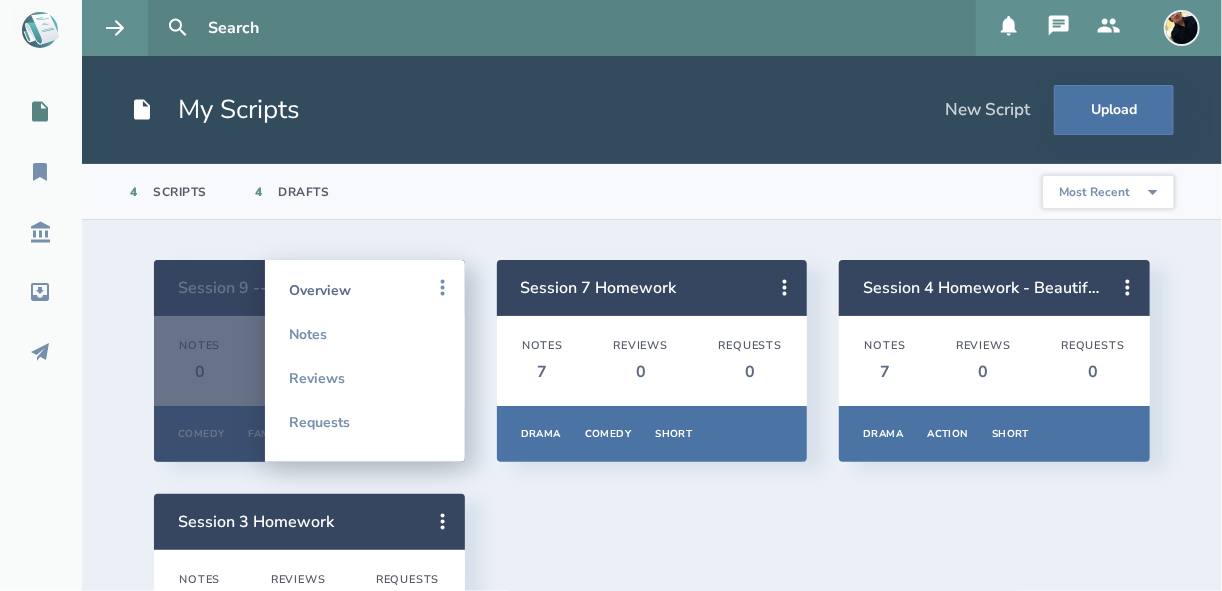 click on "Overview" at bounding box center [365, 290] 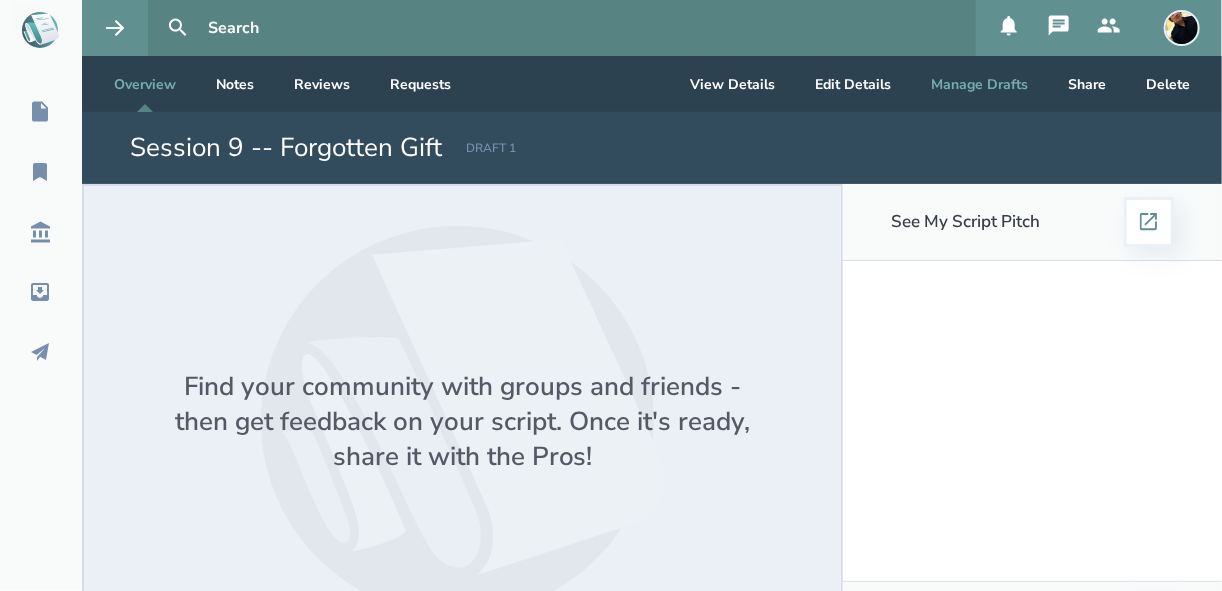 click on "Manage Drafts" at bounding box center [979, 84] 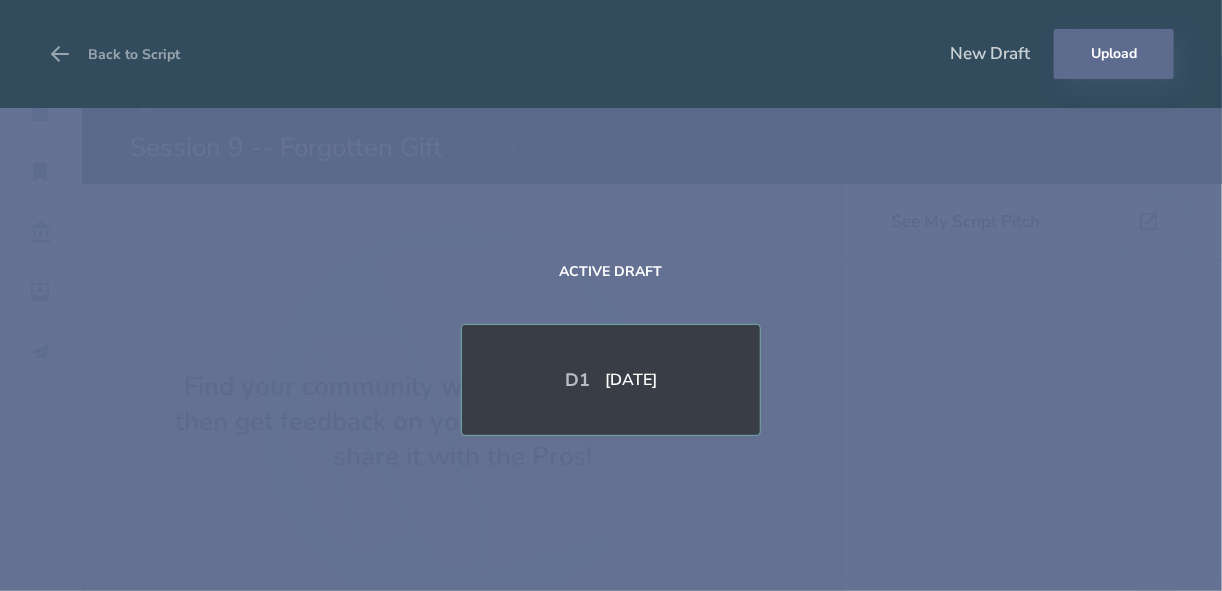 click on "Upload" at bounding box center [1114, 54] 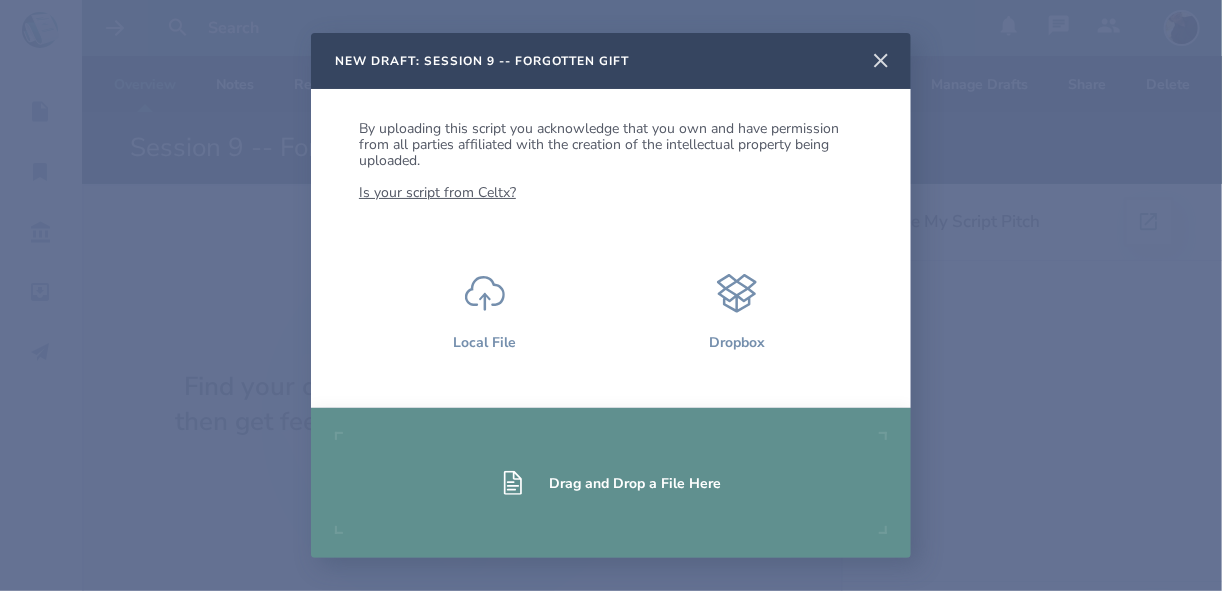 click 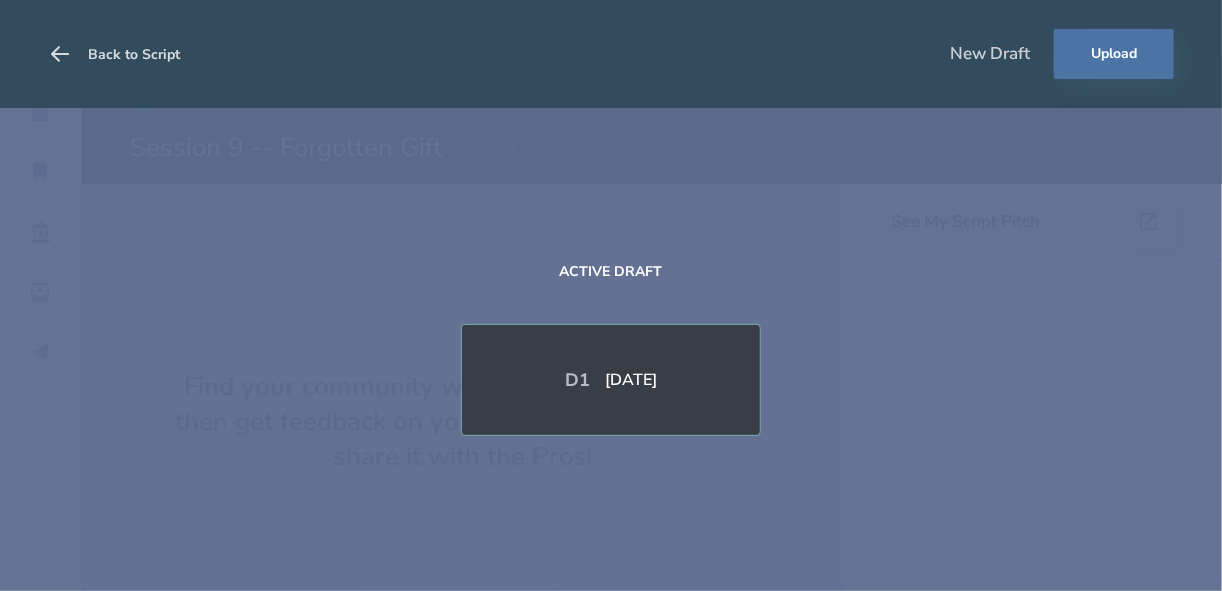click 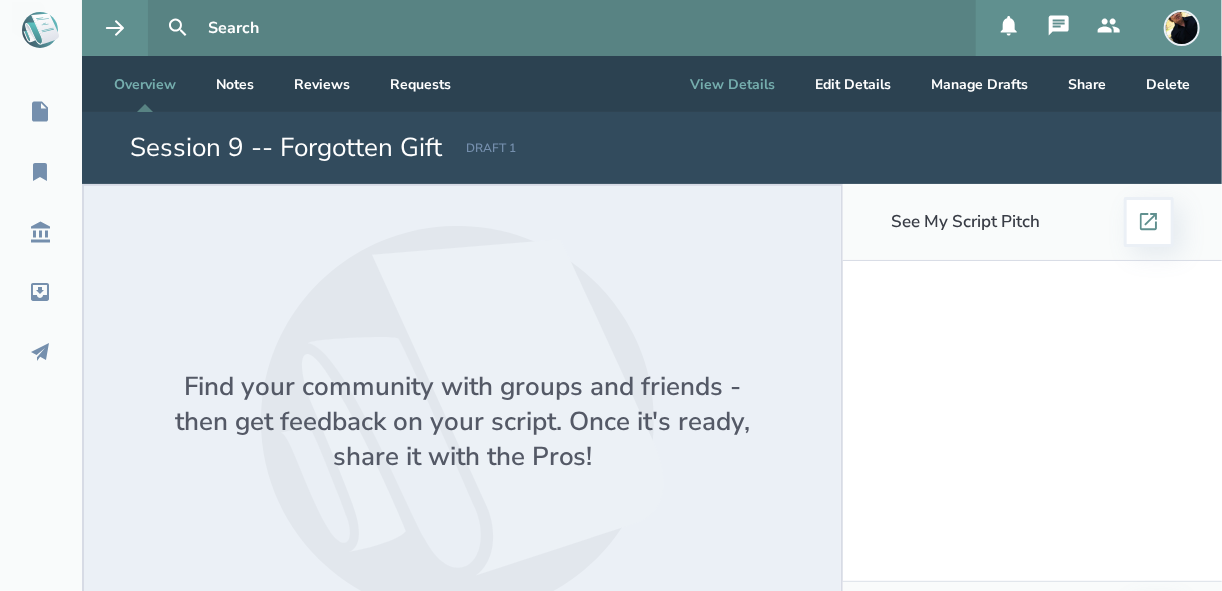click on "View Details" at bounding box center (732, 84) 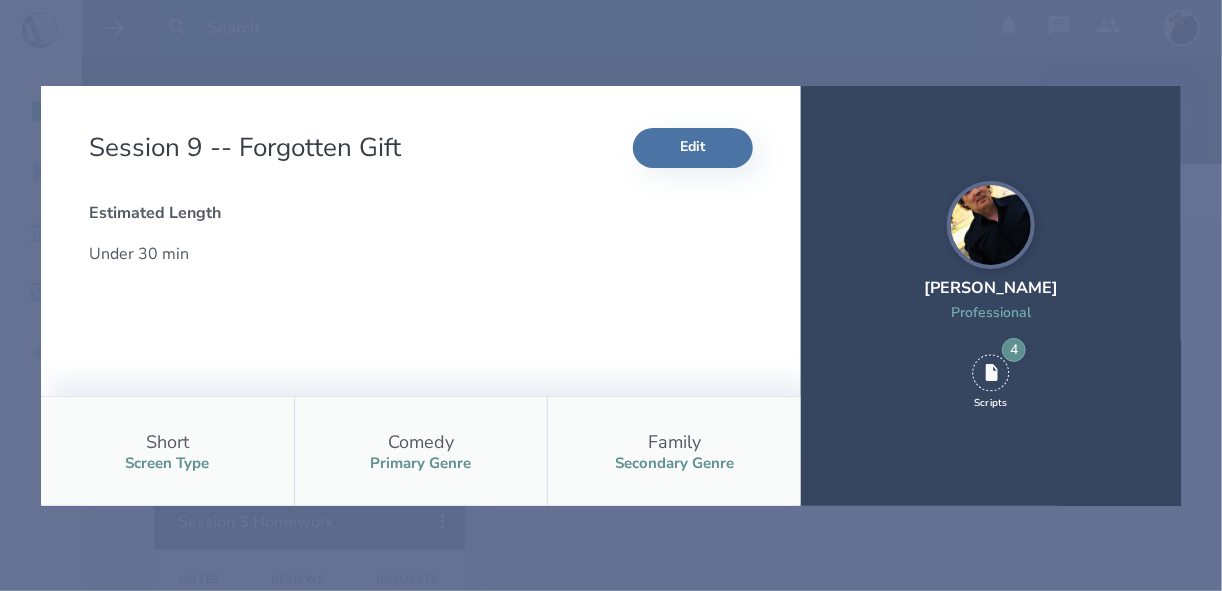 select on "1" 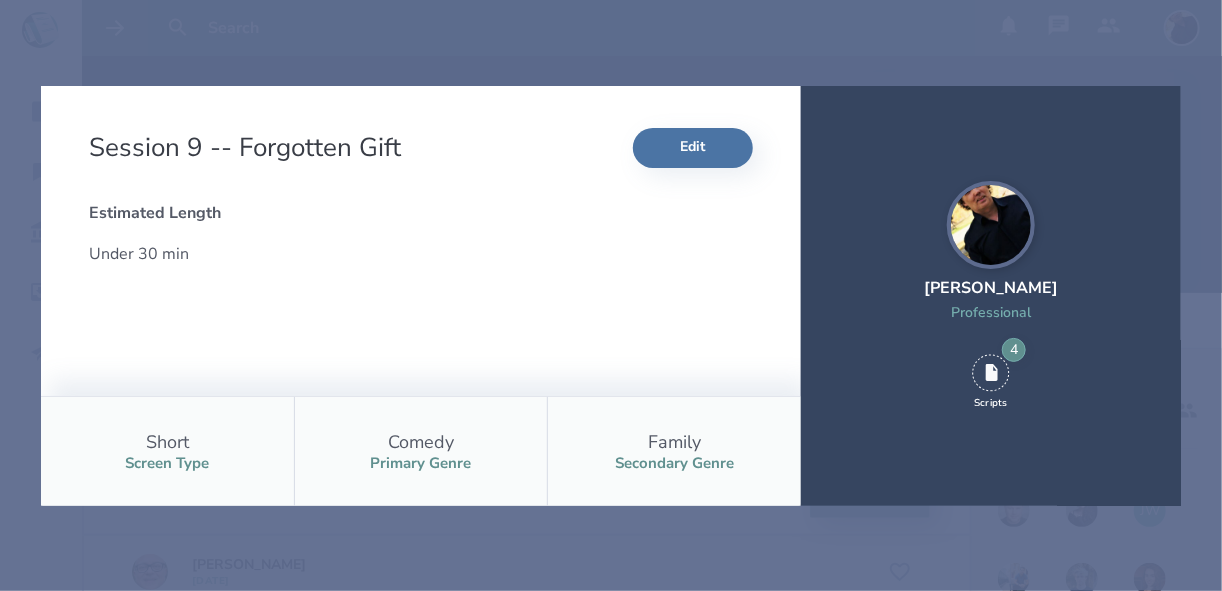 type 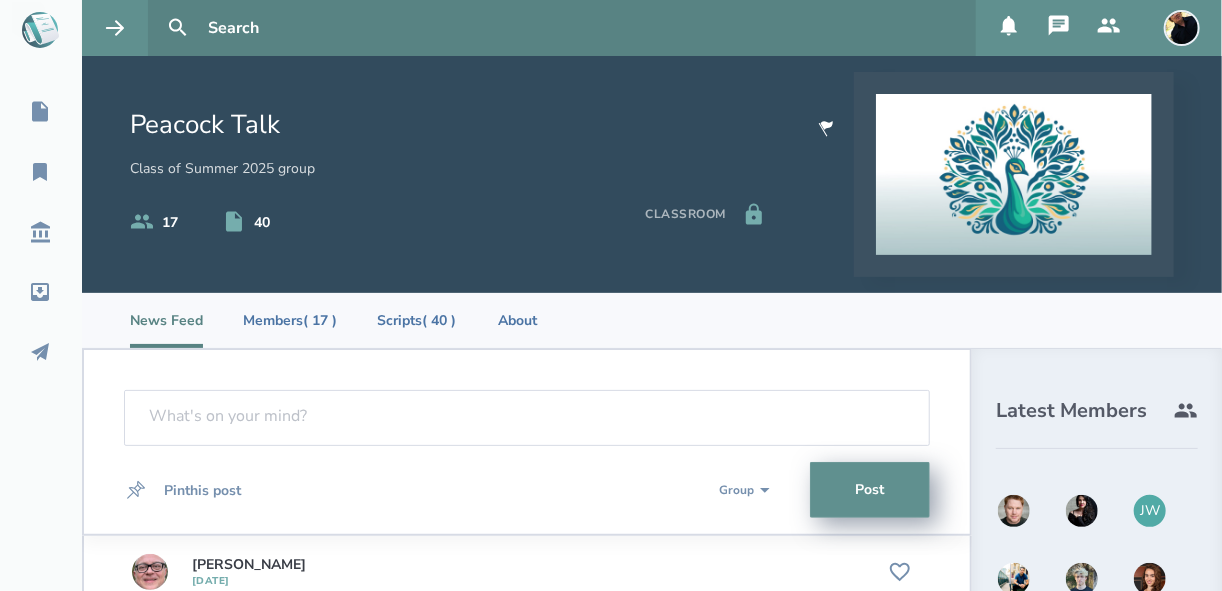 click at bounding box center (1182, 28) 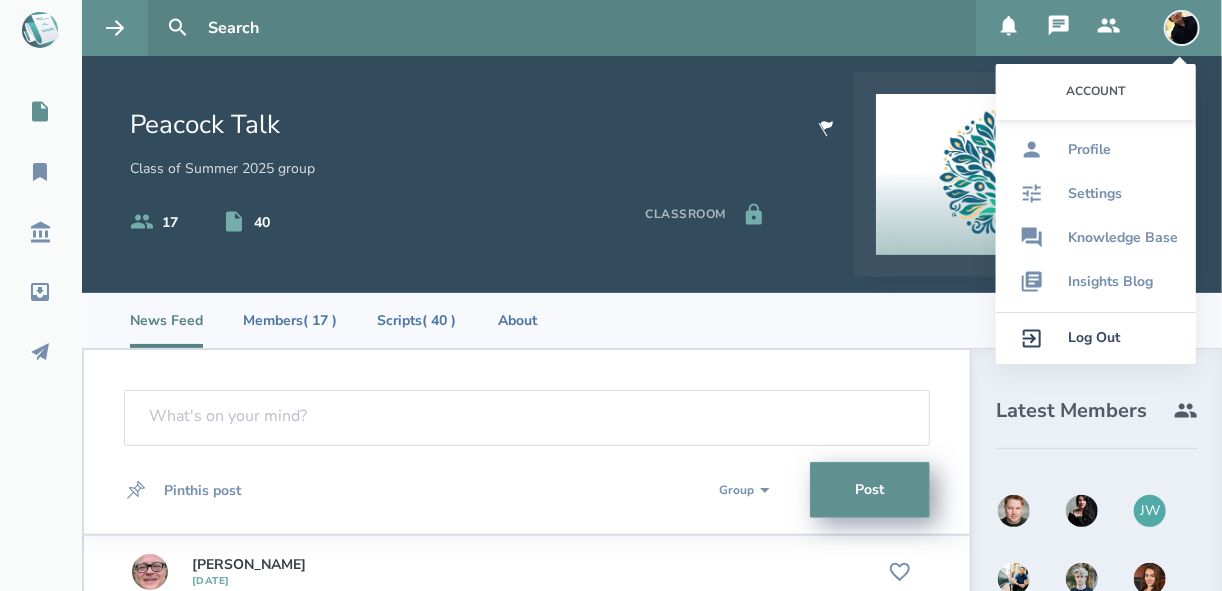 click 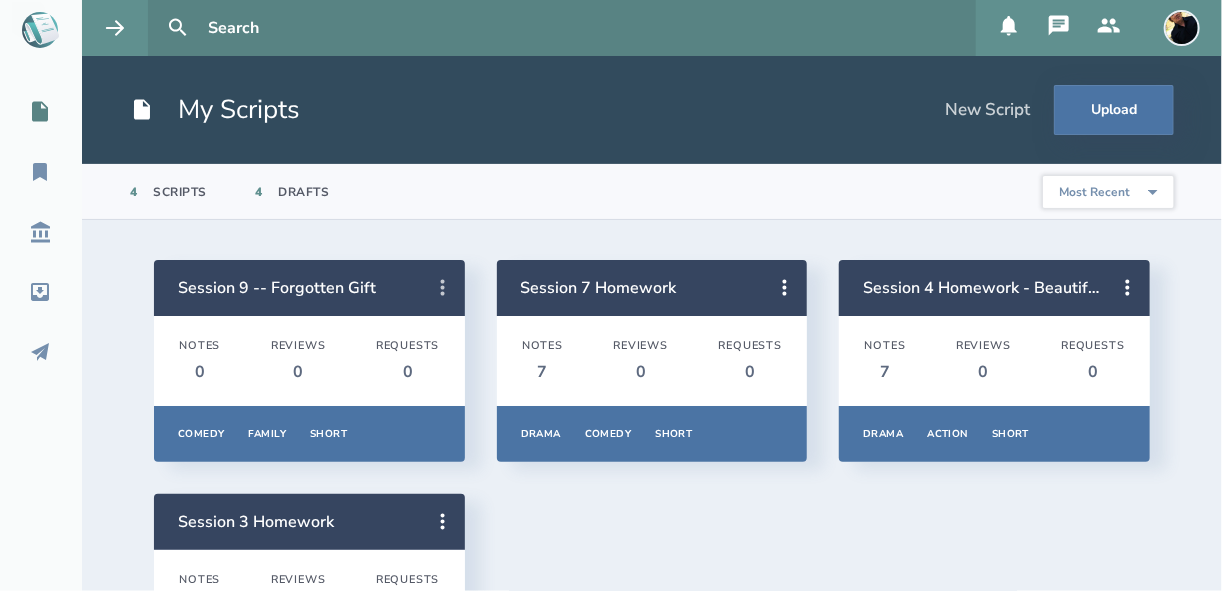 click 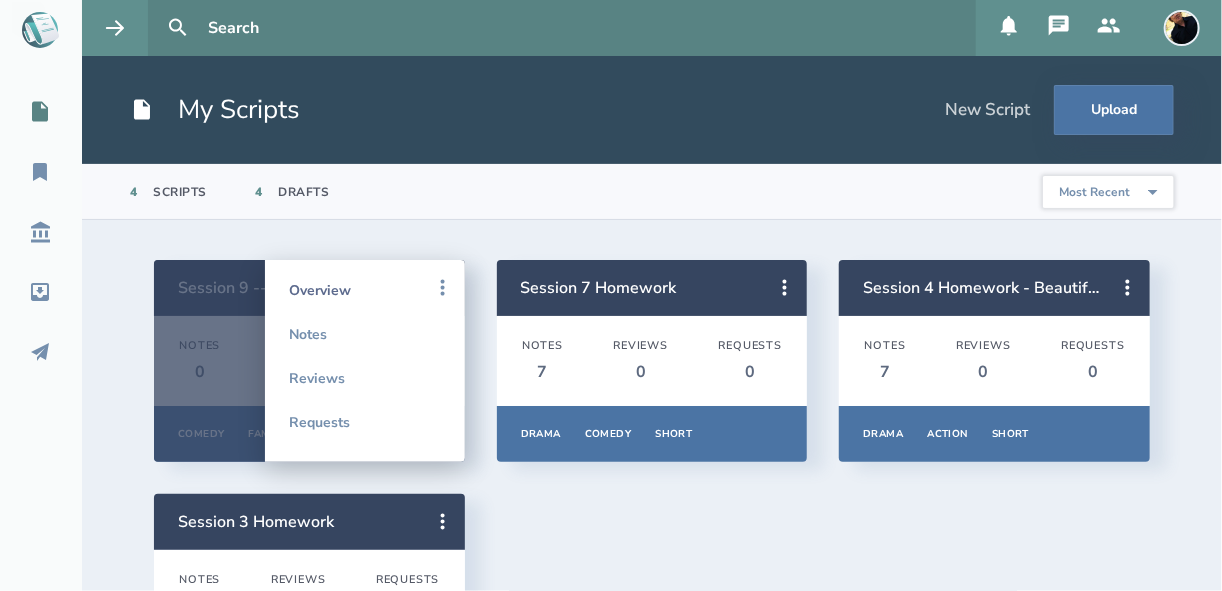 click on "Overview" at bounding box center (365, 290) 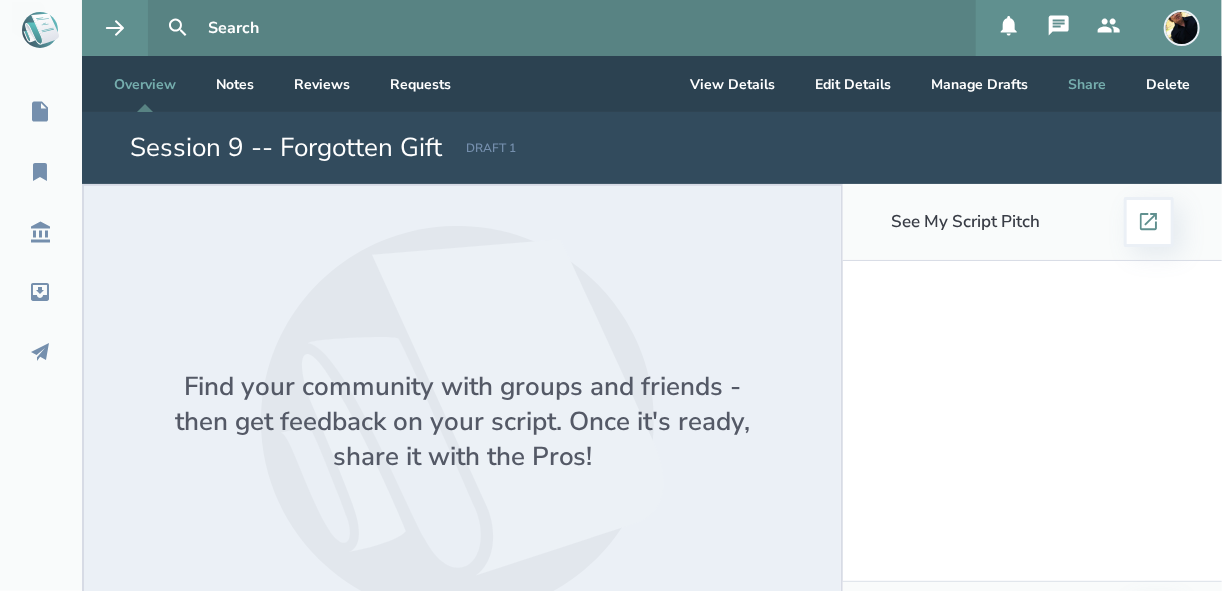 click on "Share" at bounding box center [1087, 84] 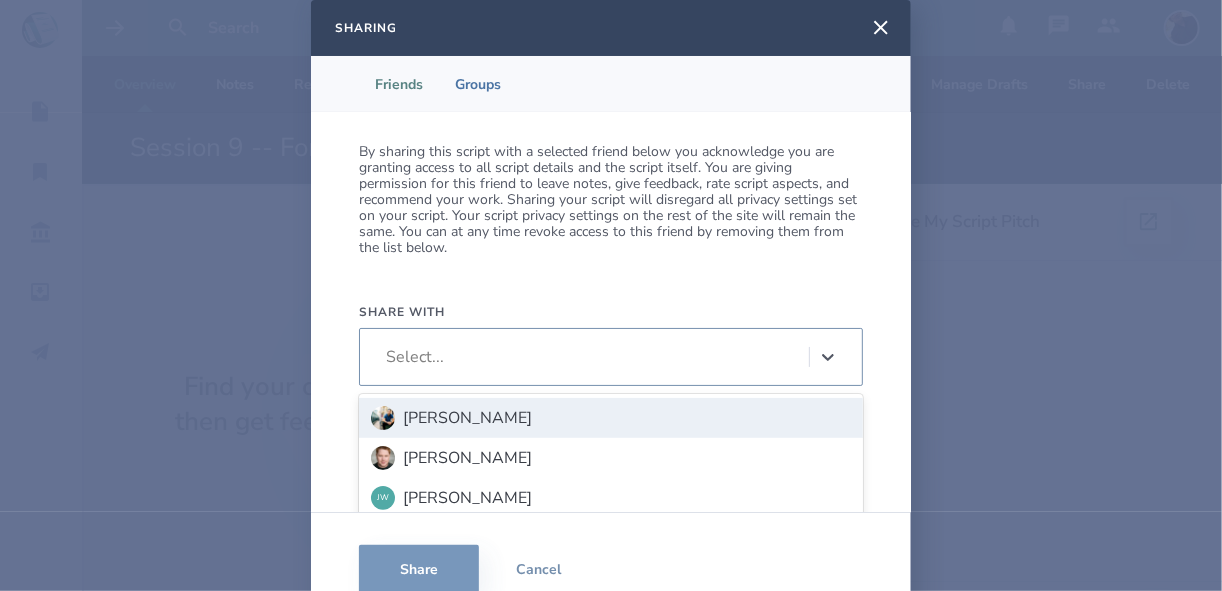 click on "Select..." at bounding box center [592, 357] 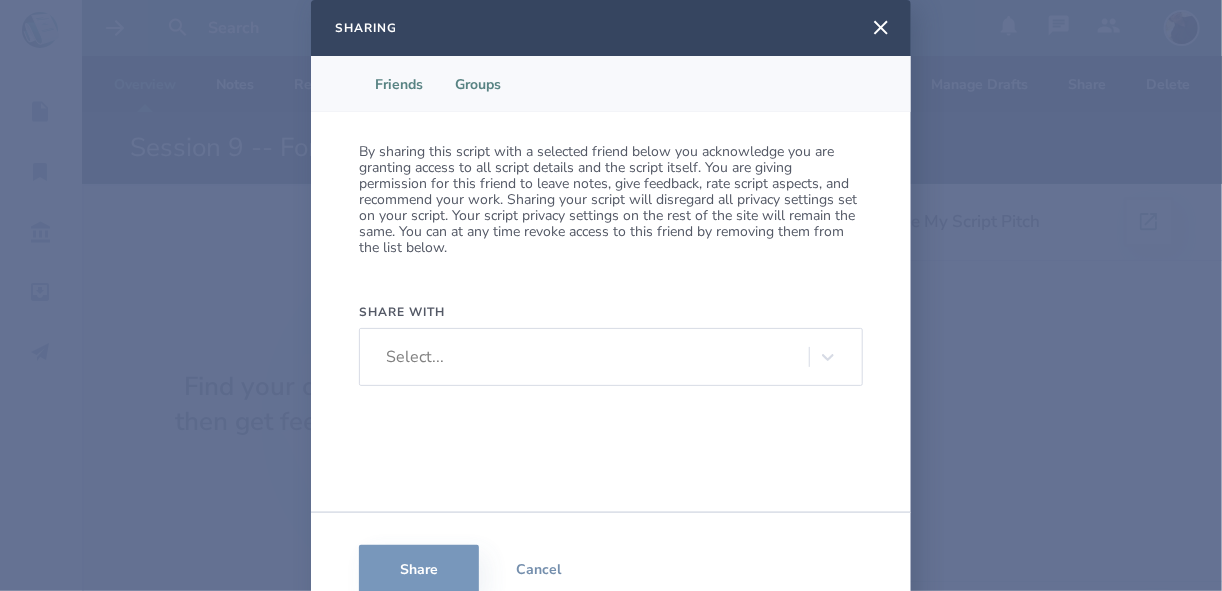 click on "Groups" at bounding box center [478, 84] 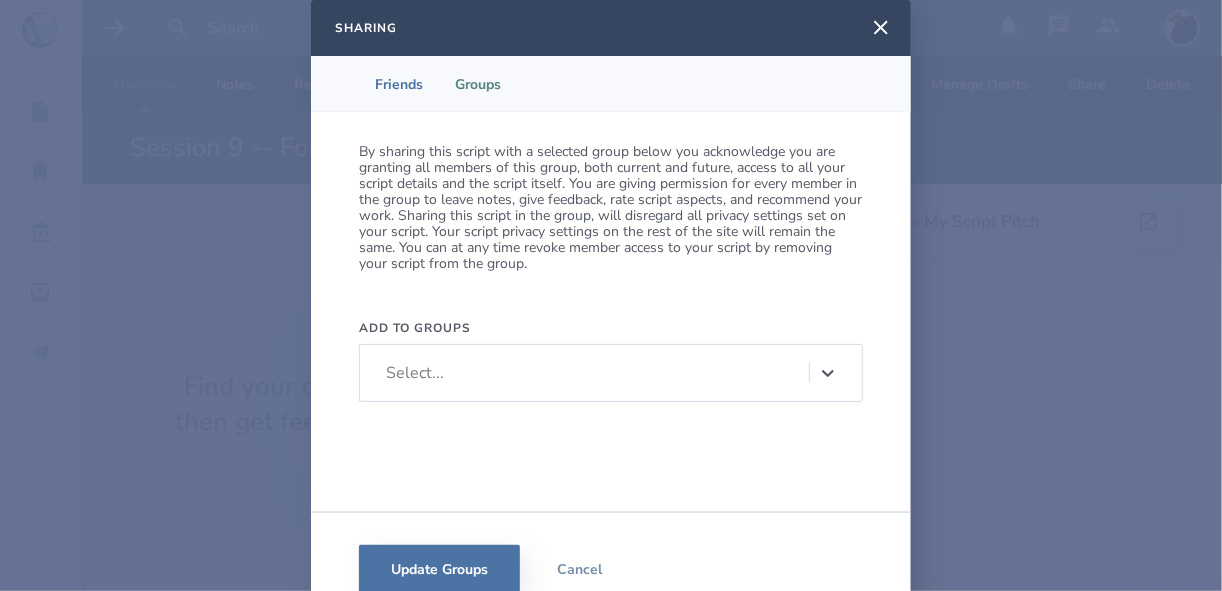 click 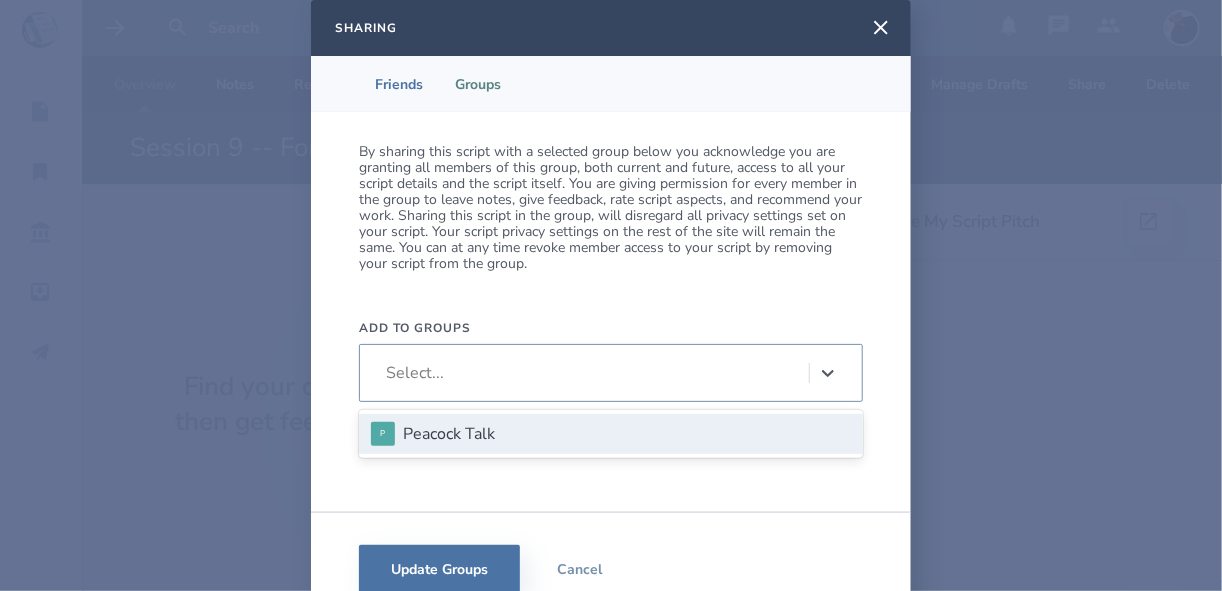 click on "Peacock Talk" at bounding box center [449, 434] 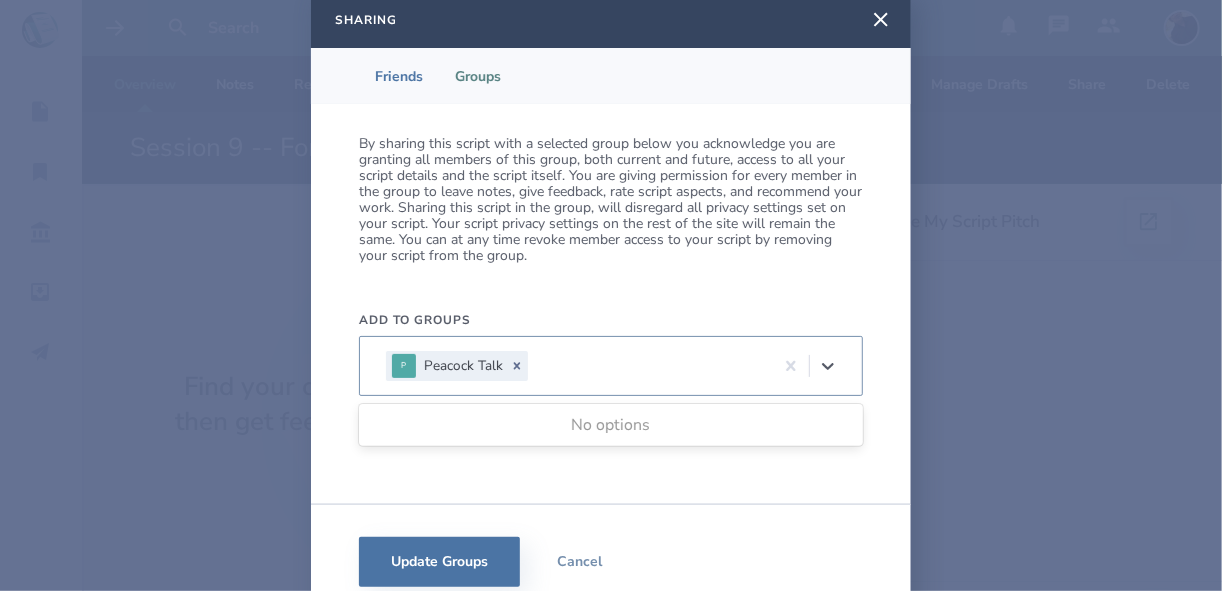 scroll, scrollTop: 35, scrollLeft: 0, axis: vertical 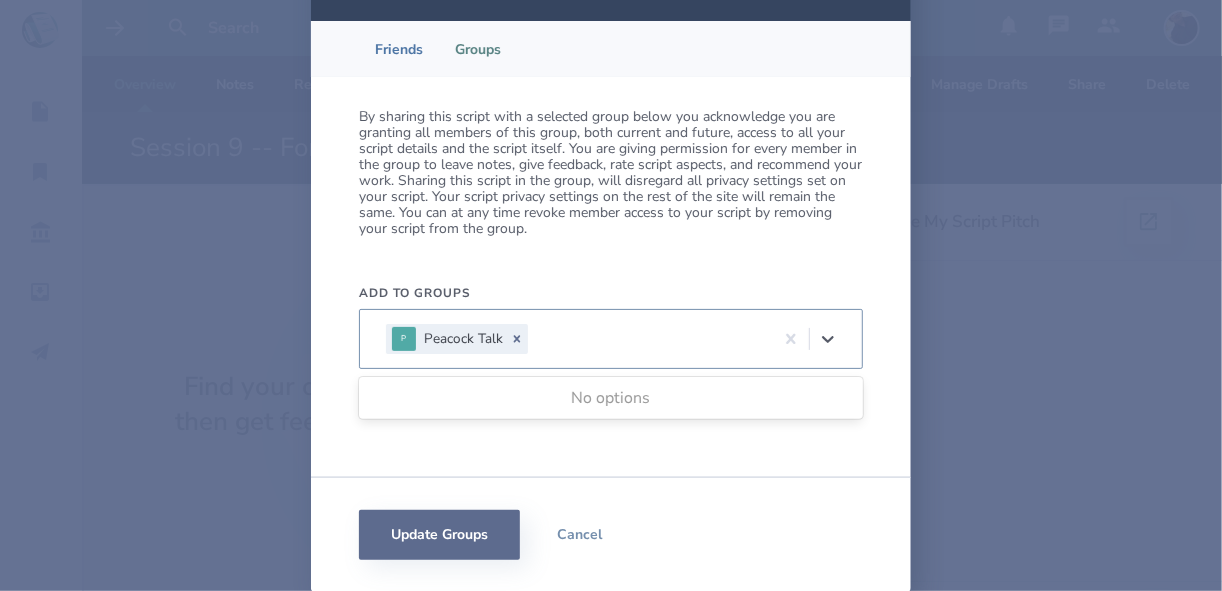 click on "Update Groups" at bounding box center (439, 535) 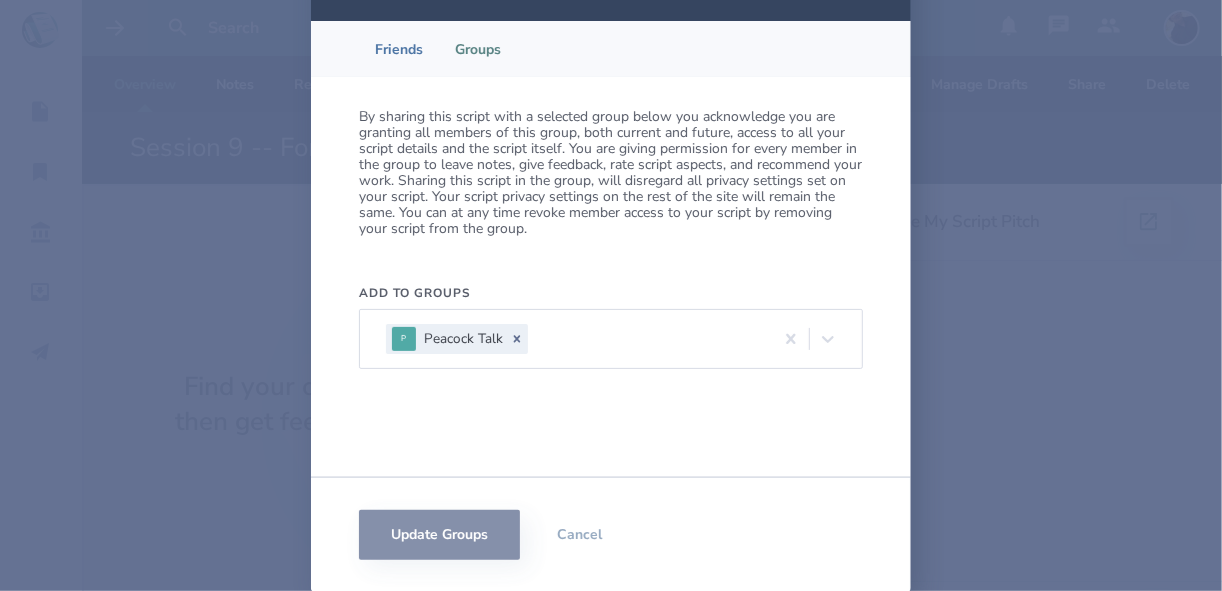 scroll, scrollTop: 0, scrollLeft: 0, axis: both 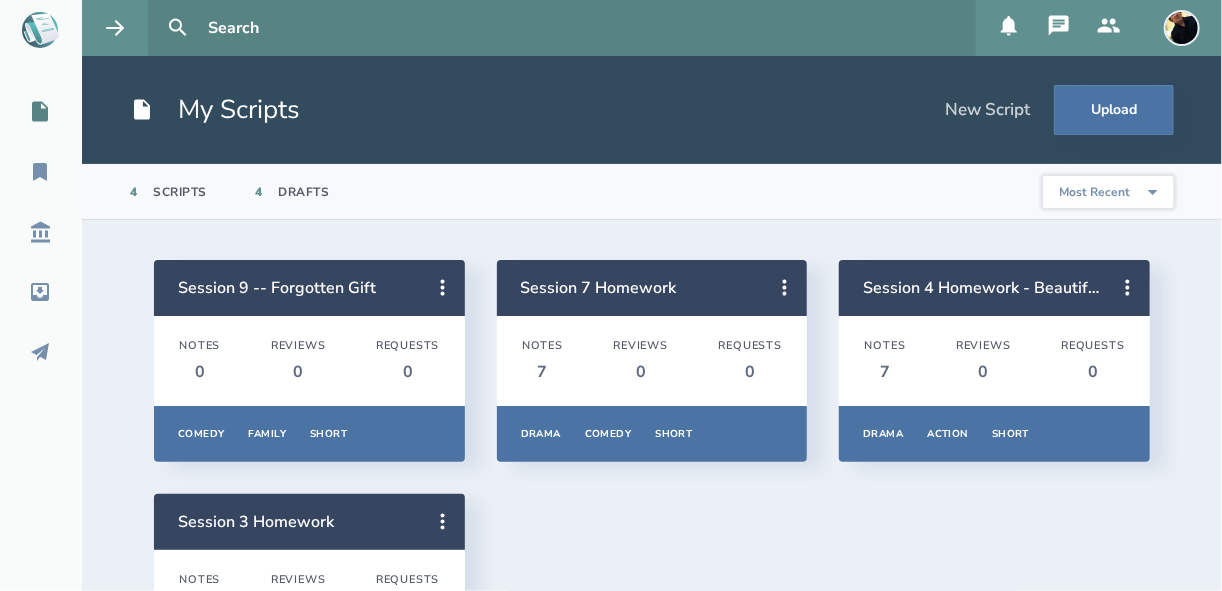 click 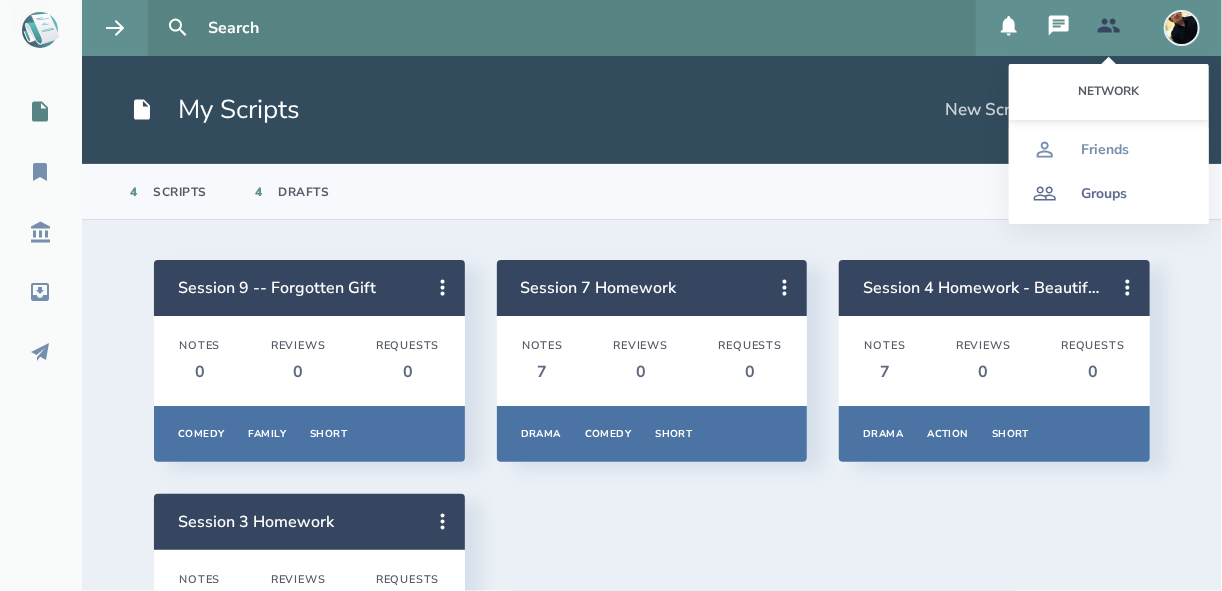 click on "Groups" at bounding box center (1104, 194) 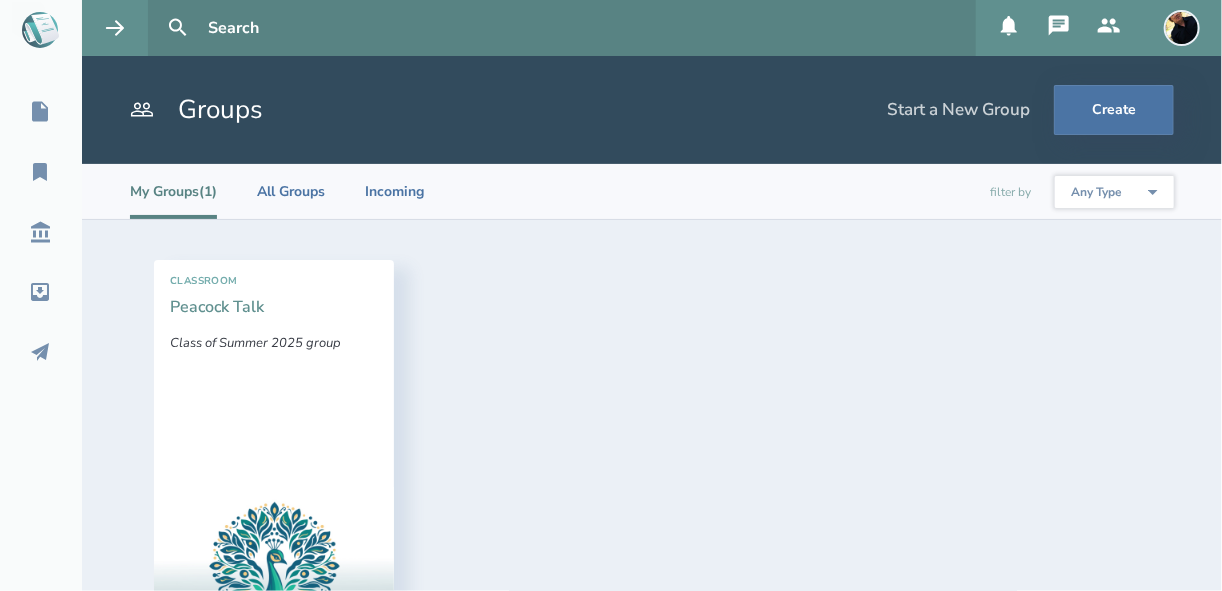 click on "Peacock Talk" at bounding box center (217, 307) 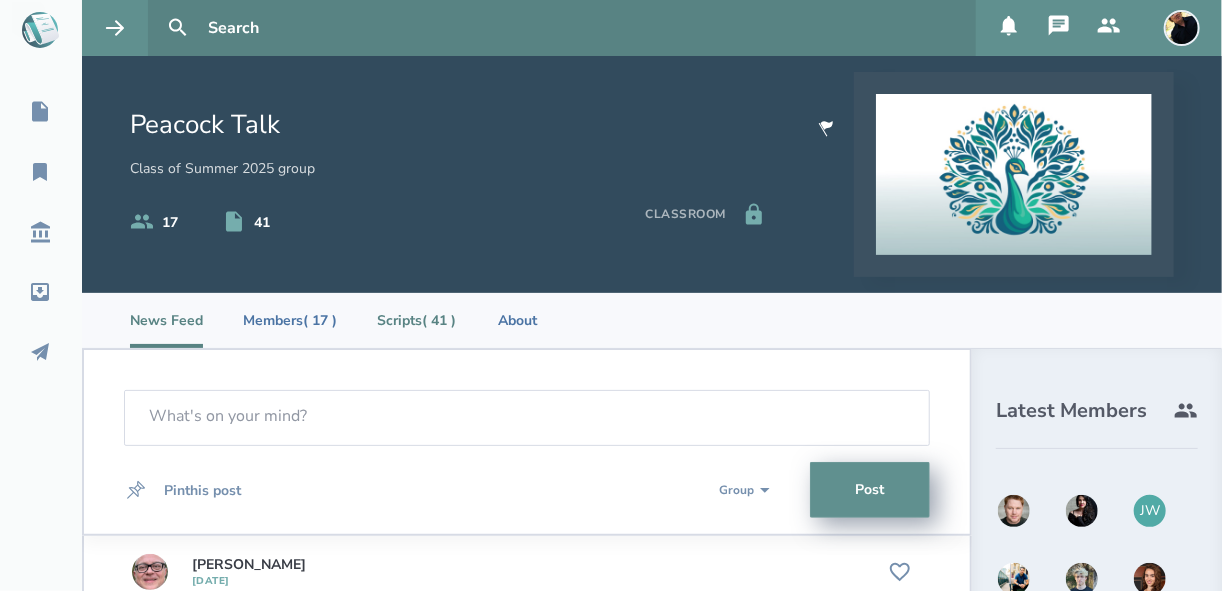 click on "Scripts  ( 41 )" at bounding box center (416, 320) 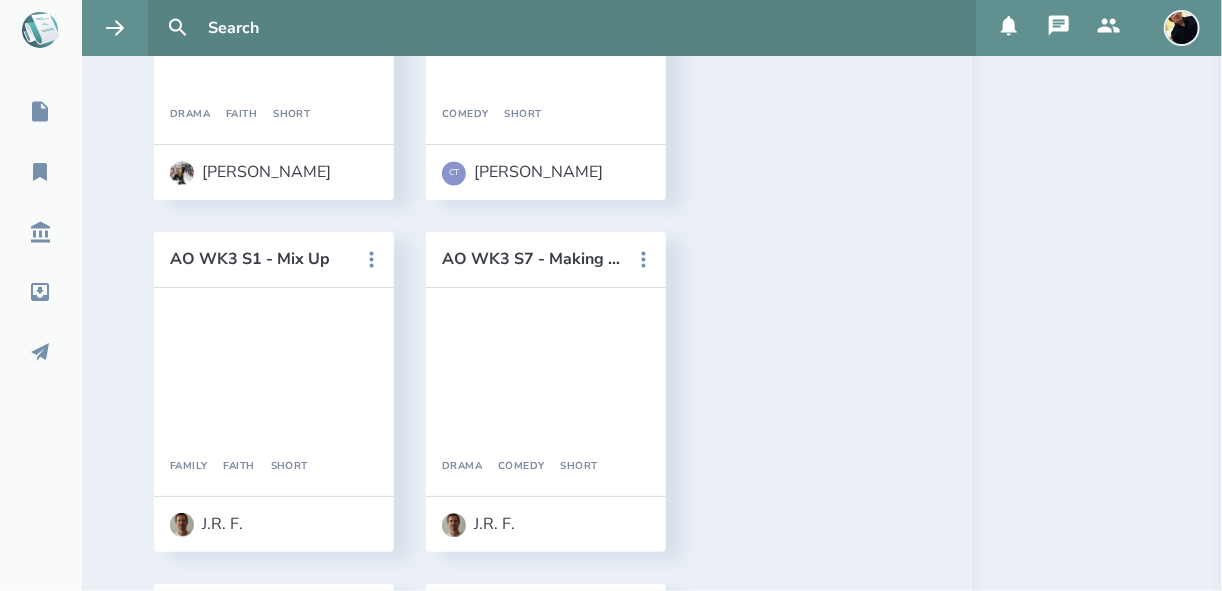 scroll, scrollTop: 4734, scrollLeft: 0, axis: vertical 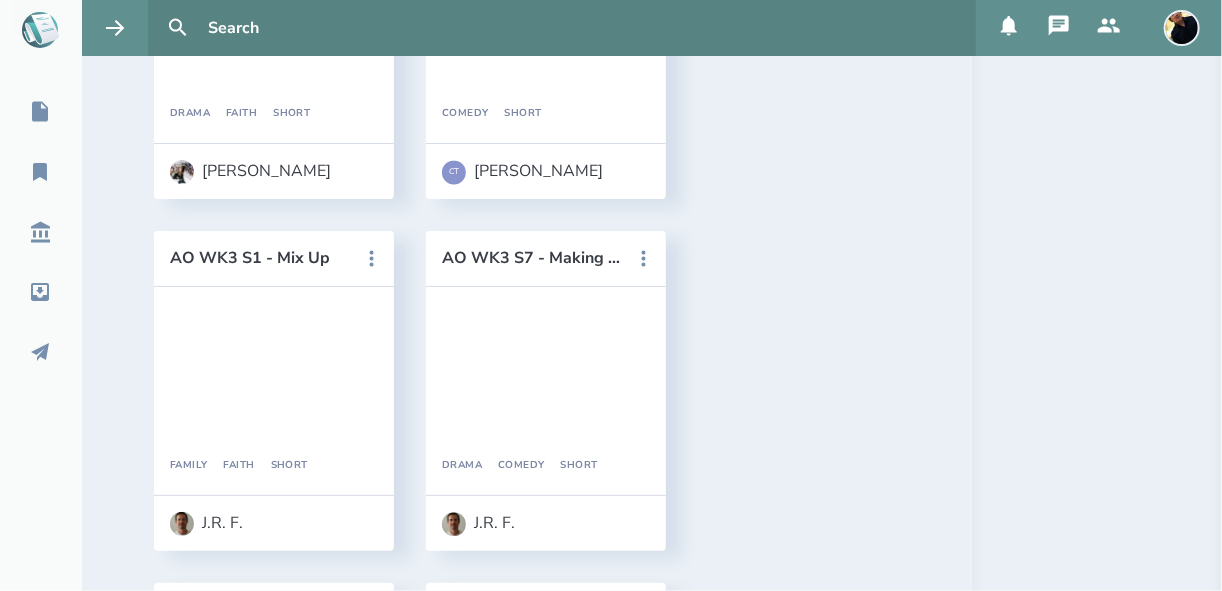 click 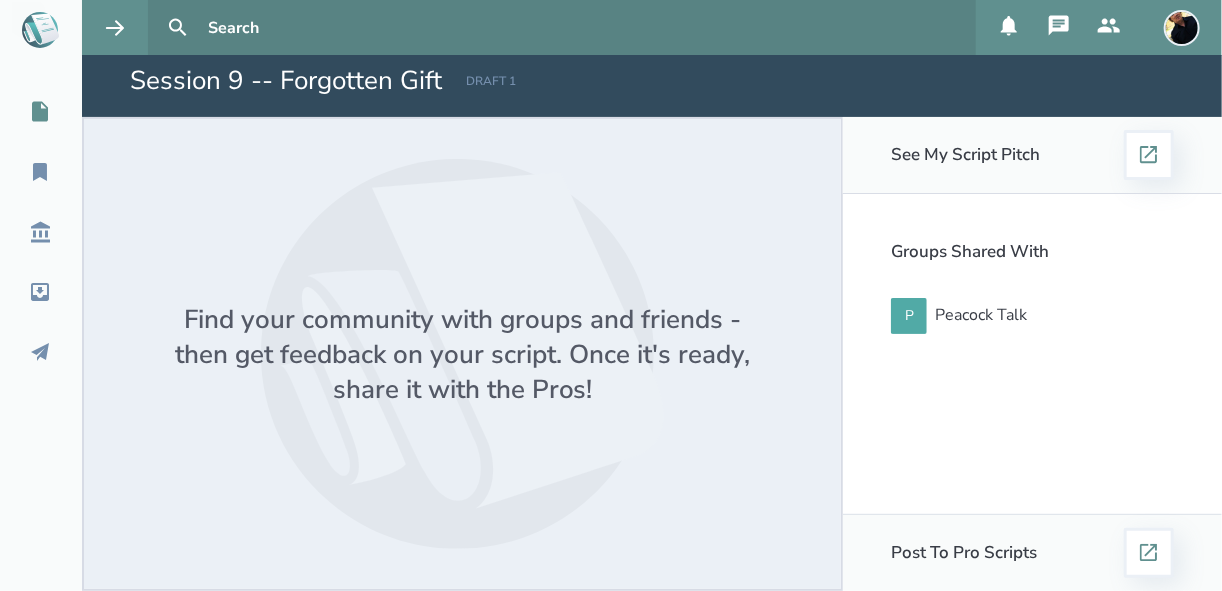 click 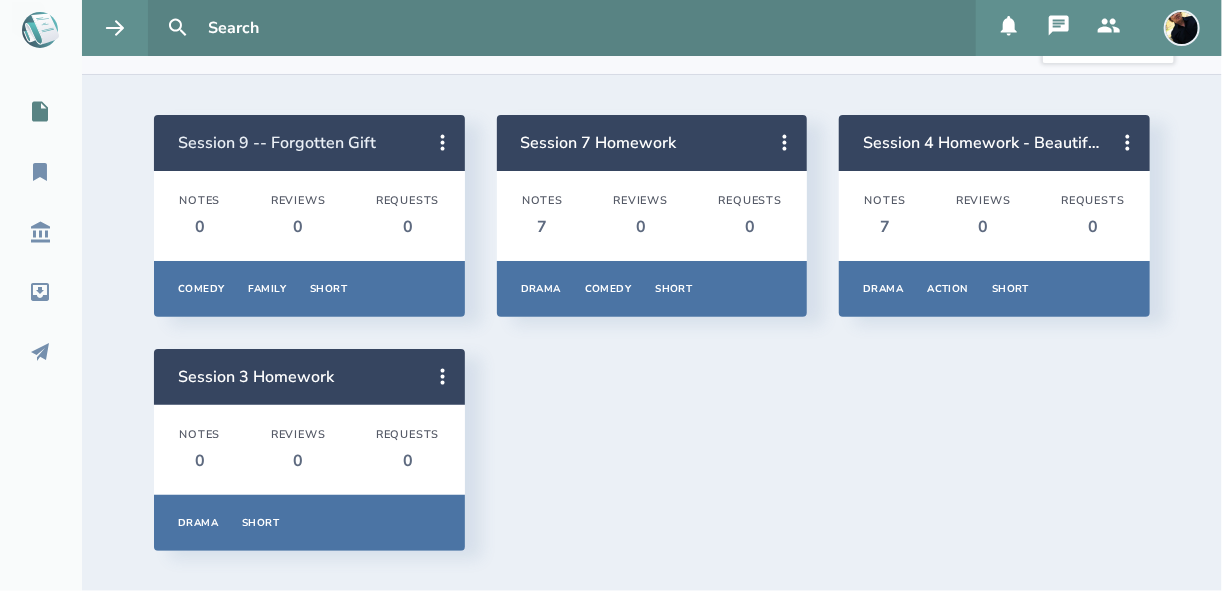 click on "Session 9 -- Forgotten Gift" at bounding box center [277, 143] 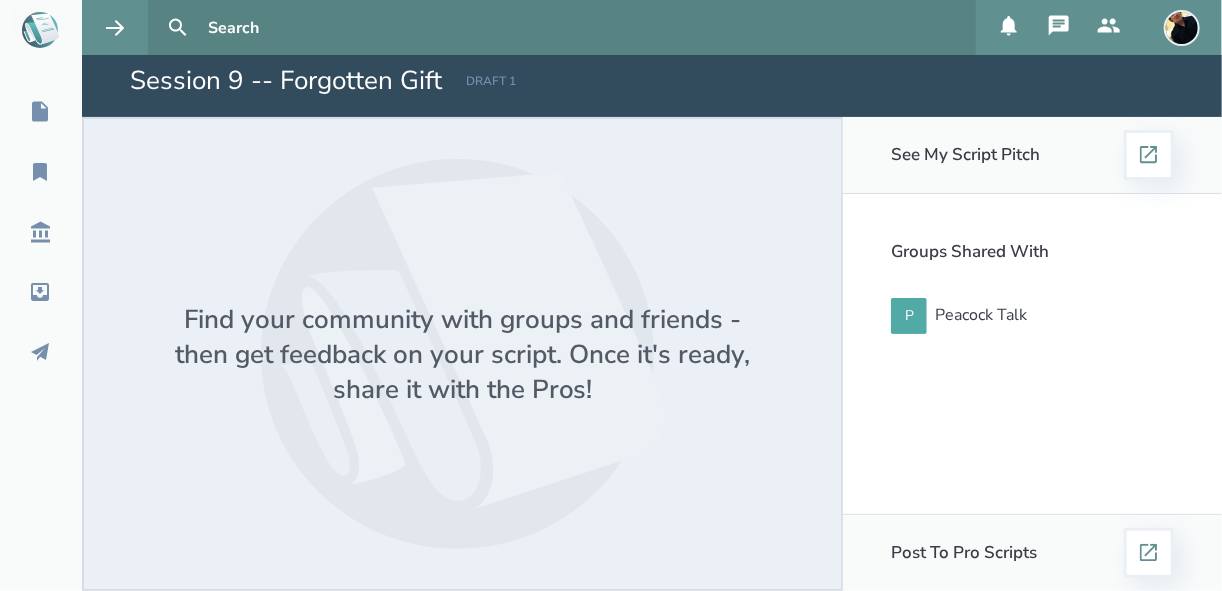 scroll, scrollTop: 0, scrollLeft: 0, axis: both 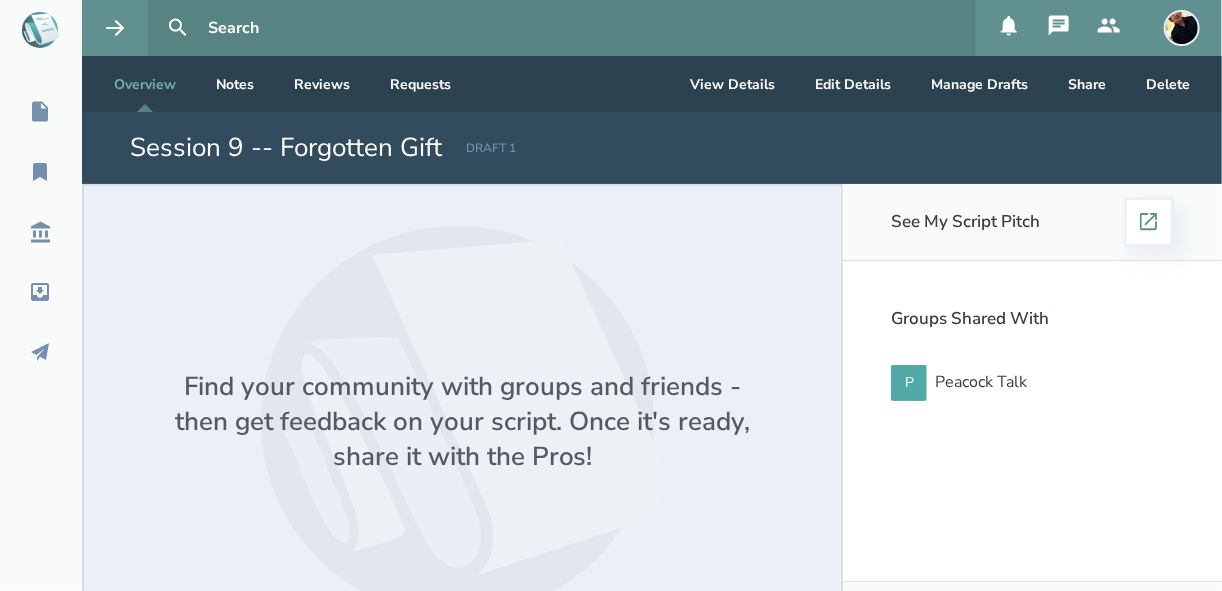 click 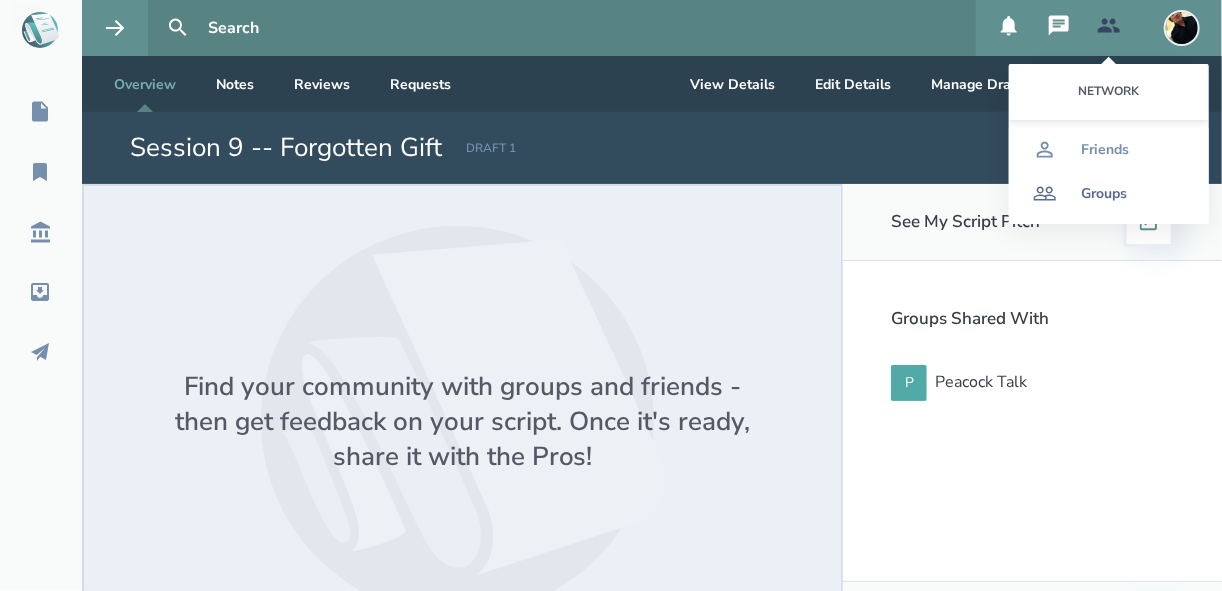 click on "Groups" at bounding box center [1104, 194] 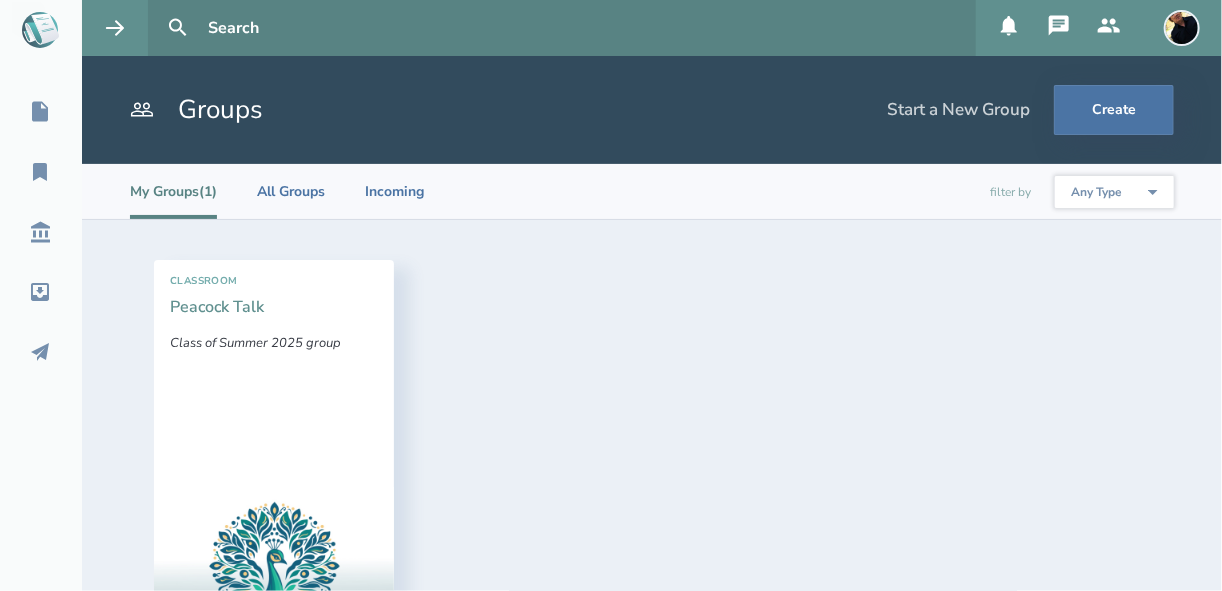 click on "Peacock Talk" at bounding box center [217, 307] 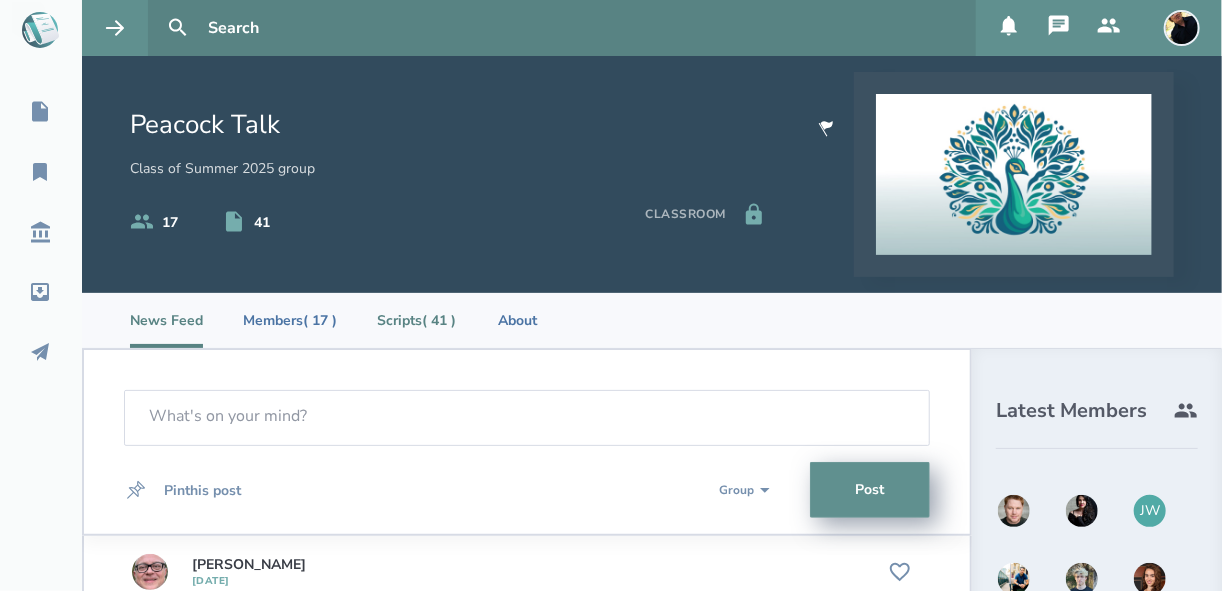 click on "Scripts  ( 41 )" at bounding box center [416, 320] 